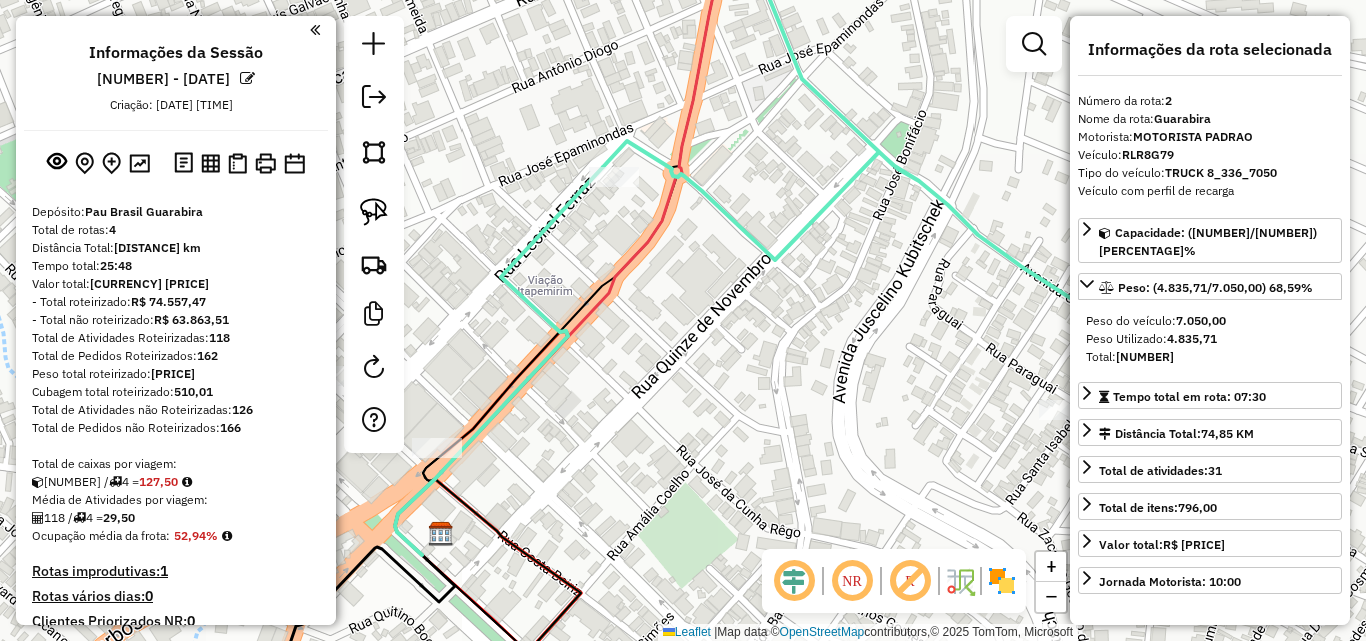 select on "**********" 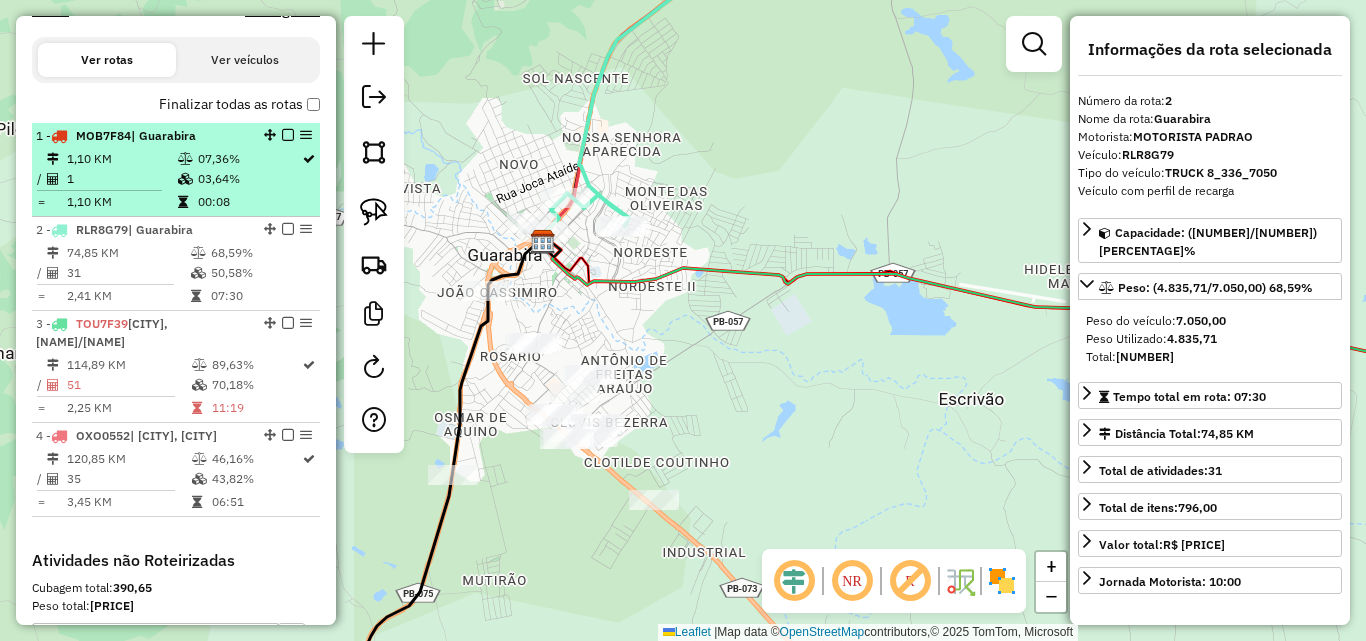 drag, startPoint x: 306, startPoint y: 122, endPoint x: 297, endPoint y: 139, distance: 19.235384 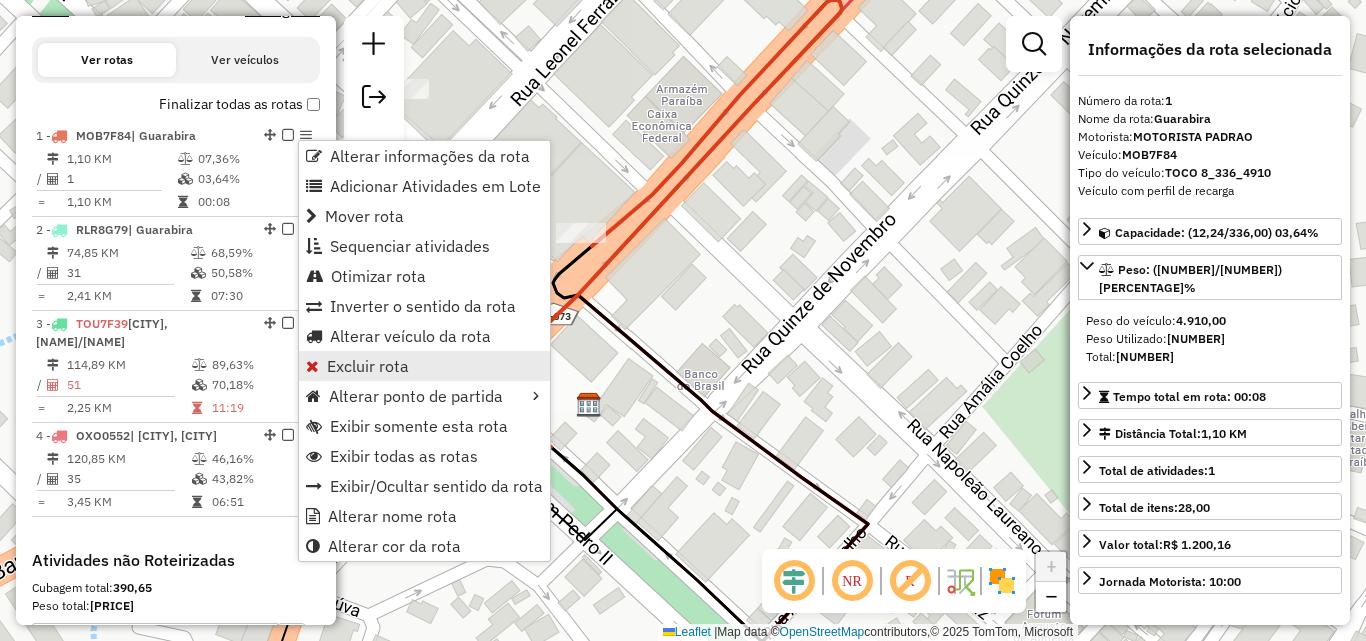 click on "Excluir rota" at bounding box center (424, 366) 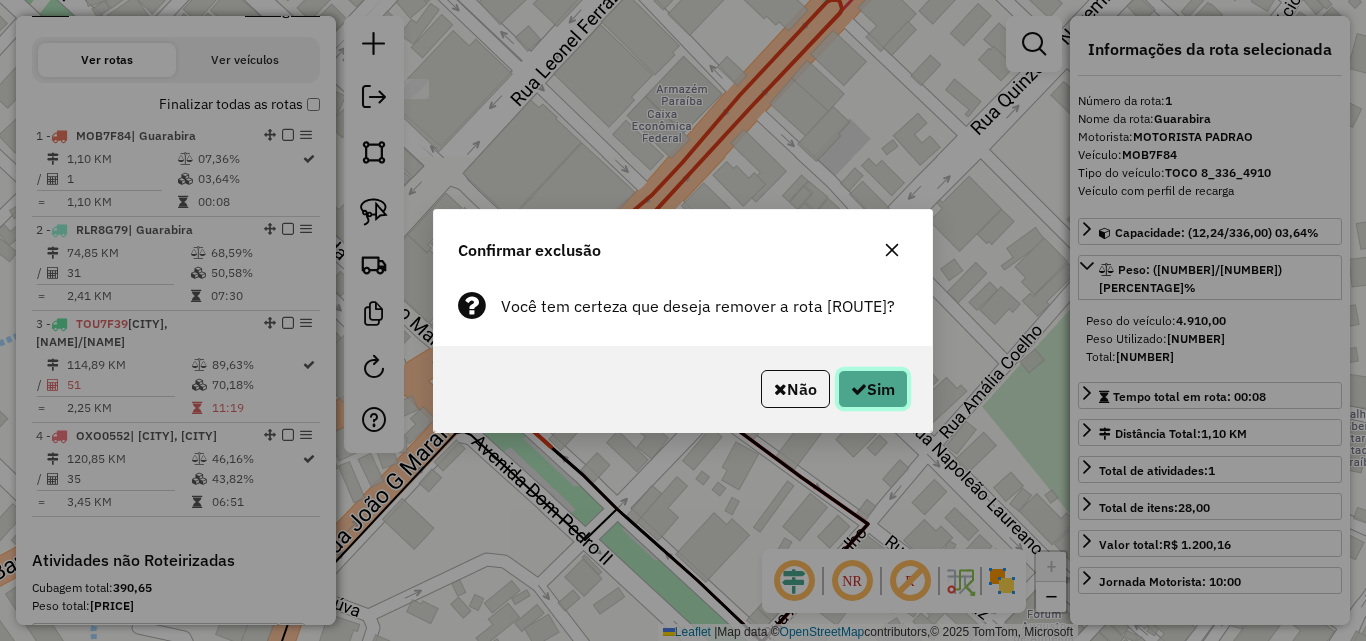 click on "Sim" 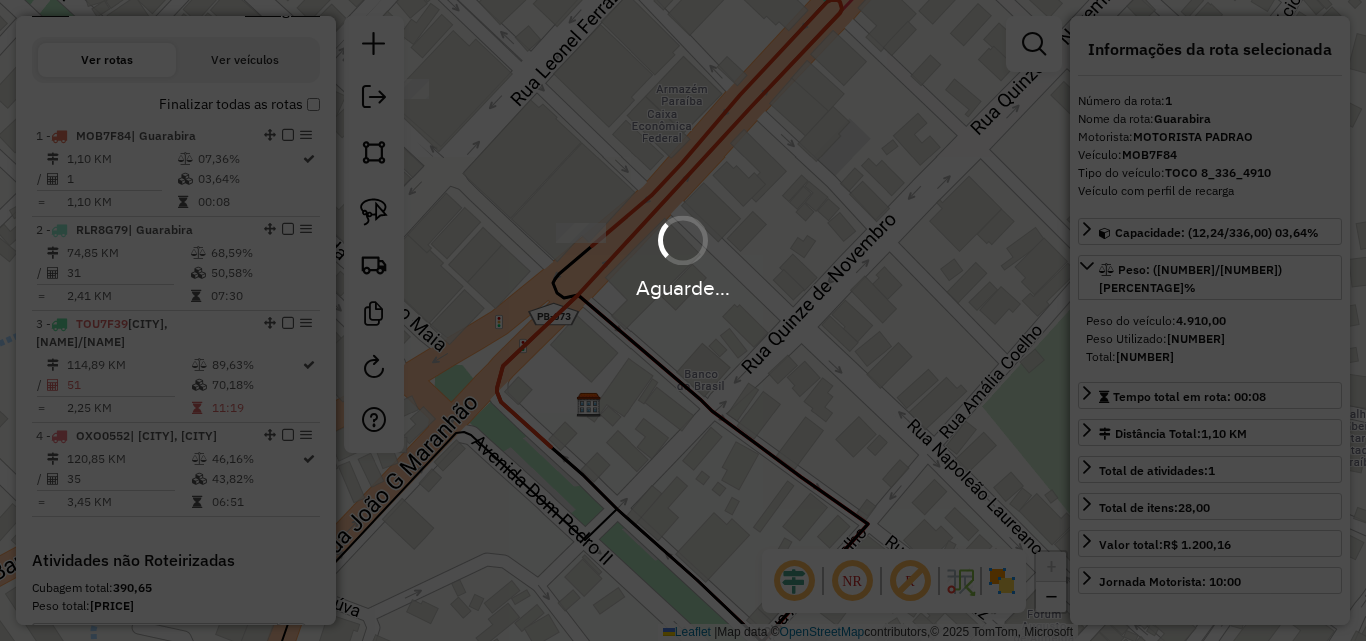 drag, startPoint x: 651, startPoint y: 280, endPoint x: 791, endPoint y: 299, distance: 141.2834 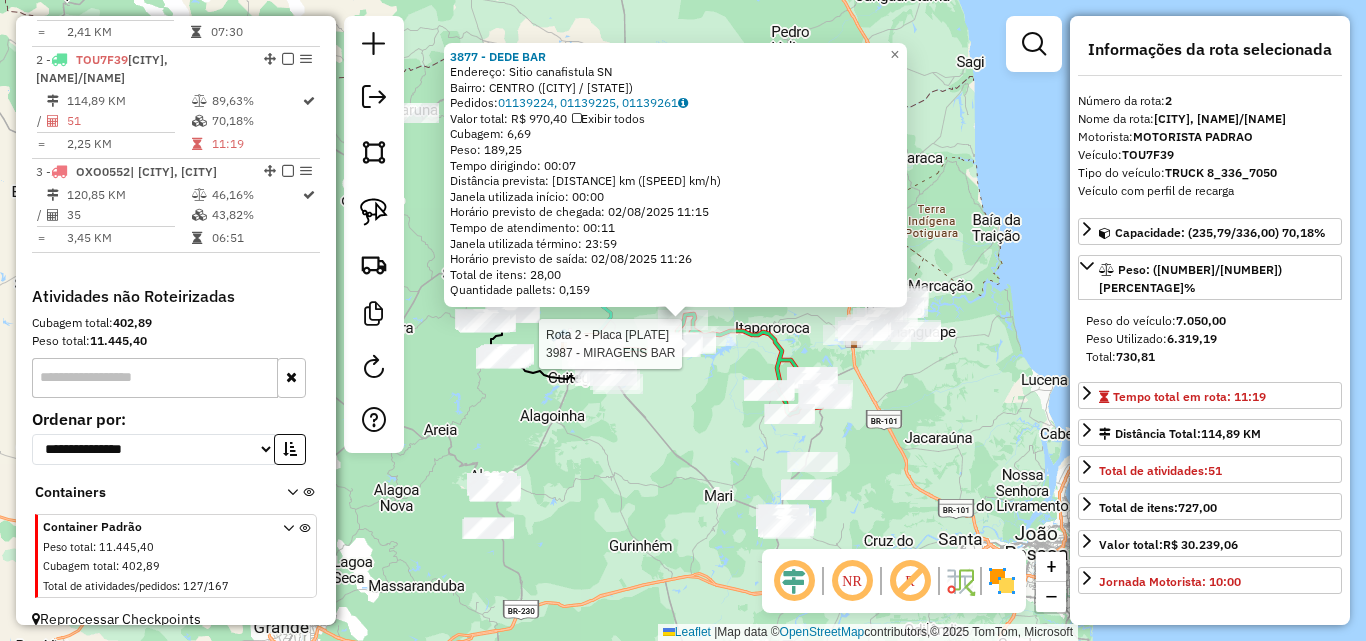 scroll, scrollTop: 834, scrollLeft: 0, axis: vertical 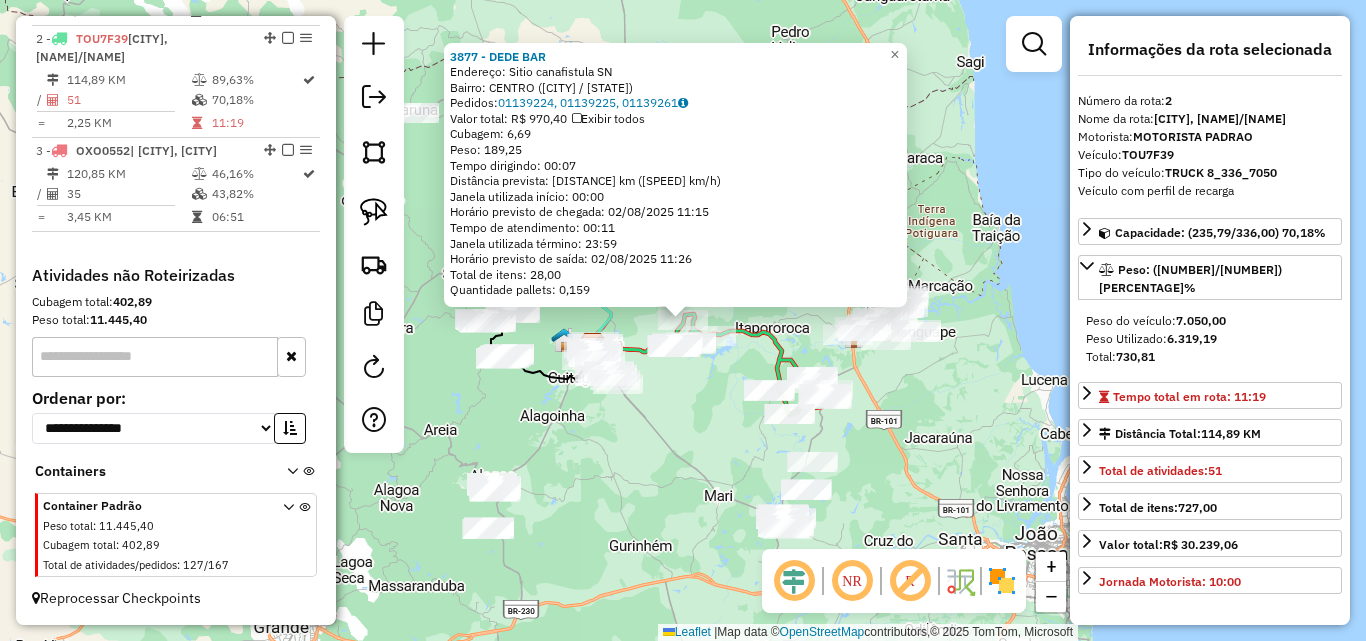 click on "[NUMBER] - [TEXT] Endereço: [TEXT] [TEXT] [TEXT] Bairro: [TEXT] ([STATE]) Pedidos: [NUMBER], [NUMBER], [NUMBER] Valor total: R$ [PRICE] Exibir todos Cubagem: [NUMBER] Peso: [NUMBER] Tempo dirigindo: [TIME] Distância prevista: [NUMBER] km ([NUMBER] km/h) Janela utilizada início: [TIME] Horário previsto de chegada: [MM]/[DD]/[YYYY] [HH]:[MM] Tempo de atendimento: [TIME] Janela utilizada término: [TIME] Horário previsto de saída: [MM]/[DD]/[YYYY] [HH]:[MM] Total de itens: [NUMBER] Quantidade pallets: [NUMBER] × Janela de atendimento Grade de atendimento Capacidade Transportadoras Veículos Cliente Pedidos Rotas Selecione os dias de semana para filtrar as janelas de atendimento Seg Ter Qua Qui Sex Sáb Dom Informe o período da janela de atendimento: De: Até: Filtrar exatamente a janela do cliente Considerar janela de atendimento padrão Selecione os dias de semana para filtrar as grades de atendimento Seg Ter Qua Qui Sex Sáb Dom Clientes fora do dia de atendimento selecionado +" 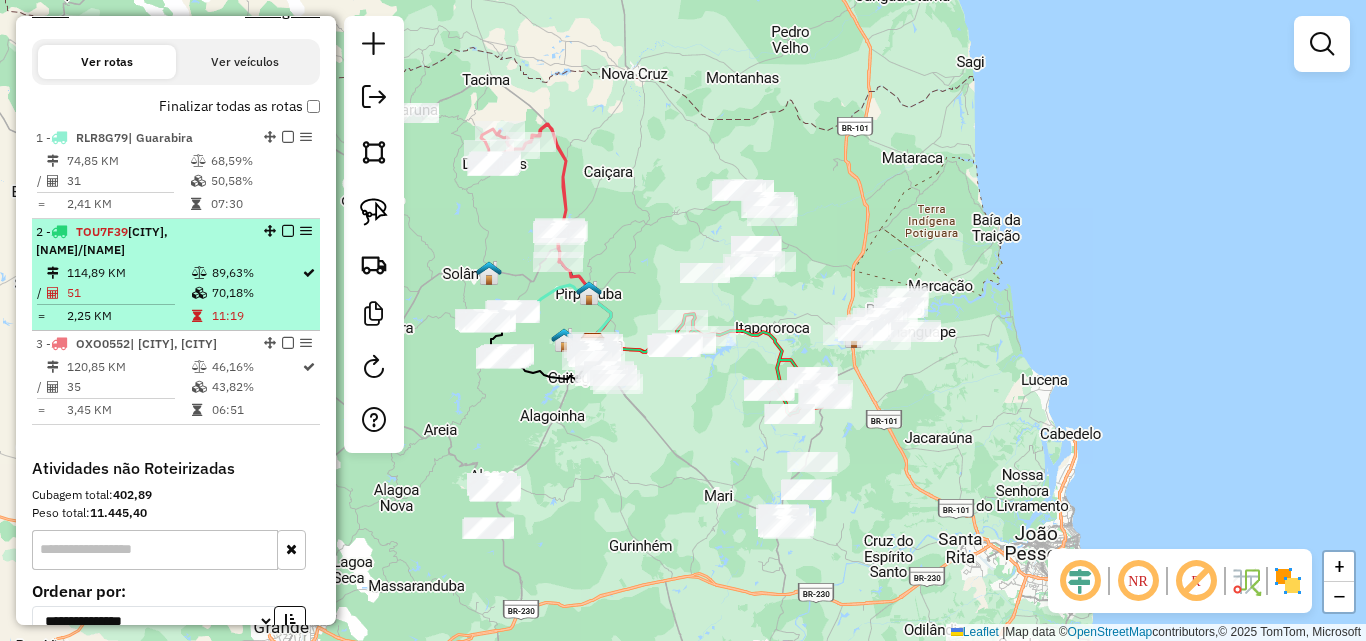 scroll, scrollTop: 634, scrollLeft: 0, axis: vertical 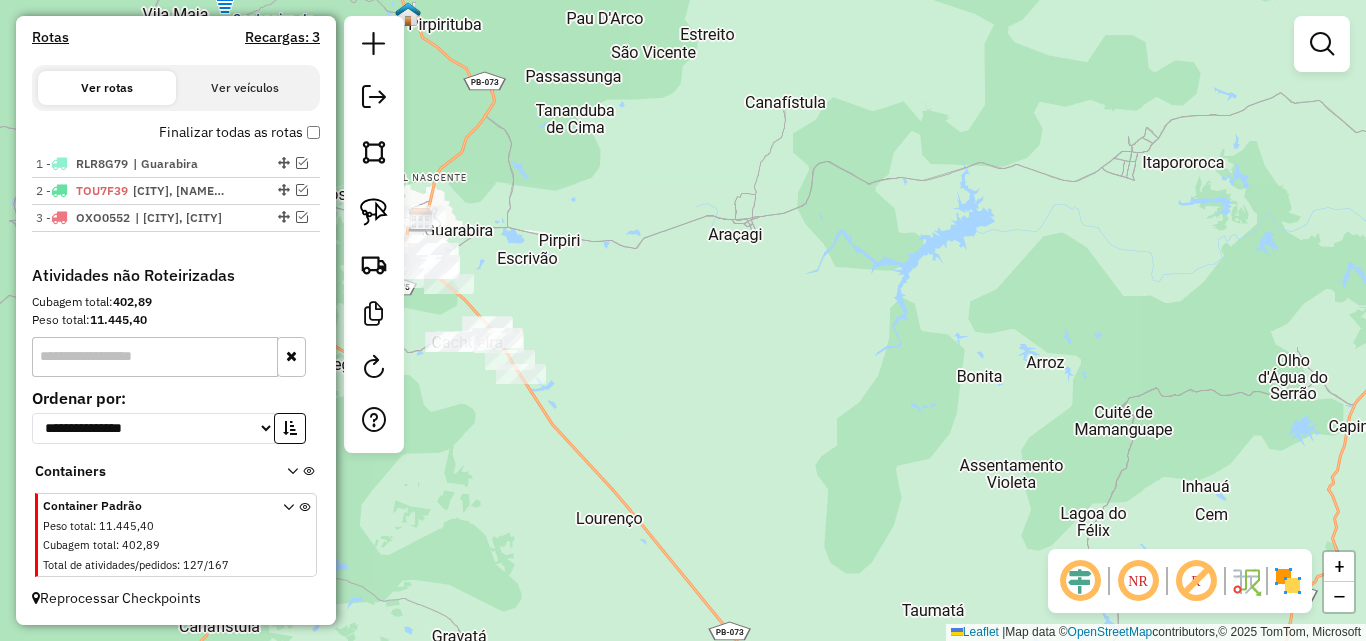 drag, startPoint x: 536, startPoint y: 460, endPoint x: 715, endPoint y: 486, distance: 180.87842 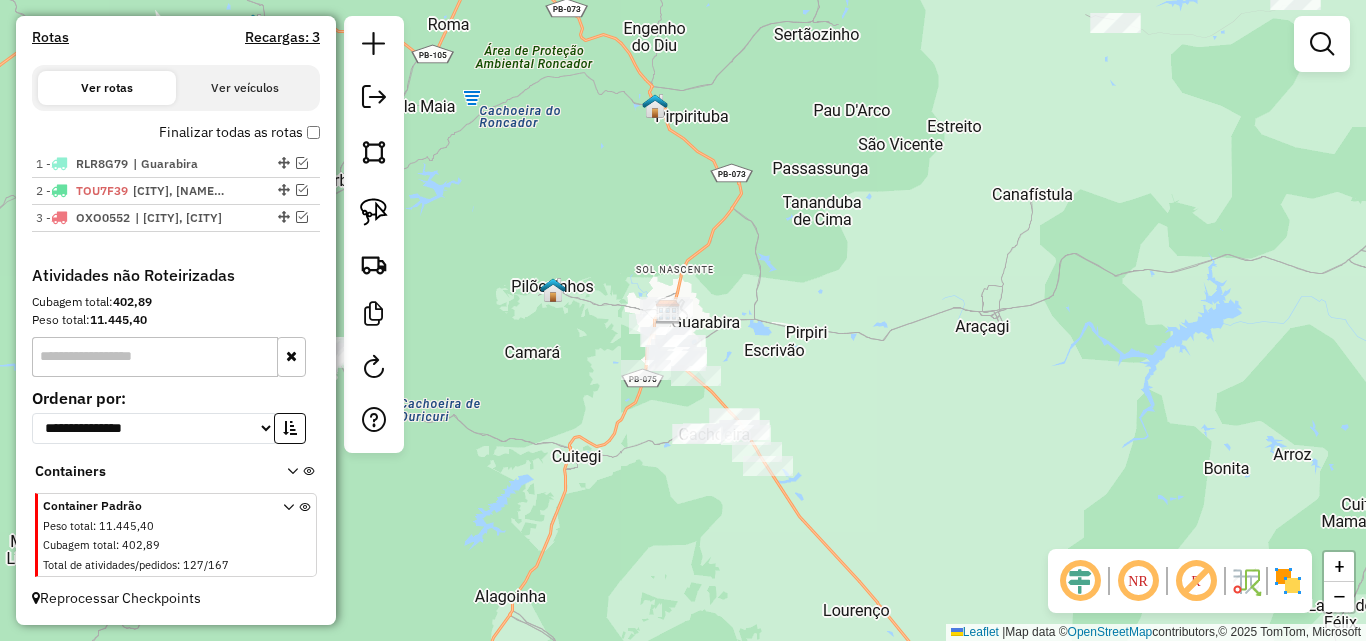 drag, startPoint x: 656, startPoint y: 469, endPoint x: 645, endPoint y: 457, distance: 16.27882 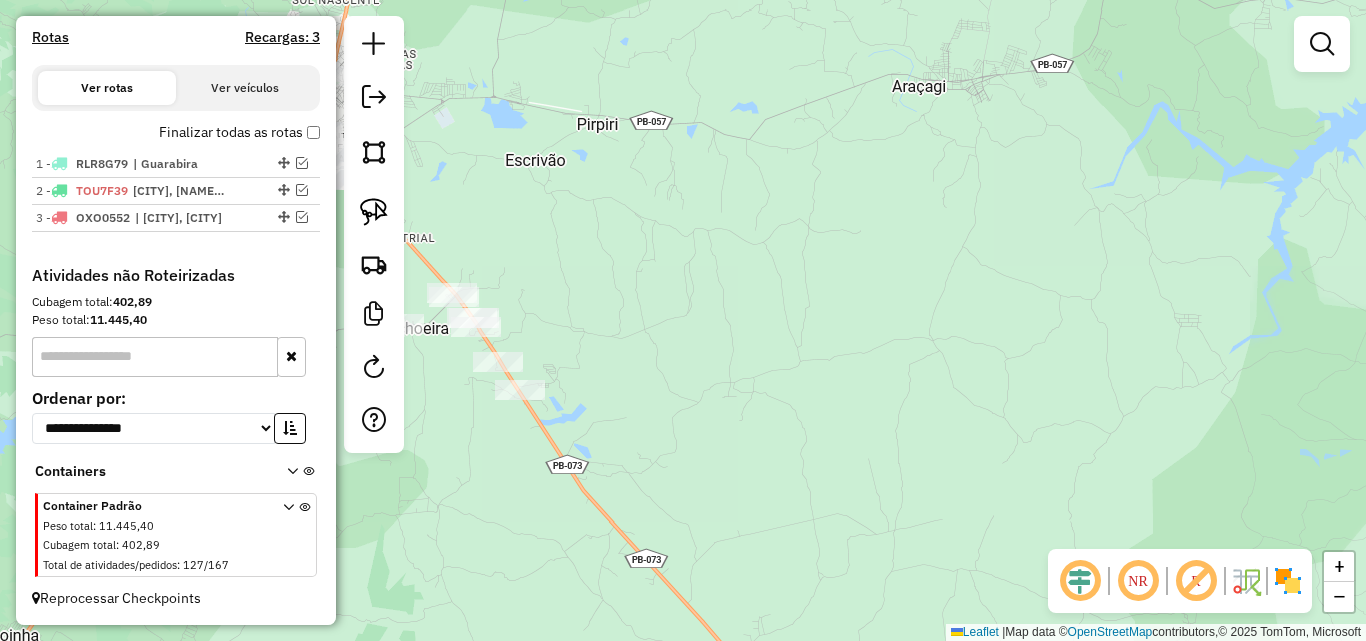 drag, startPoint x: 705, startPoint y: 475, endPoint x: 901, endPoint y: 468, distance: 196.12495 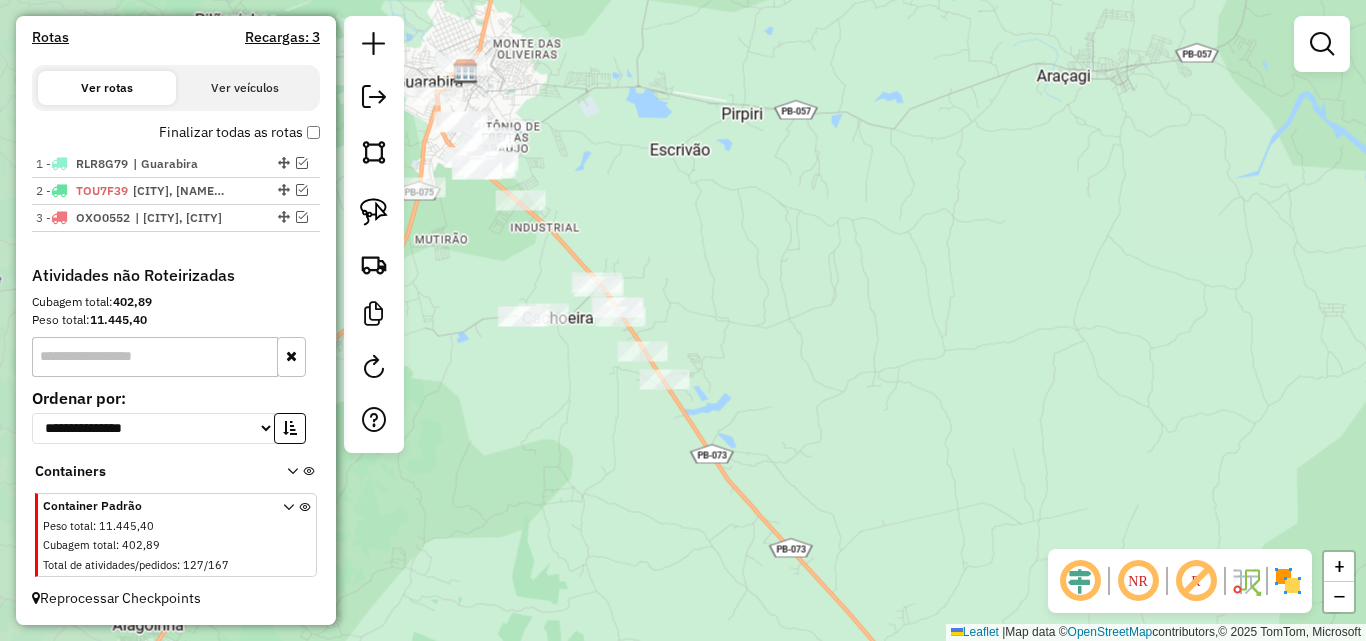 drag, startPoint x: 714, startPoint y: 479, endPoint x: 771, endPoint y: 507, distance: 63.505905 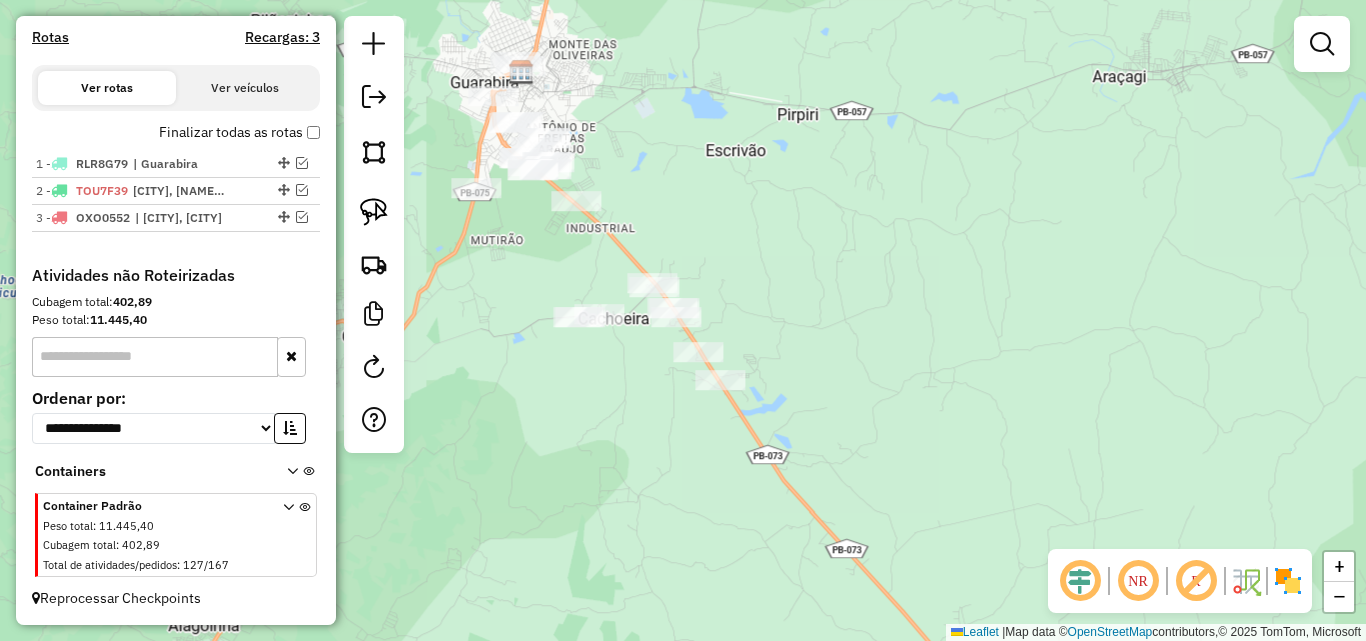 drag, startPoint x: 443, startPoint y: 123, endPoint x: 443, endPoint y: 157, distance: 34 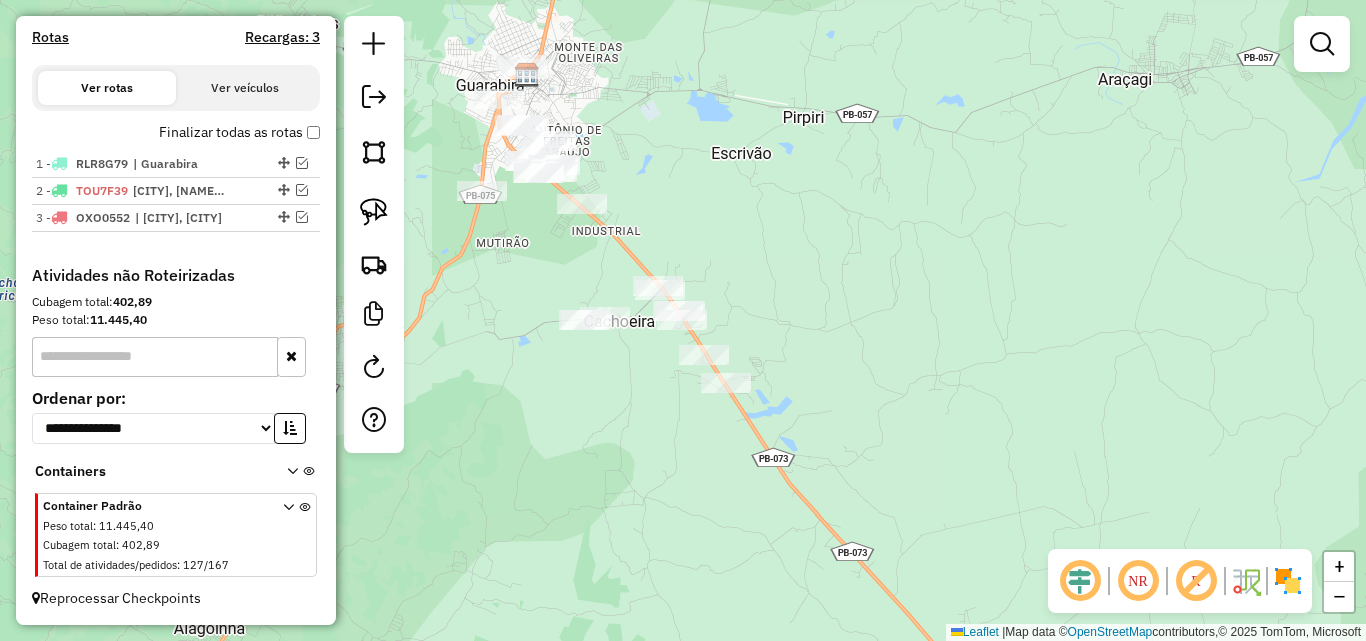 drag, startPoint x: 447, startPoint y: 242, endPoint x: 485, endPoint y: 260, distance: 42.047592 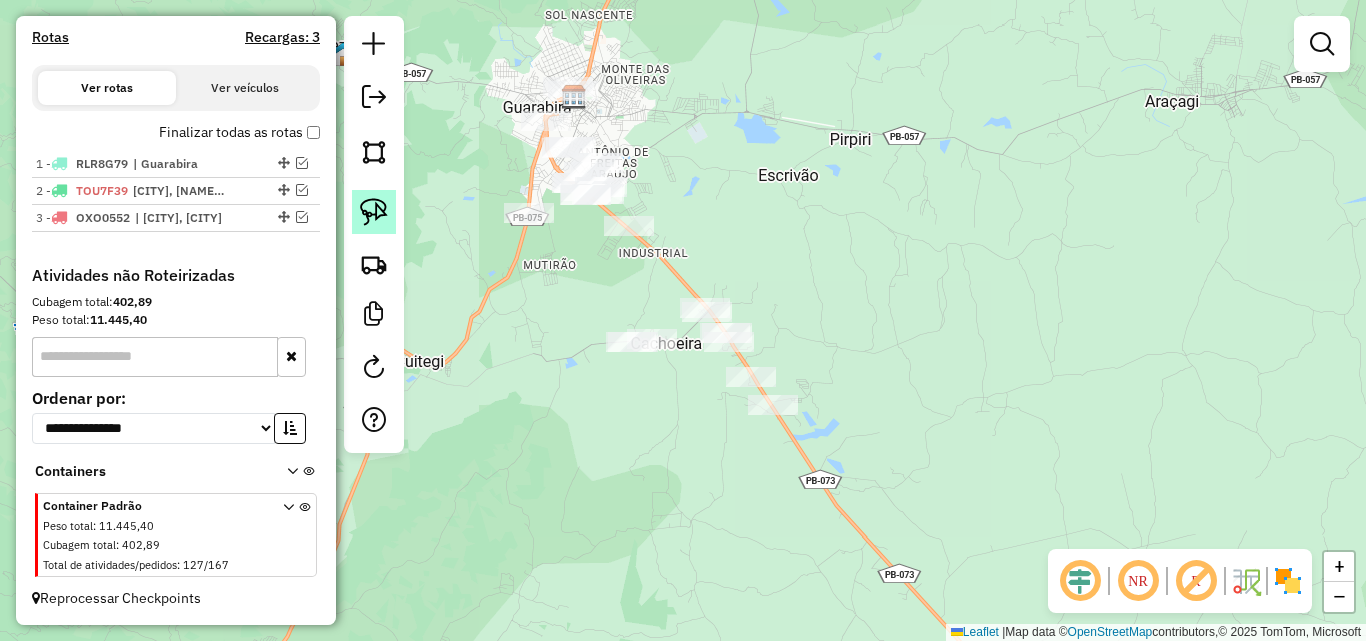 click 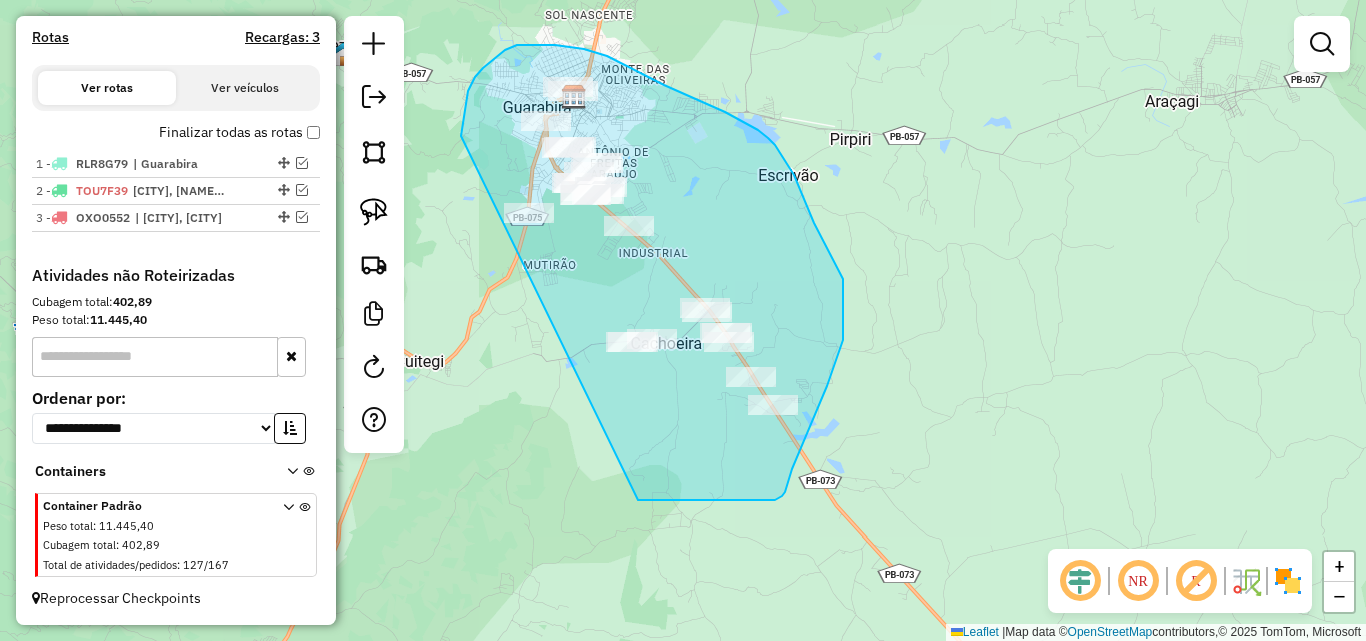 drag, startPoint x: 466, startPoint y: 106, endPoint x: 638, endPoint y: 500, distance: 429.90695 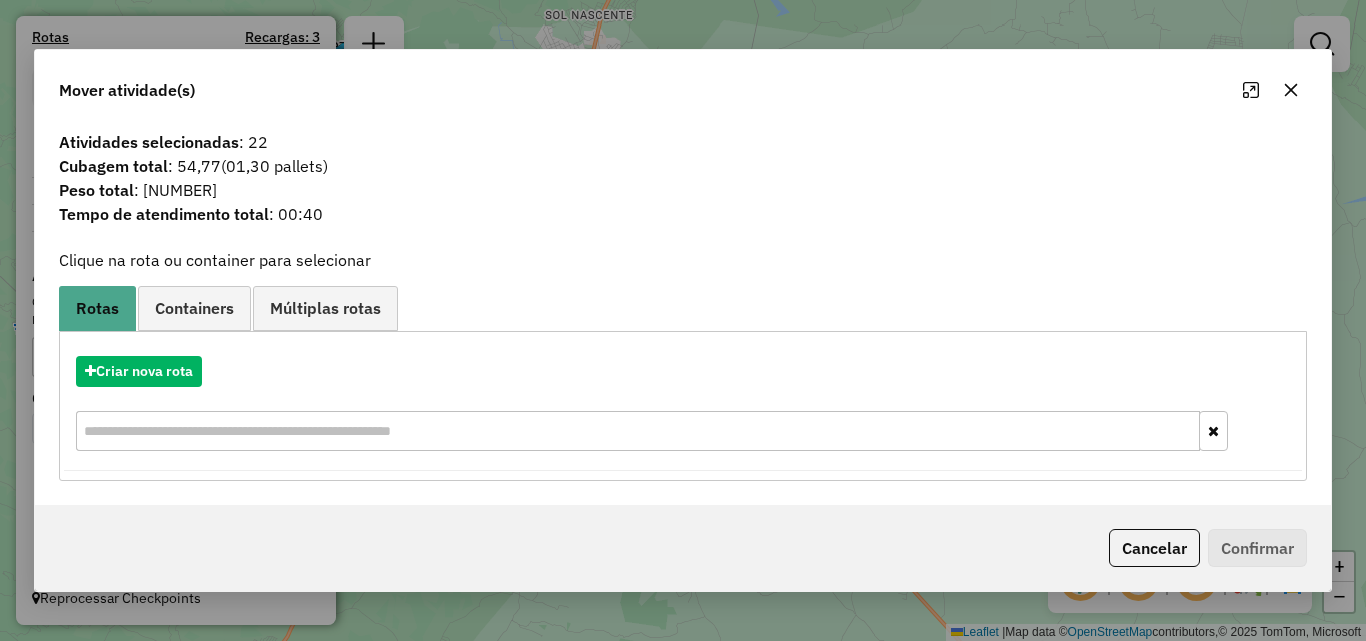 click 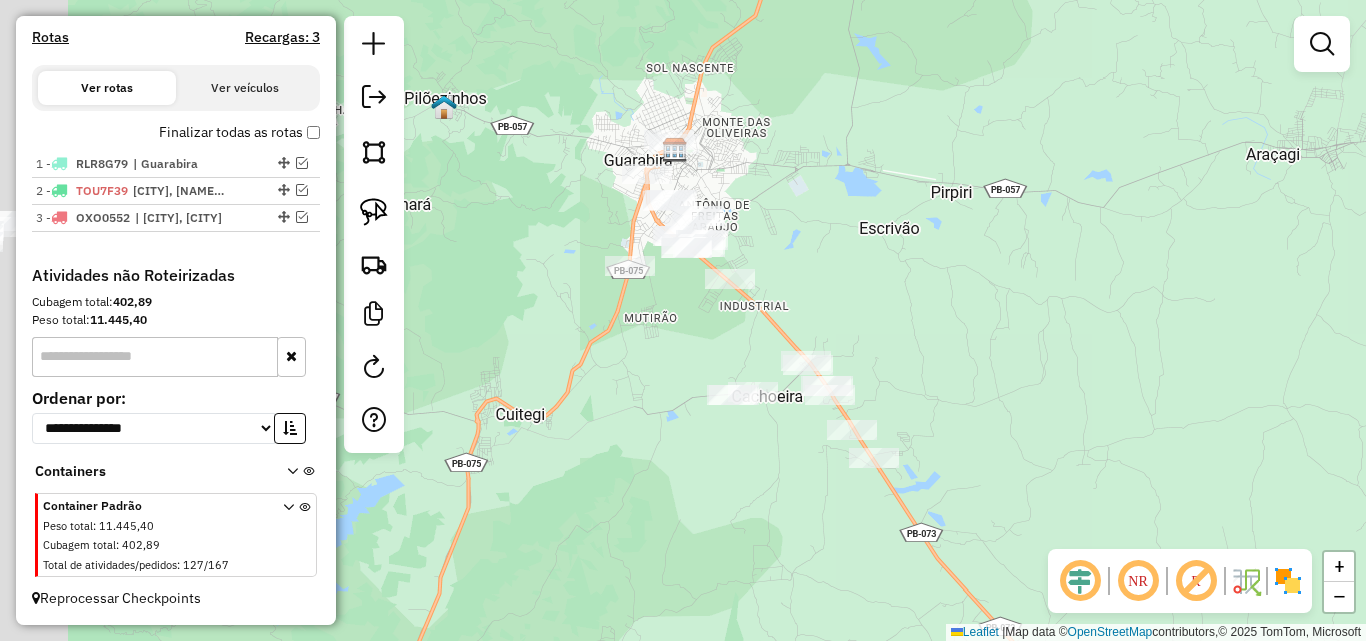 drag, startPoint x: 645, startPoint y: 375, endPoint x: 596, endPoint y: 380, distance: 49.25444 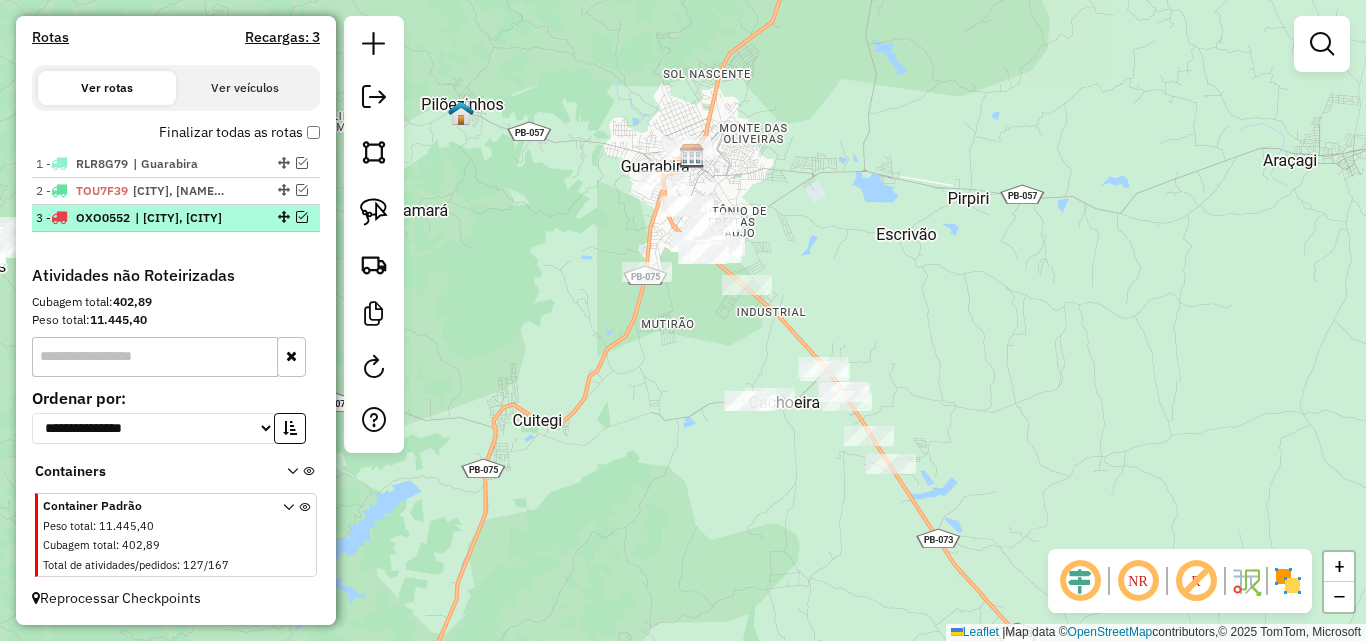click at bounding box center [302, 217] 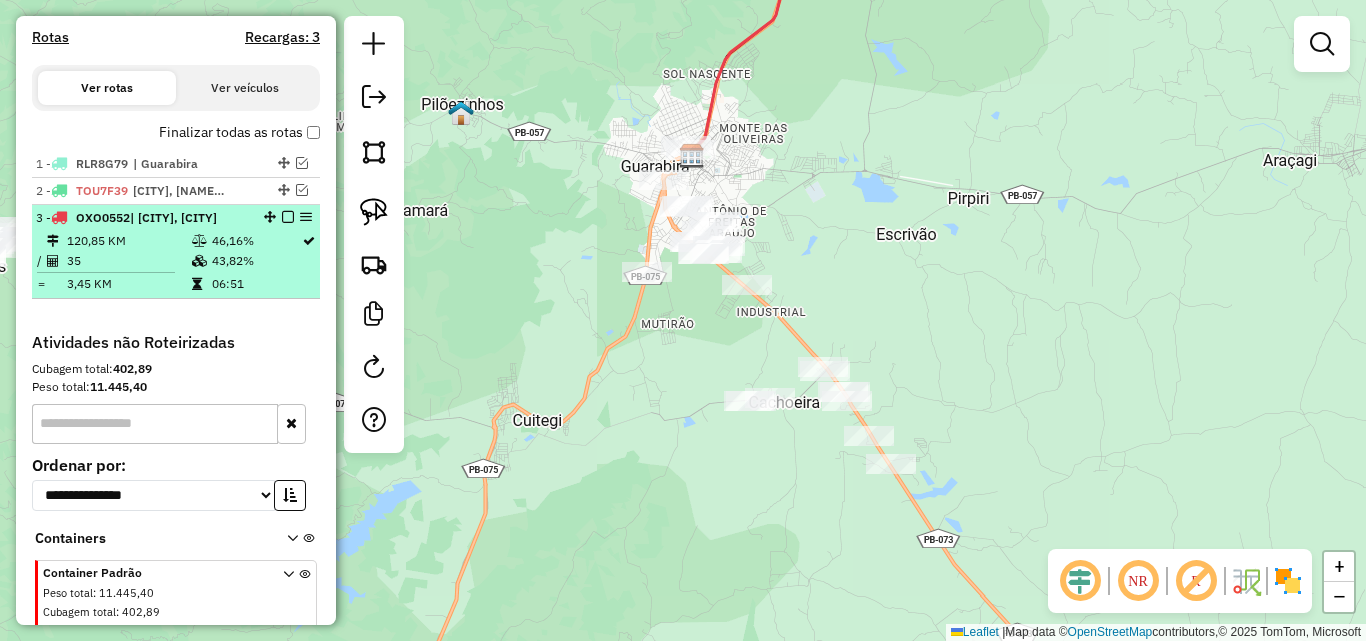 click at bounding box center [288, 217] 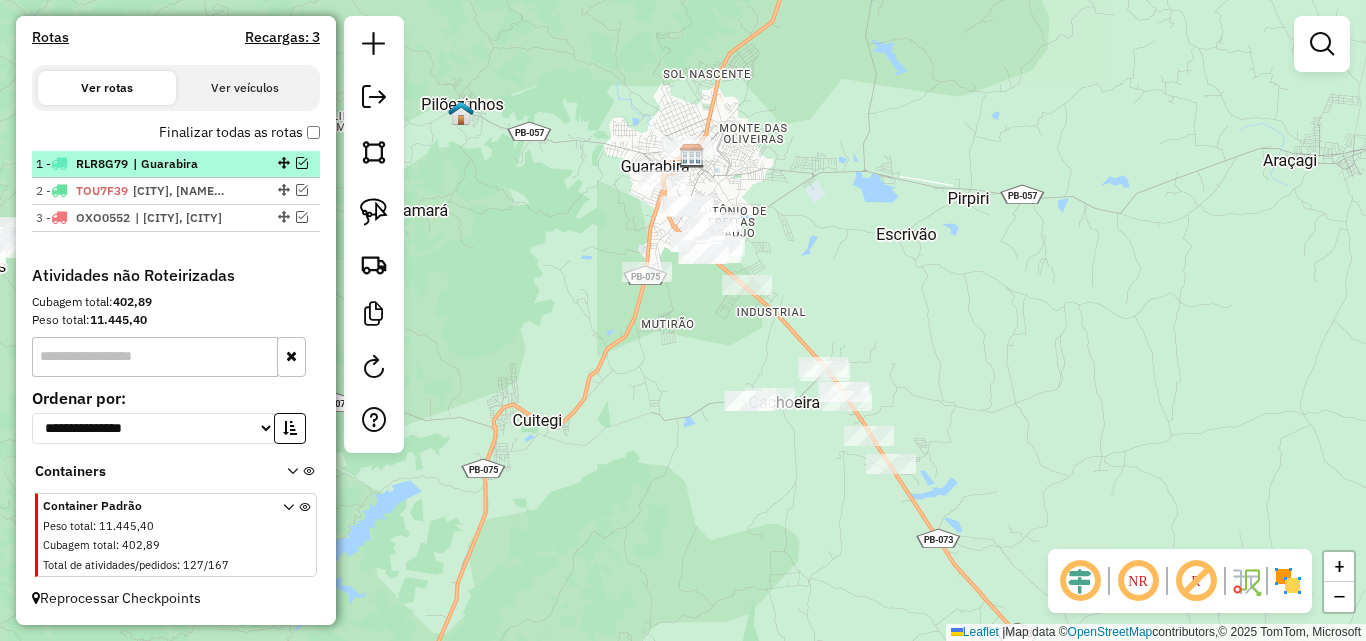 click at bounding box center [302, 163] 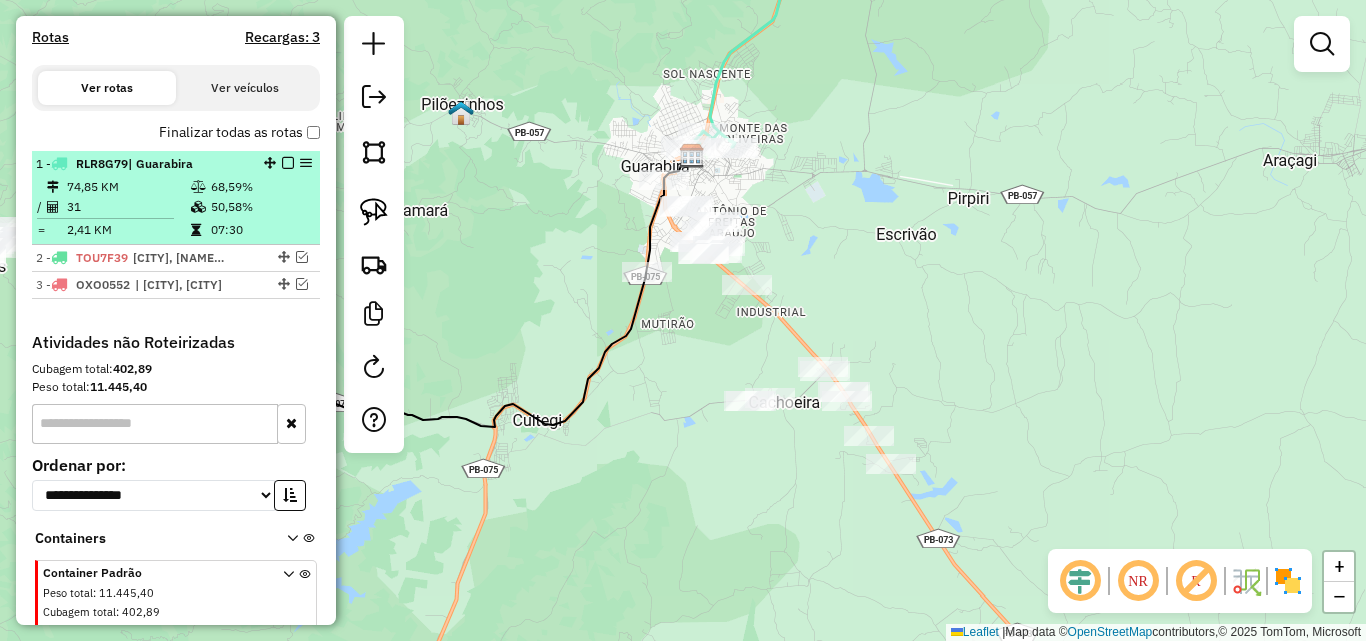click at bounding box center (288, 163) 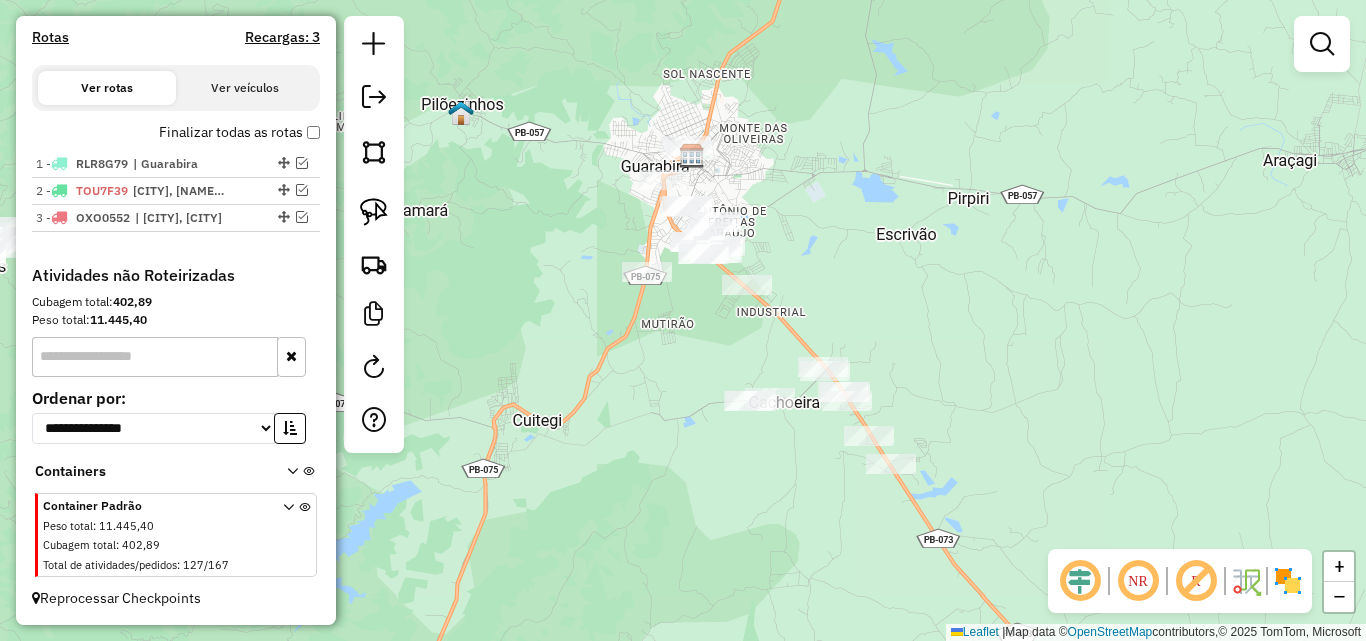 drag, startPoint x: 756, startPoint y: 511, endPoint x: 649, endPoint y: 390, distance: 161.52399 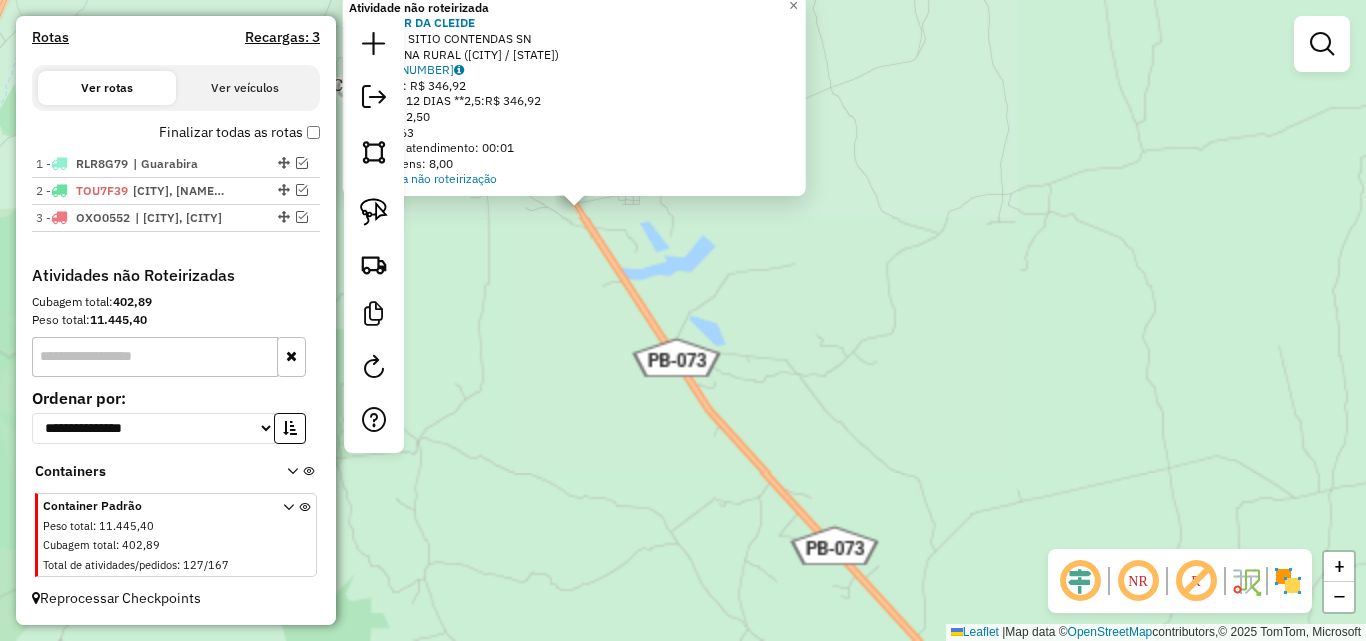 drag, startPoint x: 723, startPoint y: 419, endPoint x: 711, endPoint y: 419, distance: 12 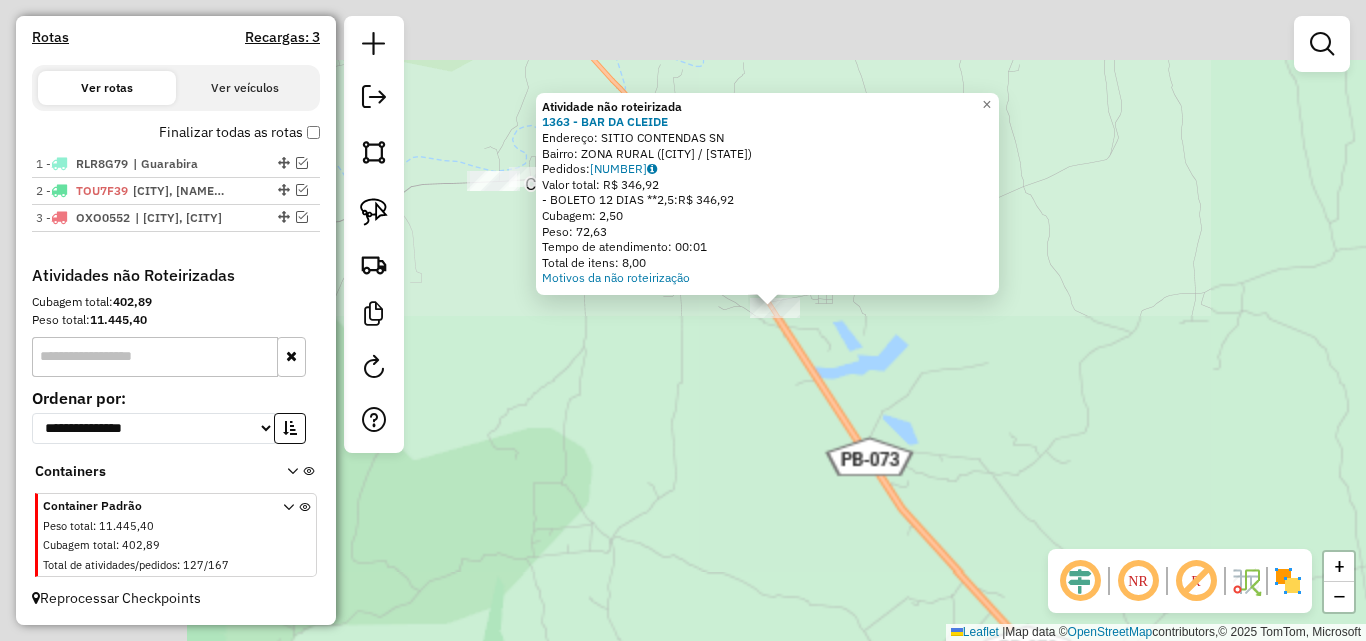 drag, startPoint x: 616, startPoint y: 401, endPoint x: 848, endPoint y: 517, distance: 259.38388 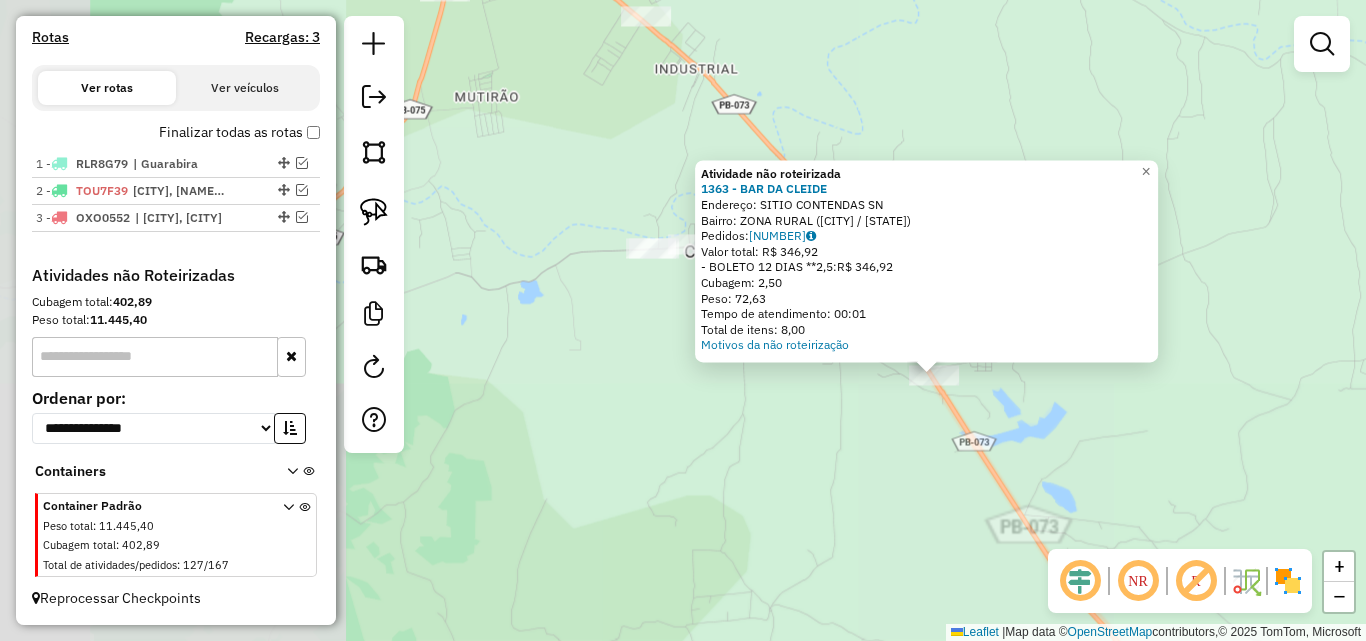 click on "Atividade não roteirizada 1363 - BAR DA CLEIDE  Endereço:  SITIO CONTENDAS SN   Bairro: ZONA RURAL ([CITY] / [STATE])   Pedidos:  01139220   Valor total: R$ 346,92   - BOLETO 12 DIAS **2,5:  R$ 346,92   Cubagem: 2,50   Peso: 72,63   Tempo de atendimento: 00:01   Total de itens: 8,00  Motivos da não roteirização × Janela de atendimento Grade de atendimento Capacidade Transportadoras Veículos Cliente Pedidos  Rotas Selecione os dias de semana para filtrar as janelas de atendimento  Seg   Ter   Qua   Qui   Sex   Sáb   Dom  Informe o período da janela de atendimento: De: Até:  Filtrar exatamente a janela do cliente  Considerar janela de atendimento padrão  Selecione os dias de semana para filtrar as grades de atendimento  Seg   Ter   Qua   Qui   Sex   Sáb   Dom   Considerar clientes sem dia de atendimento cadastrado  Clientes fora do dia de atendimento selecionado Filtrar as atividades entre os valores definidos abaixo:  Peso mínimo:   Peso máximo:   Cubagem mínima:   Cubagem máxima:   De:   Até:" 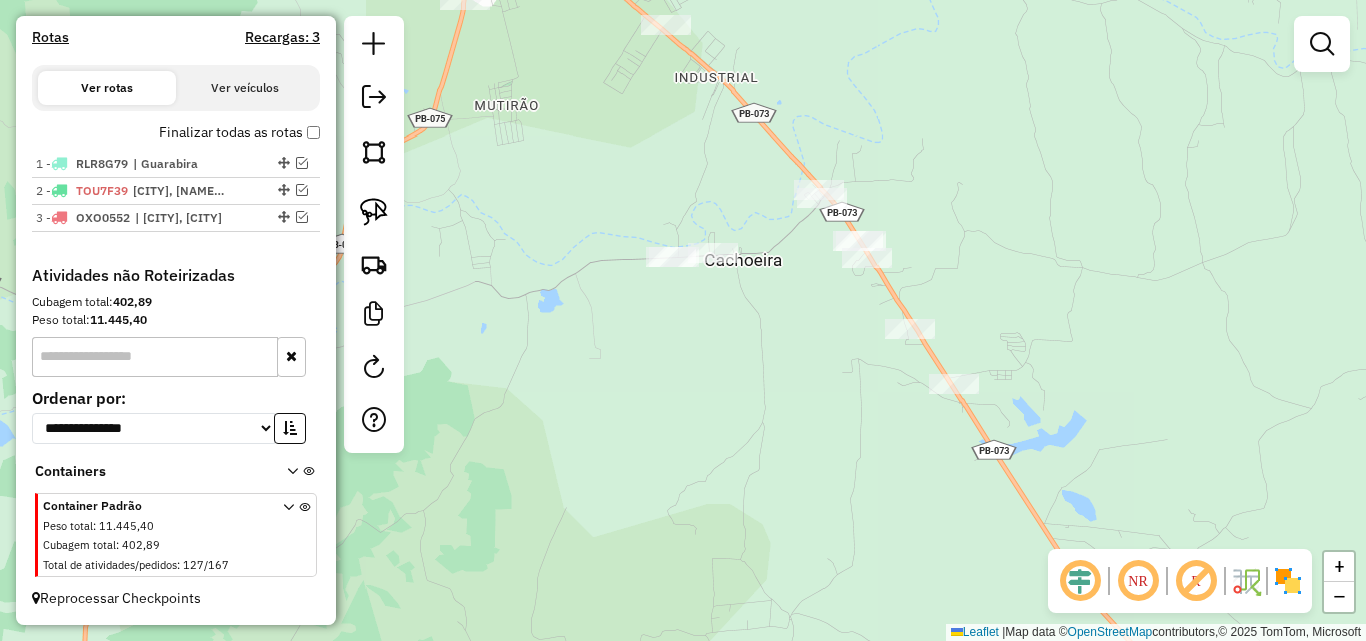 drag, startPoint x: 758, startPoint y: 469, endPoint x: 807, endPoint y: 597, distance: 137.05838 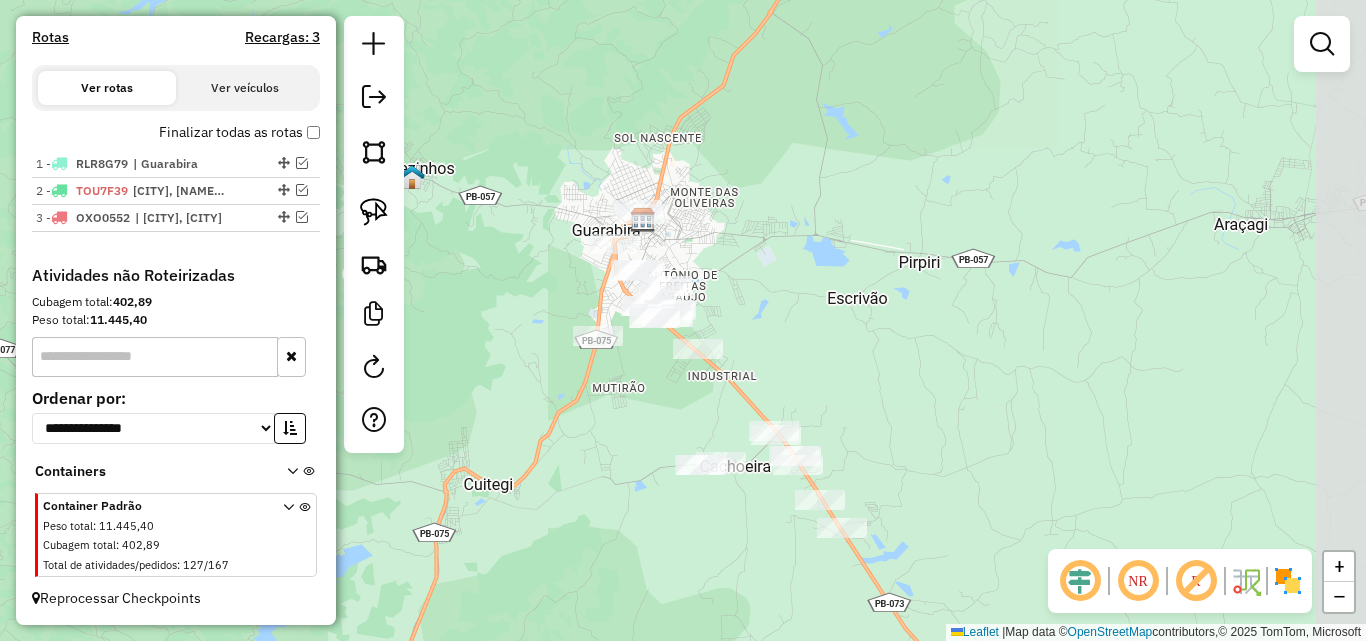 drag, startPoint x: 664, startPoint y: 470, endPoint x: 591, endPoint y: 436, distance: 80.529495 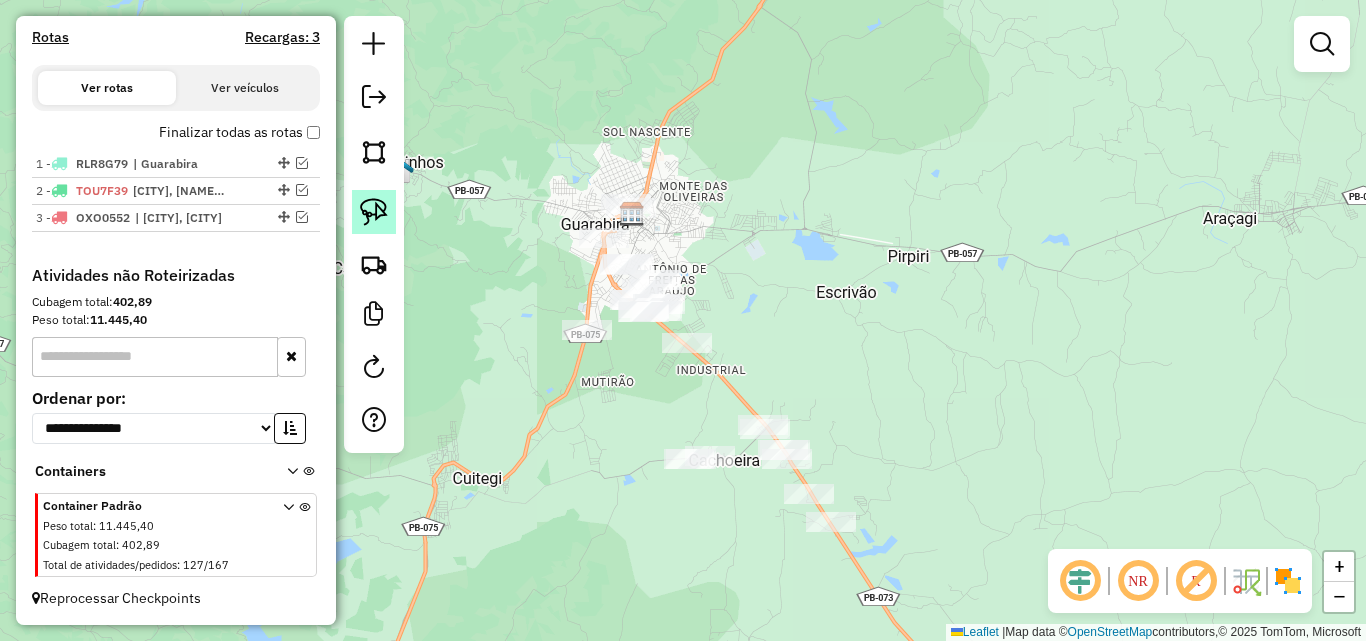 click 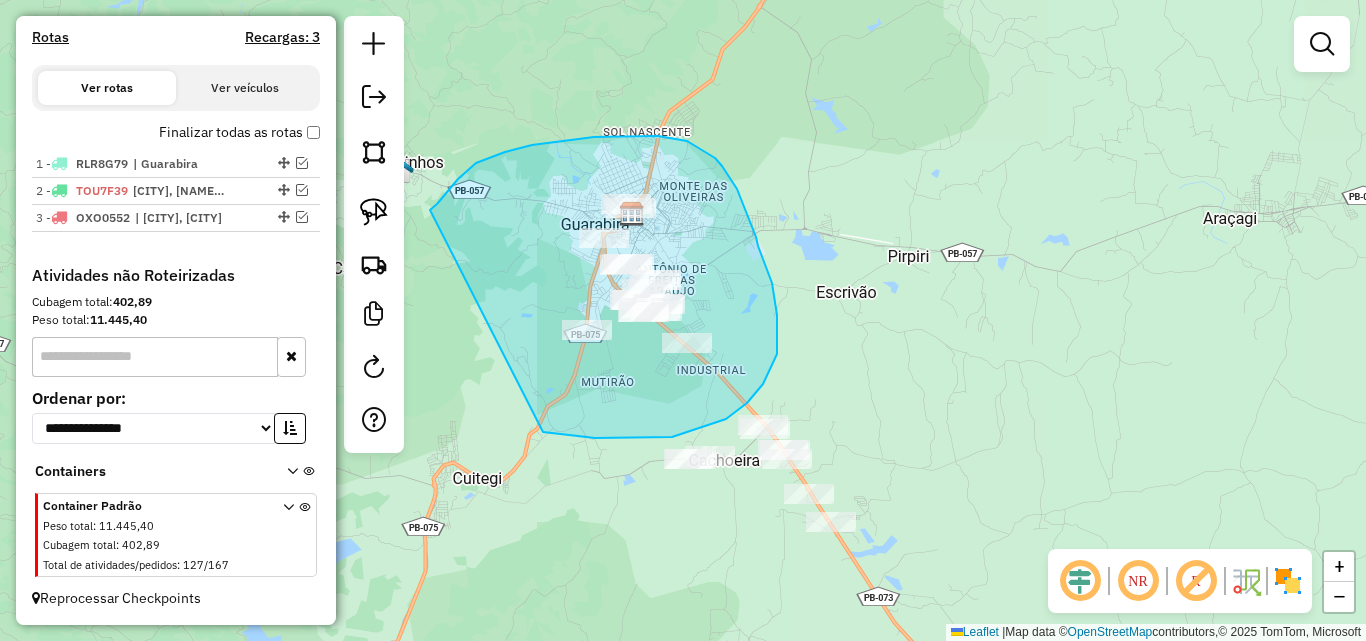 drag, startPoint x: 441, startPoint y: 199, endPoint x: 537, endPoint y: 424, distance: 244.6242 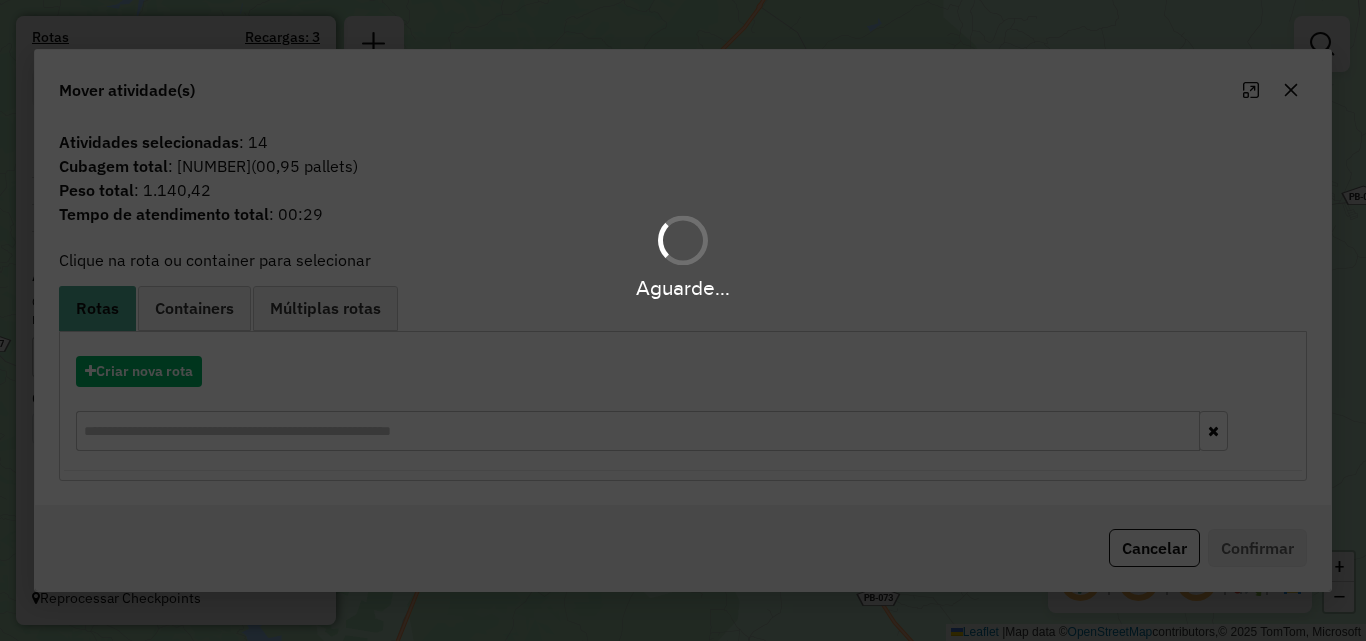 click on "Aguarde..." at bounding box center [683, 320] 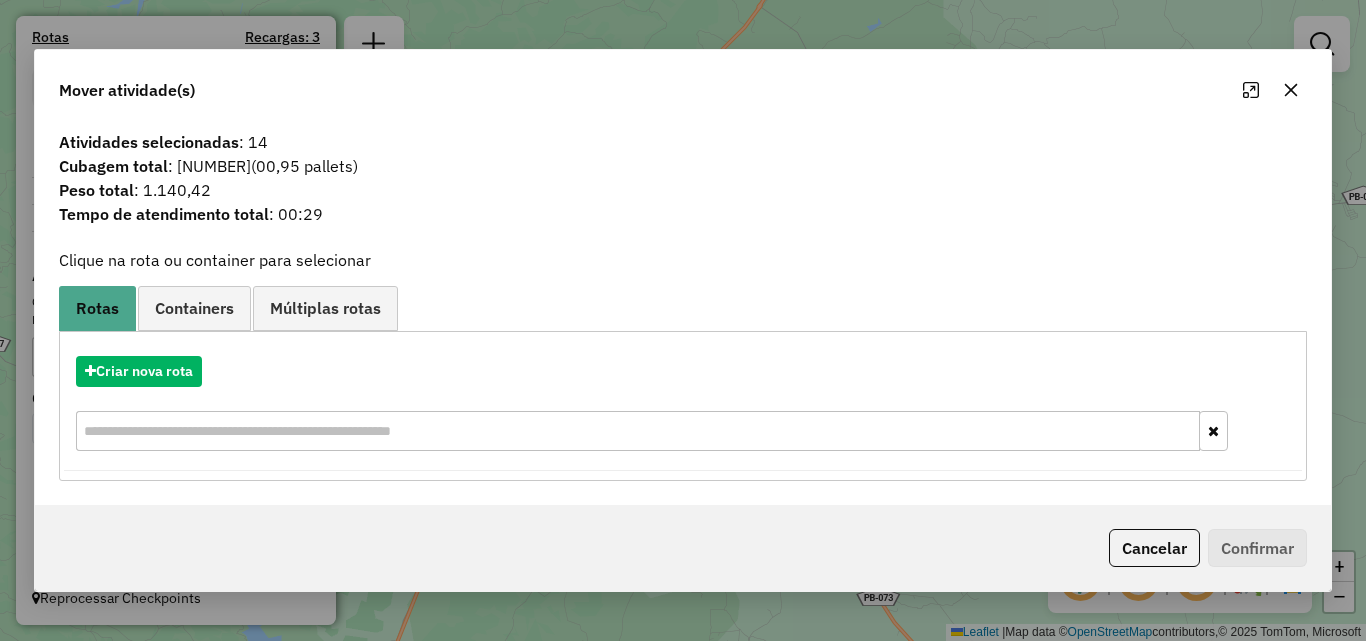click 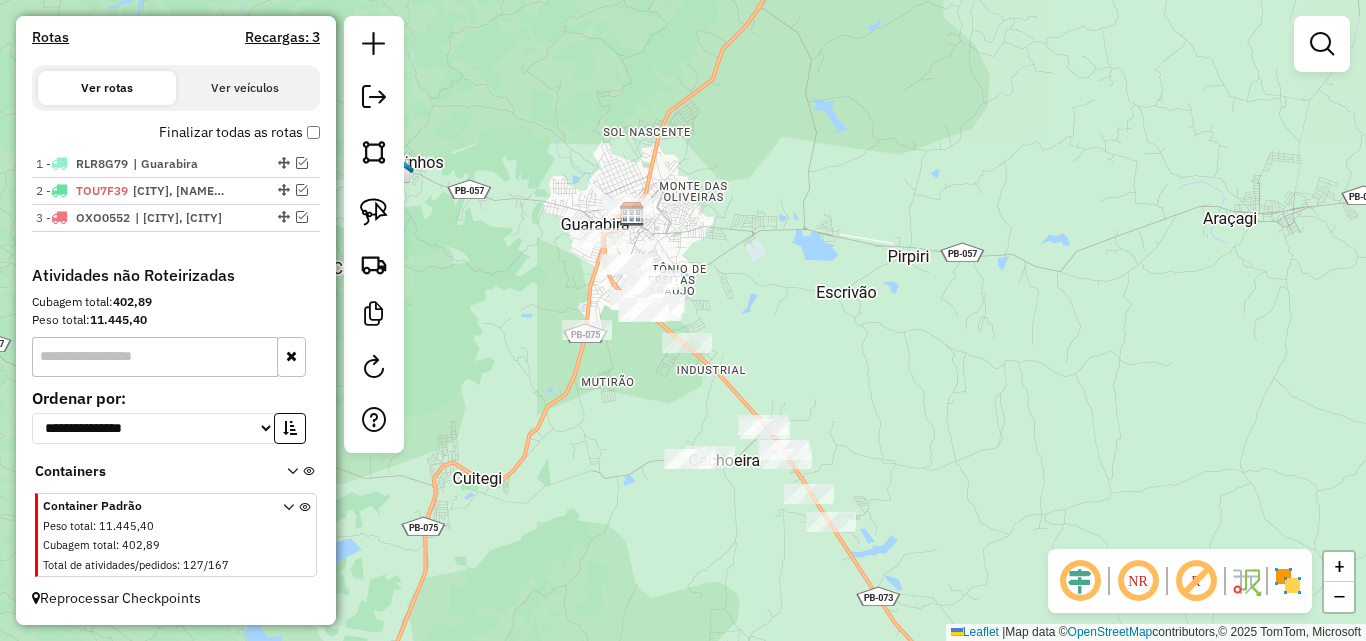 drag, startPoint x: 1053, startPoint y: 369, endPoint x: 737, endPoint y: 120, distance: 402.31454 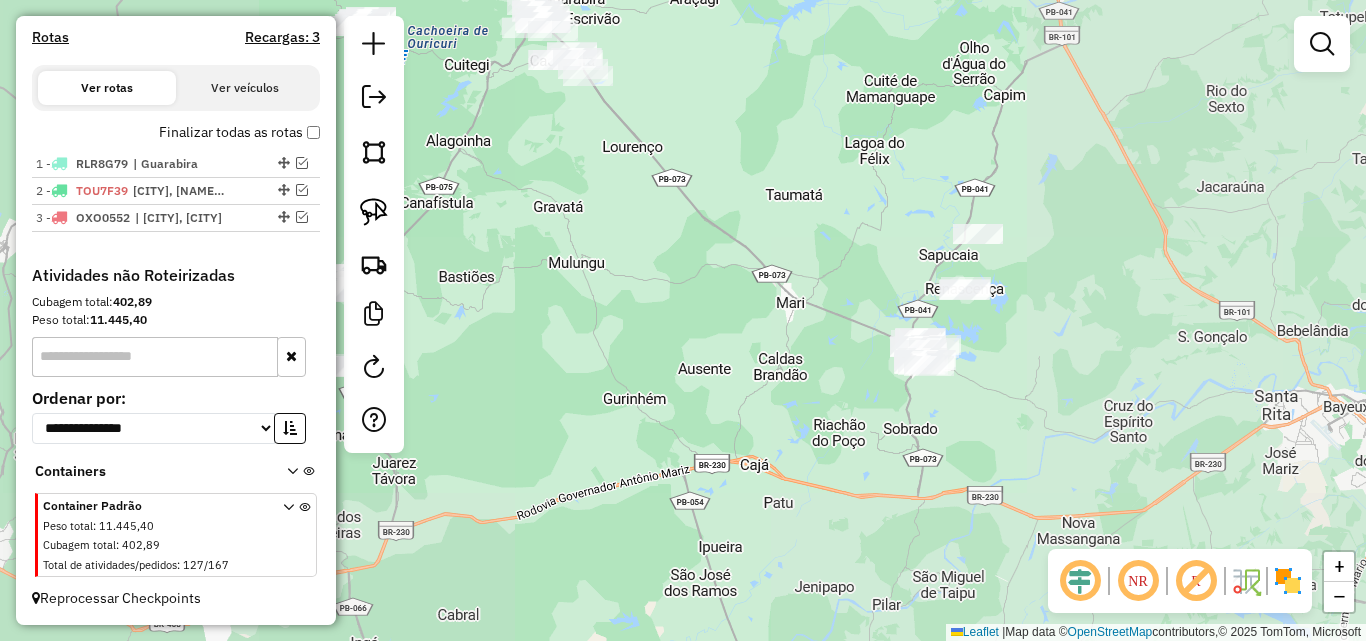 drag, startPoint x: 773, startPoint y: 333, endPoint x: 746, endPoint y: 242, distance: 94.92102 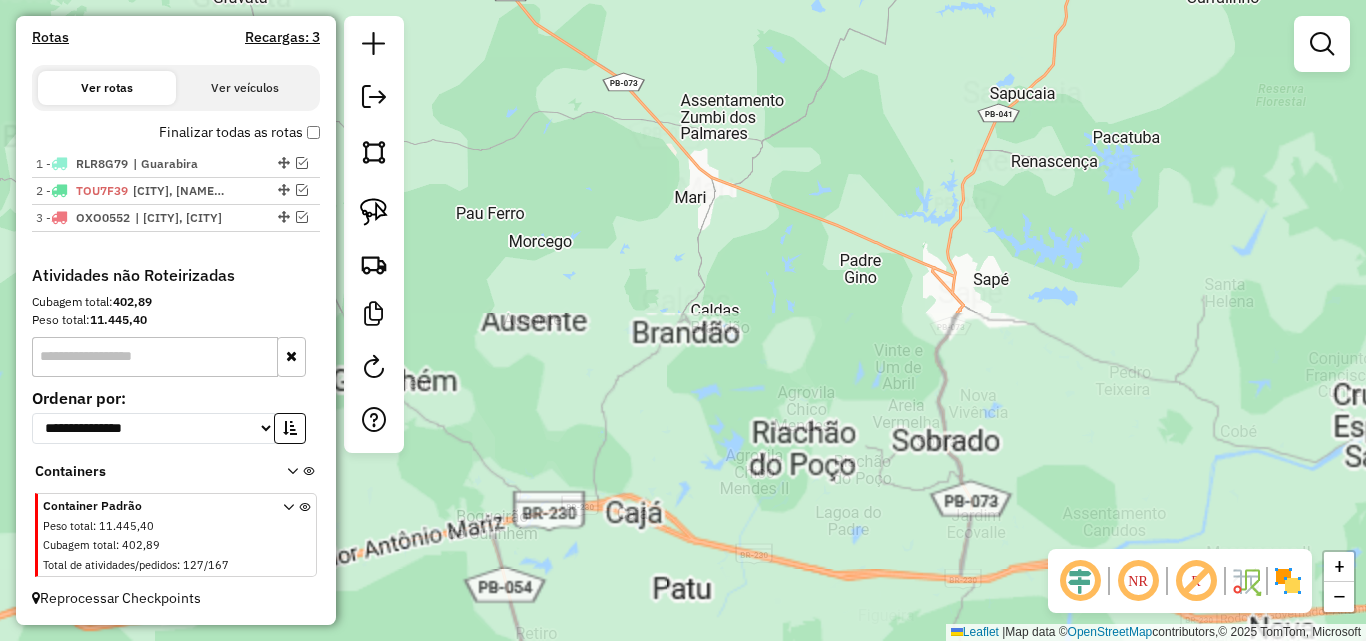 drag, startPoint x: 811, startPoint y: 340, endPoint x: 934, endPoint y: 461, distance: 172.53986 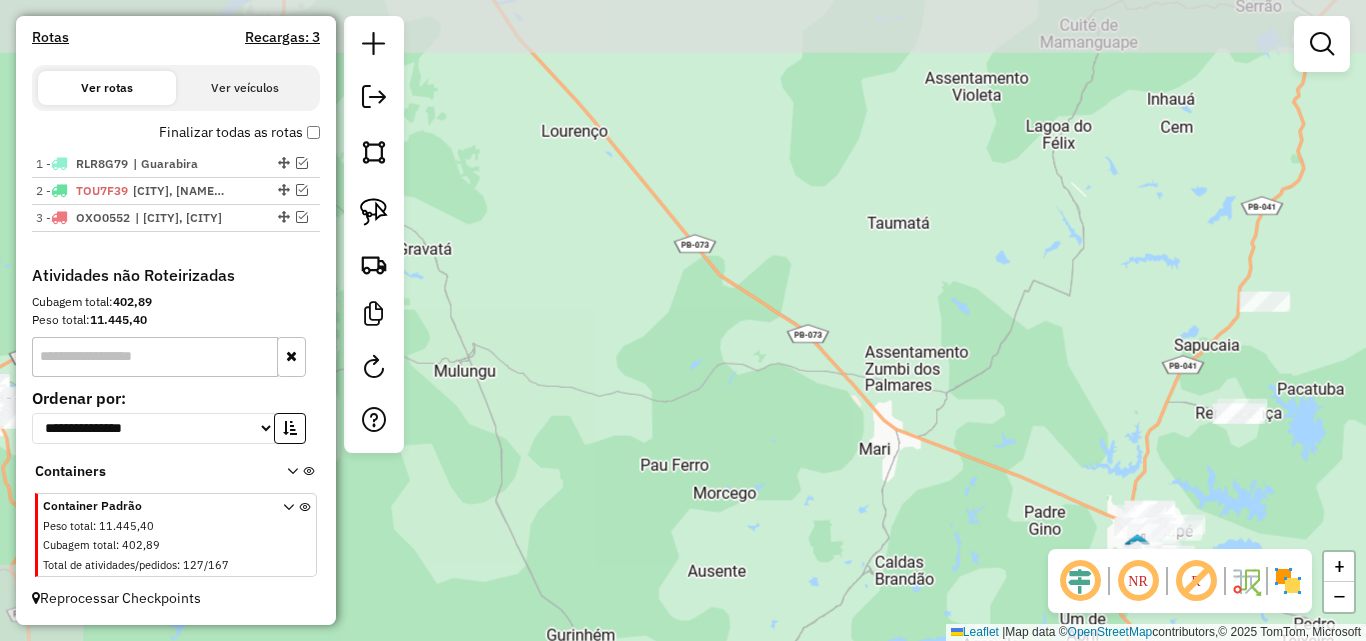 drag, startPoint x: 692, startPoint y: 336, endPoint x: 844, endPoint y: 515, distance: 234.82973 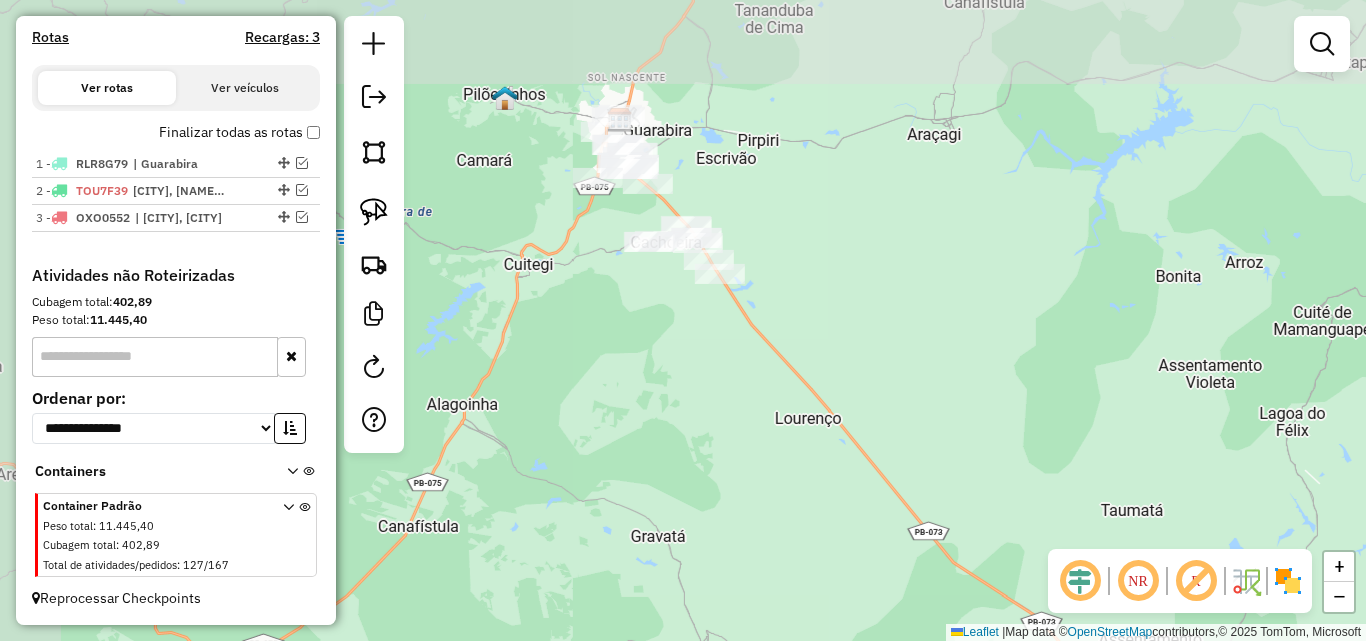 drag, startPoint x: 806, startPoint y: 450, endPoint x: 868, endPoint y: 494, distance: 76.02631 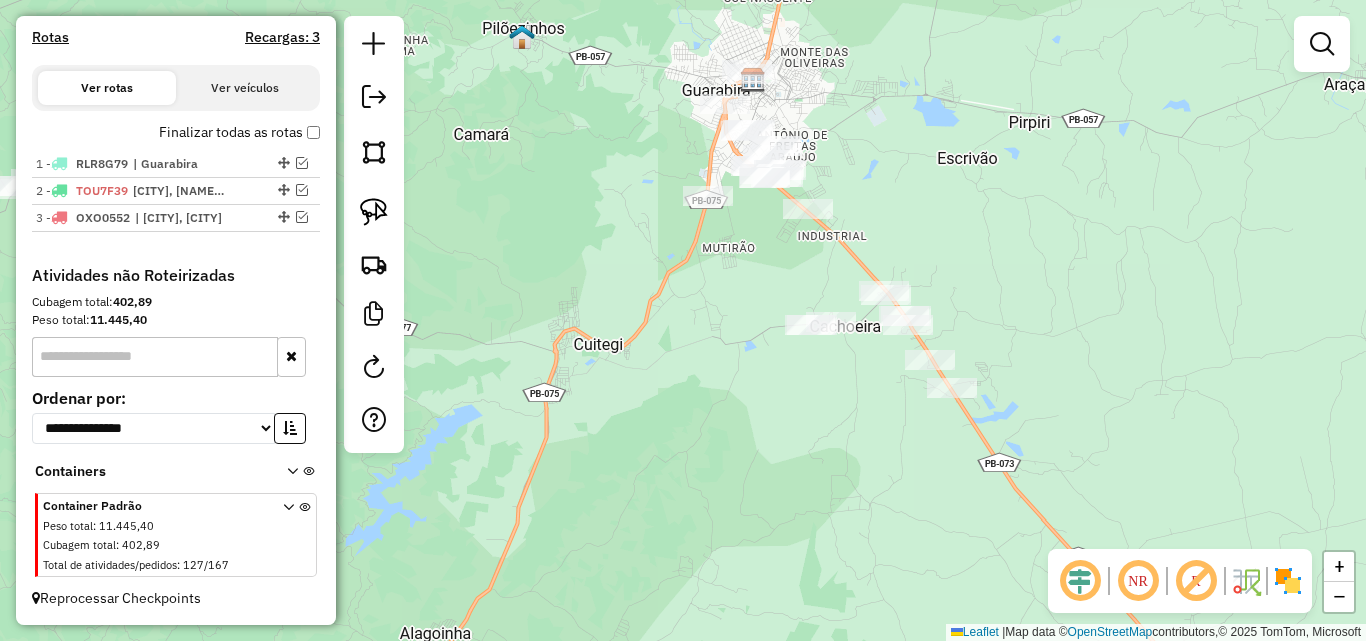 drag, startPoint x: 764, startPoint y: 412, endPoint x: 652, endPoint y: 420, distance: 112.28535 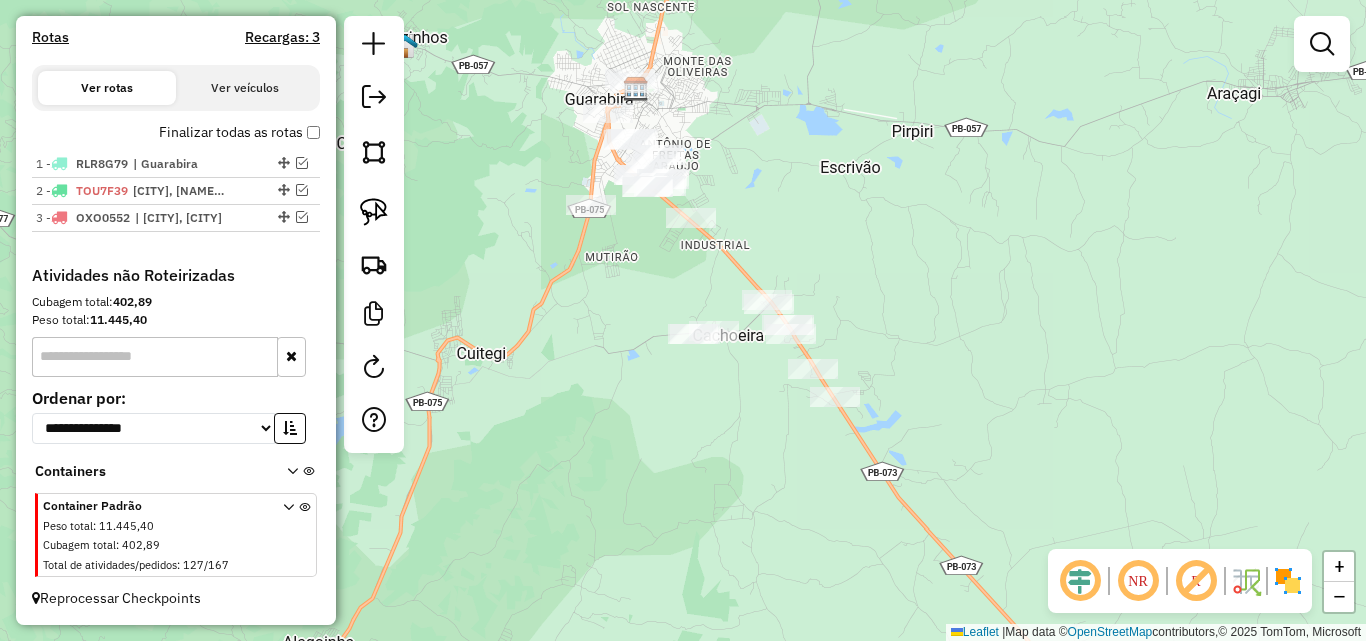 drag, startPoint x: 627, startPoint y: 402, endPoint x: 612, endPoint y: 432, distance: 33.54102 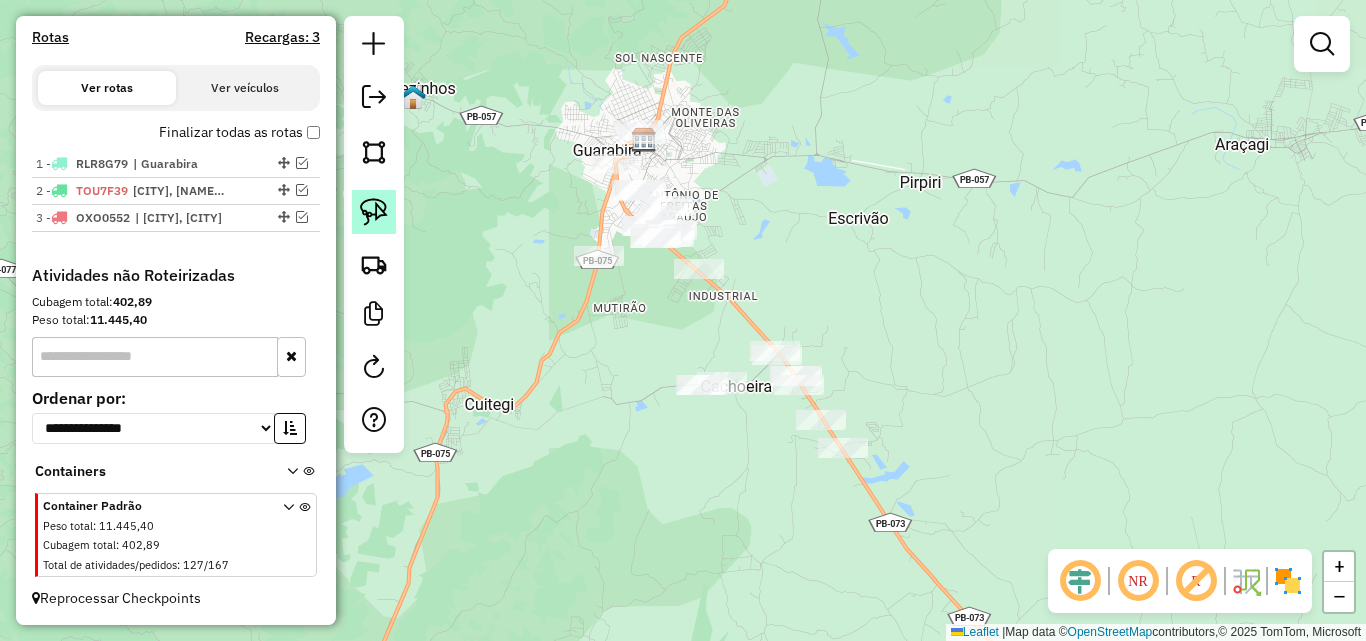 click 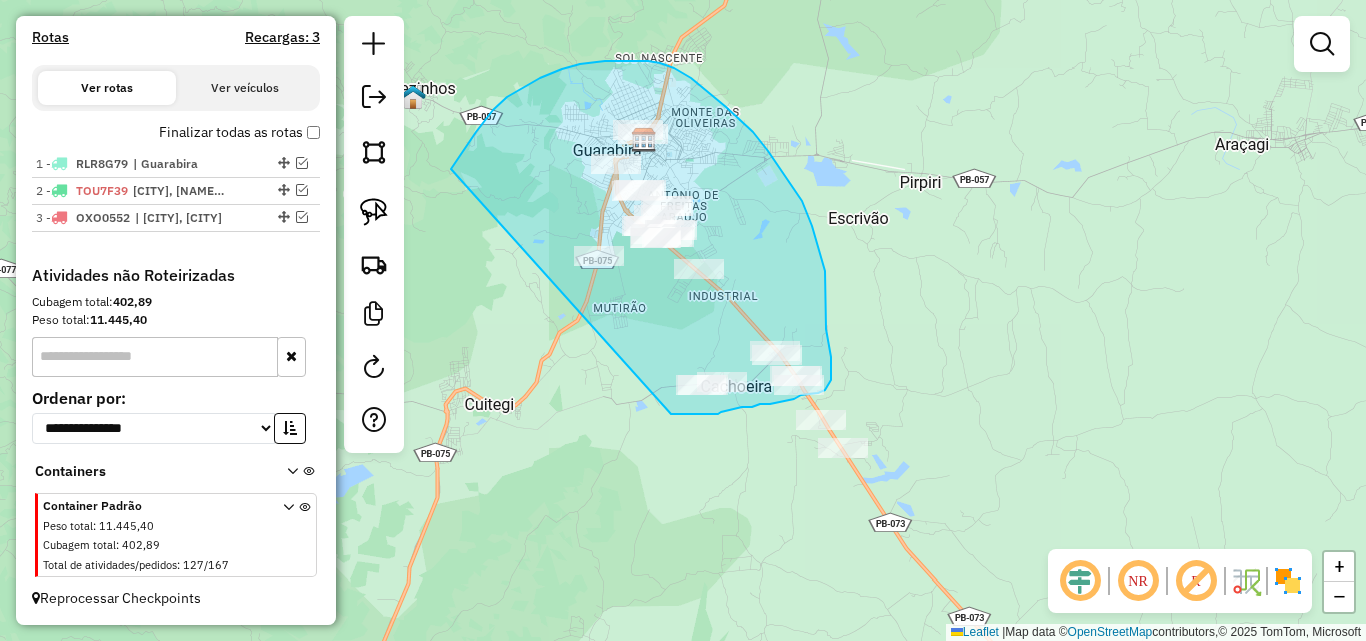 drag, startPoint x: 458, startPoint y: 159, endPoint x: 671, endPoint y: 414, distance: 332.25592 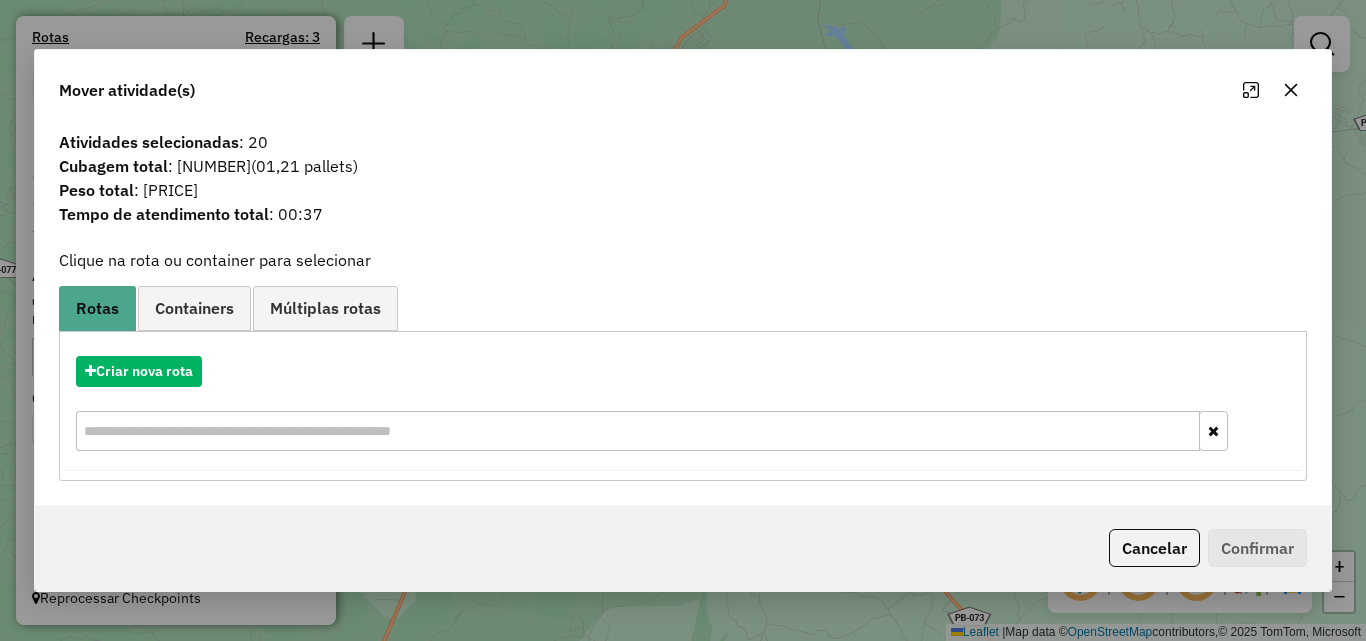 click 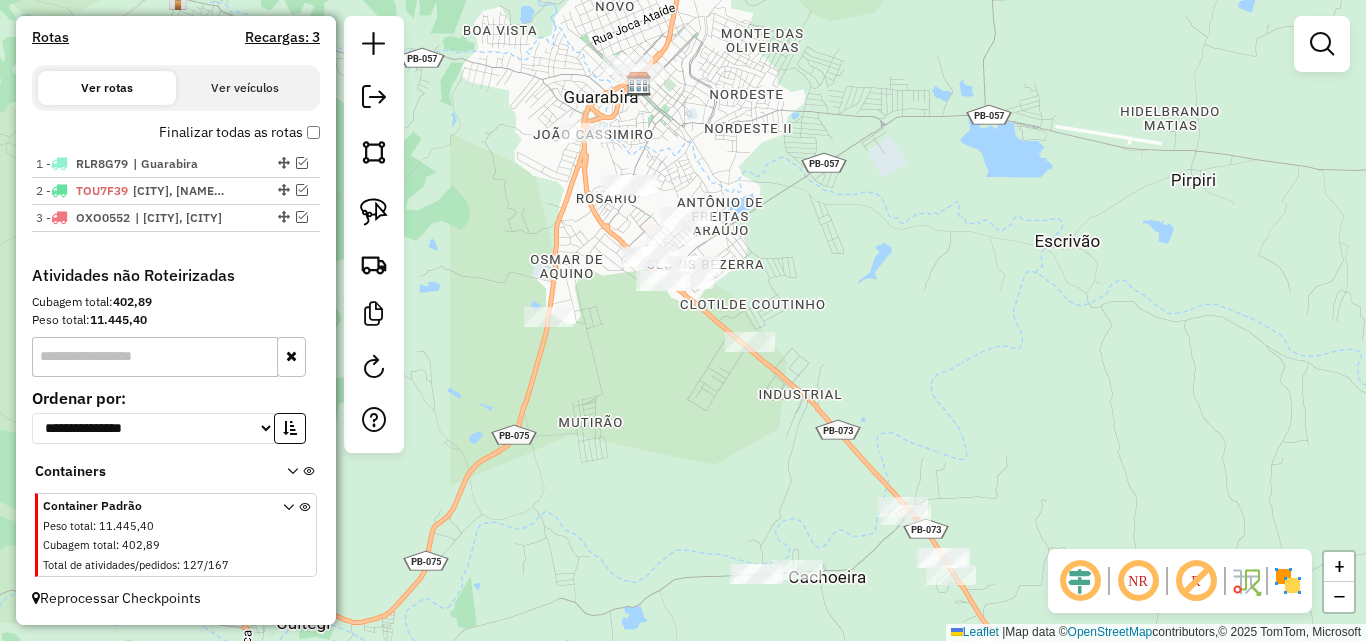 drag, startPoint x: 572, startPoint y: 290, endPoint x: 470, endPoint y: 368, distance: 128.40561 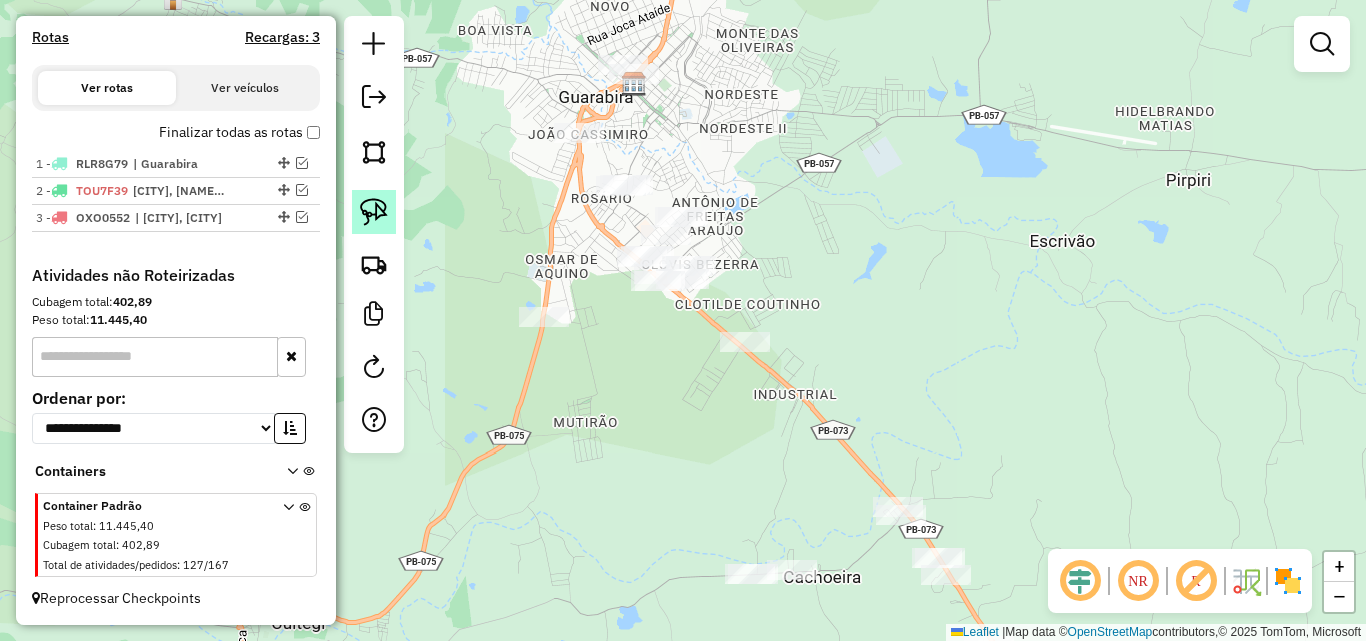 drag, startPoint x: 362, startPoint y: 223, endPoint x: 397, endPoint y: 189, distance: 48.79549 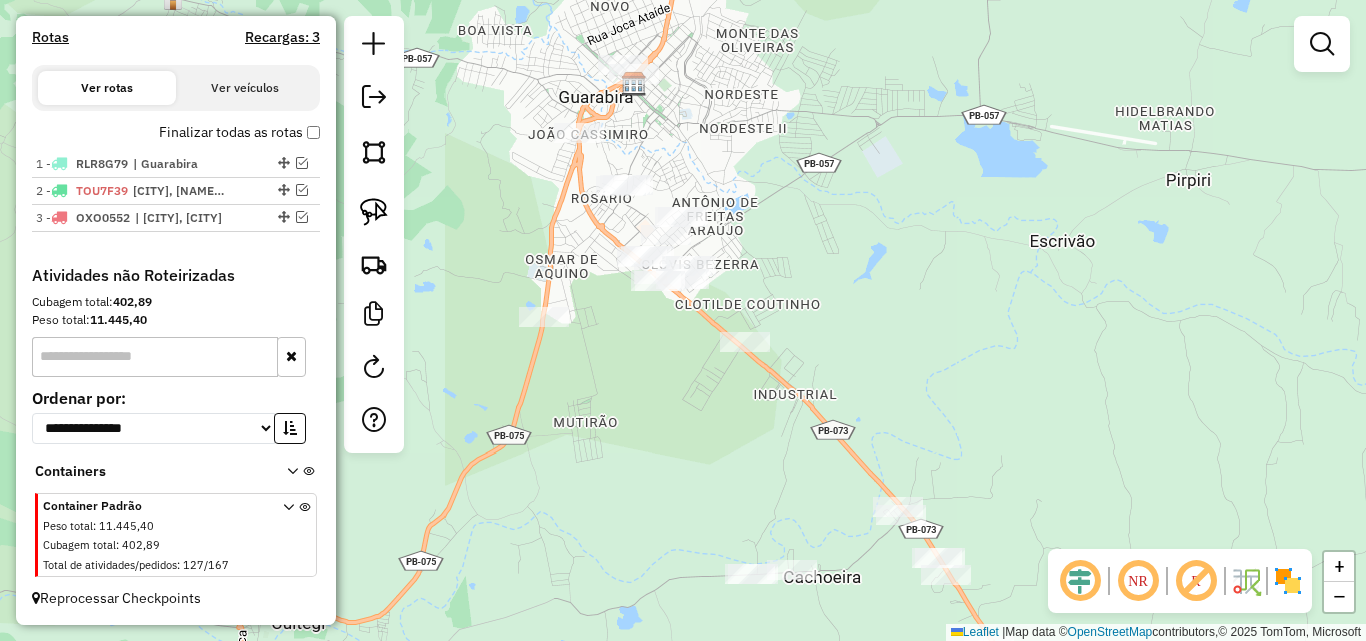click 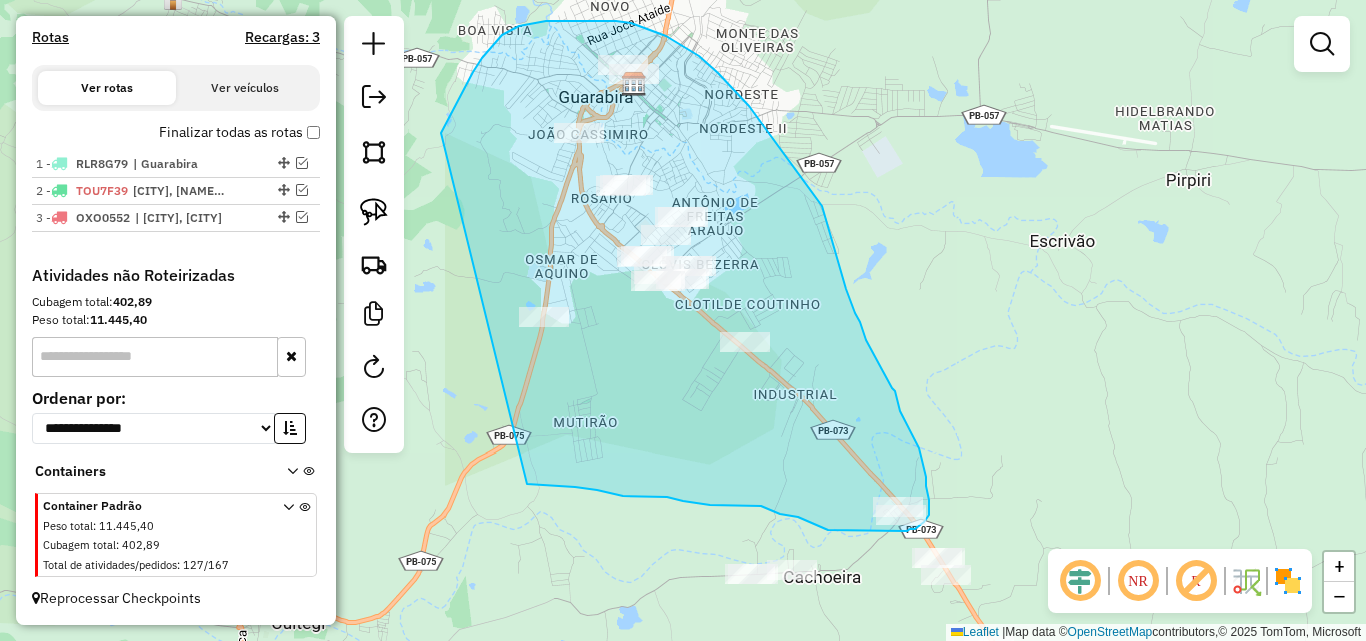 drag, startPoint x: 445, startPoint y: 126, endPoint x: 526, endPoint y: 483, distance: 366.07376 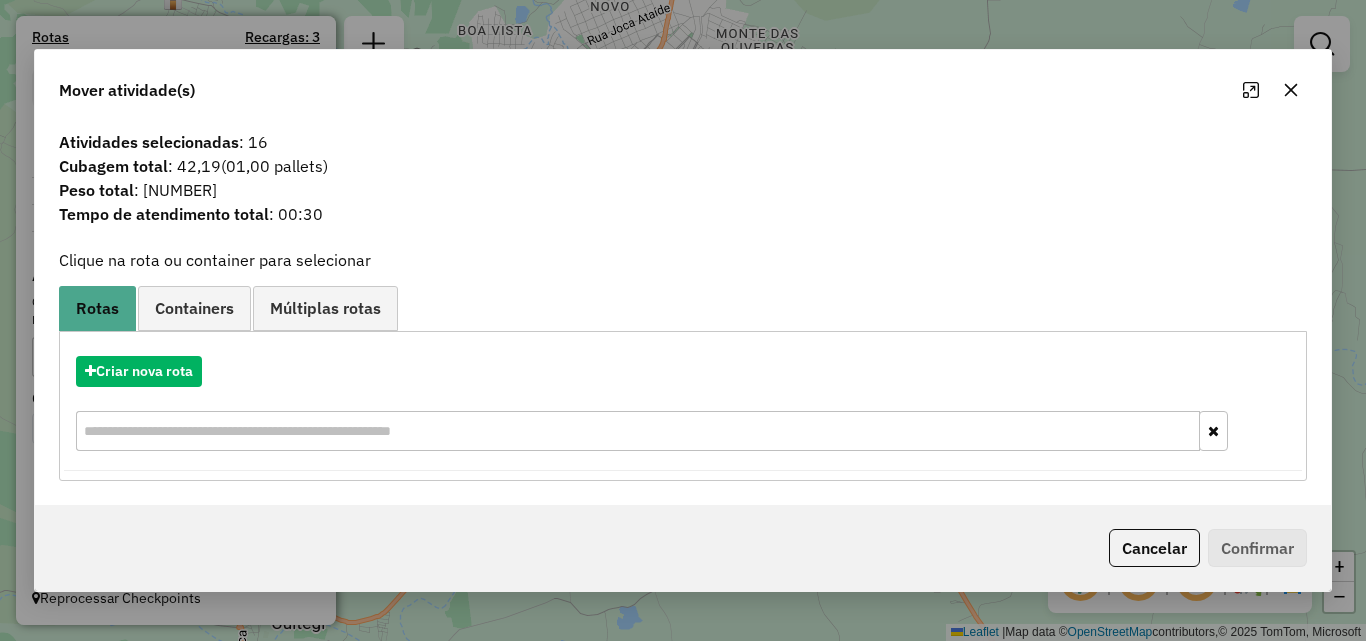 click 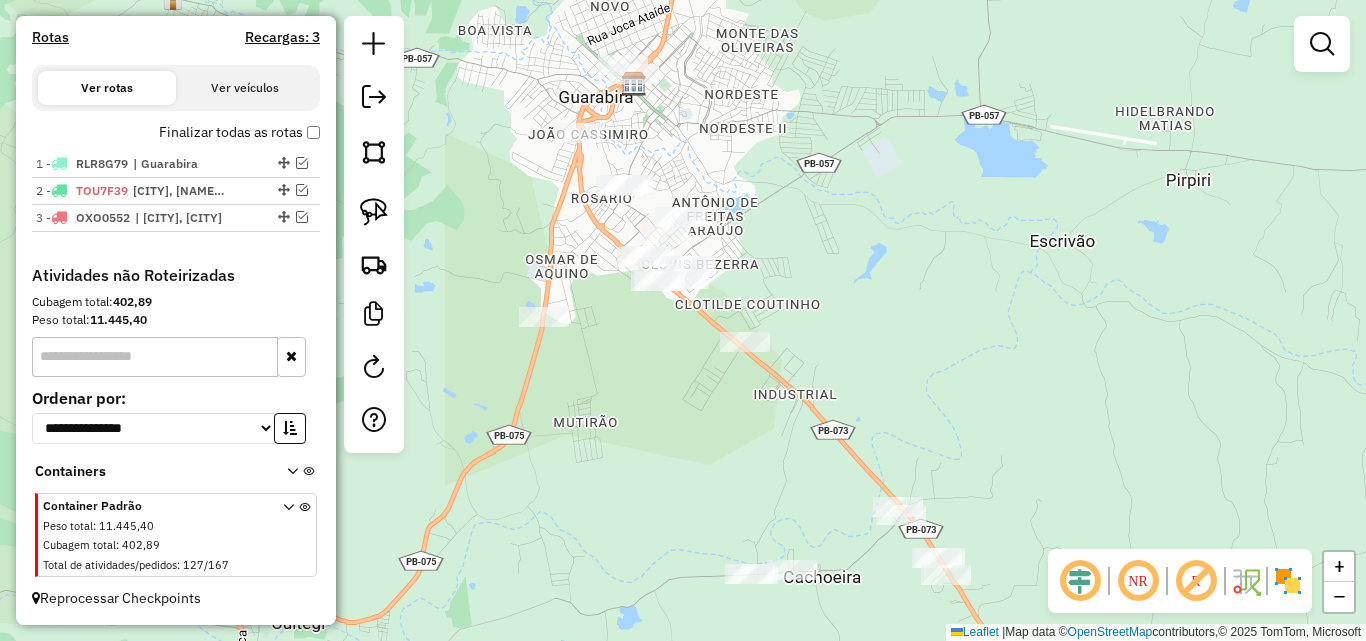 drag, startPoint x: 957, startPoint y: 532, endPoint x: 939, endPoint y: 413, distance: 120.353645 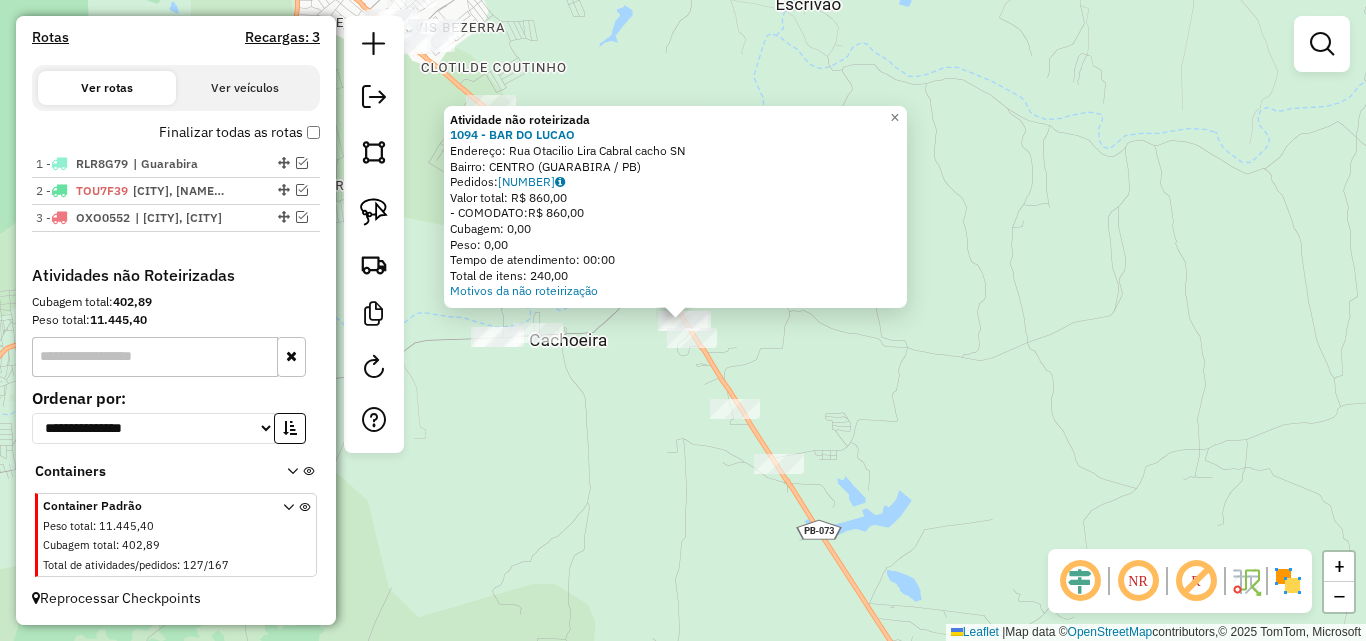 click 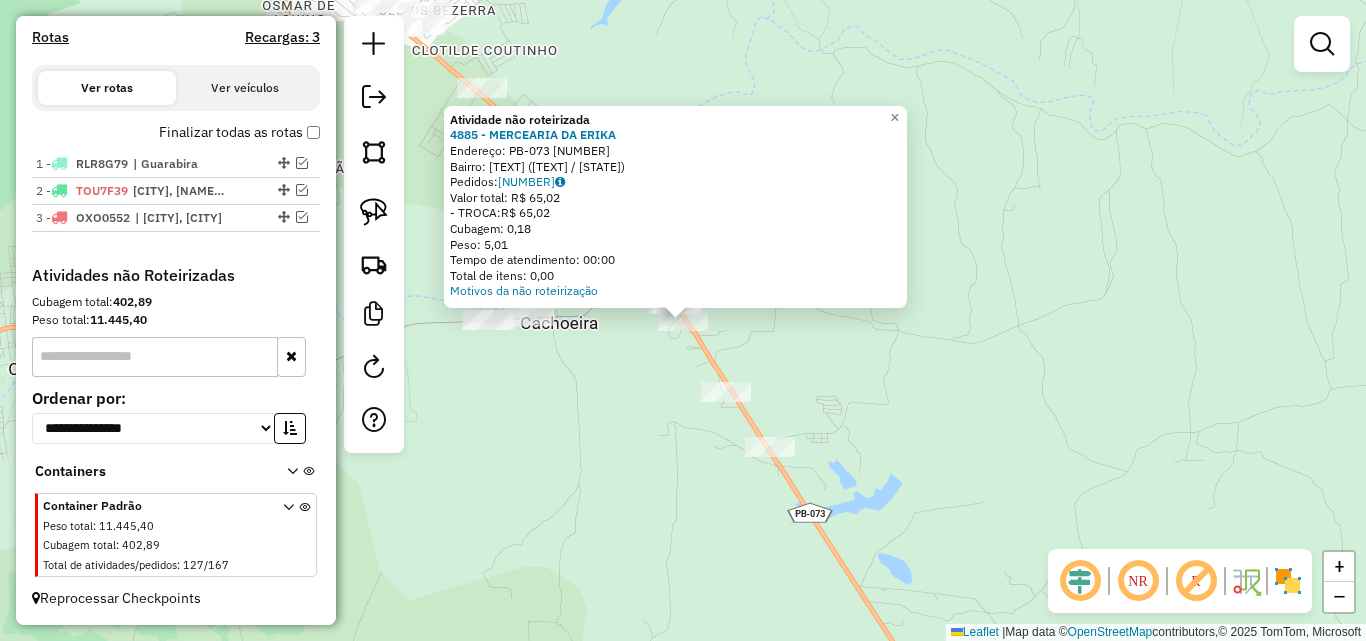 click on "Atividade não roteirizada 4885 - MERCEARIA DA ERIKA  Endereço:  PB-073 2180   Bairro: CONTENDAS ([CITY] / [STATE])   Pedidos:  01139197   Valor total: R$ 65,02   - TROCA:  R$ 65,02   Cubagem: 0,18   Peso: 5,01   Tempo de atendimento: 00:00   Total de itens: 0,00  Motivos da não roteirização × Janela de atendimento Grade de atendimento Capacidade Transportadoras Veículos Cliente Pedidos  Rotas Selecione os dias de semana para filtrar as janelas de atendimento  Seg   Ter   Qua   Qui   Sex   Sáb   Dom  Informe o período da janela de atendimento: De: Até:  Filtrar exatamente a janela do cliente  Considerar janela de atendimento padrão  Selecione os dias de semana para filtrar as grades de atendimento  Seg   Ter   Qua   Qui   Sex   Sáb   Dom   Considerar clientes sem dia de atendimento cadastrado  Clientes fora do dia de atendimento selecionado Filtrar as atividades entre os valores definidos abaixo:  Peso mínimo:   Peso máximo:   Cubagem mínima:   Cubagem máxima:   De:   Até:   De:   Até:  Nome: +" 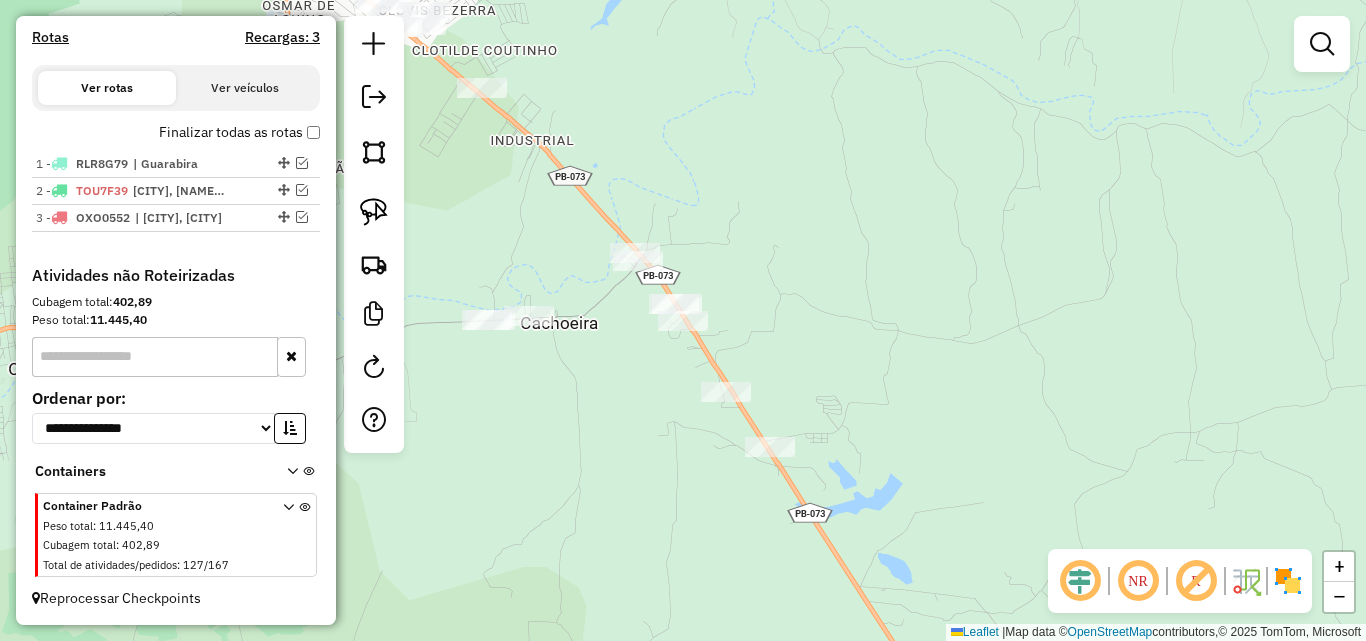 drag, startPoint x: 917, startPoint y: 415, endPoint x: 1117, endPoint y: 465, distance: 206.15529 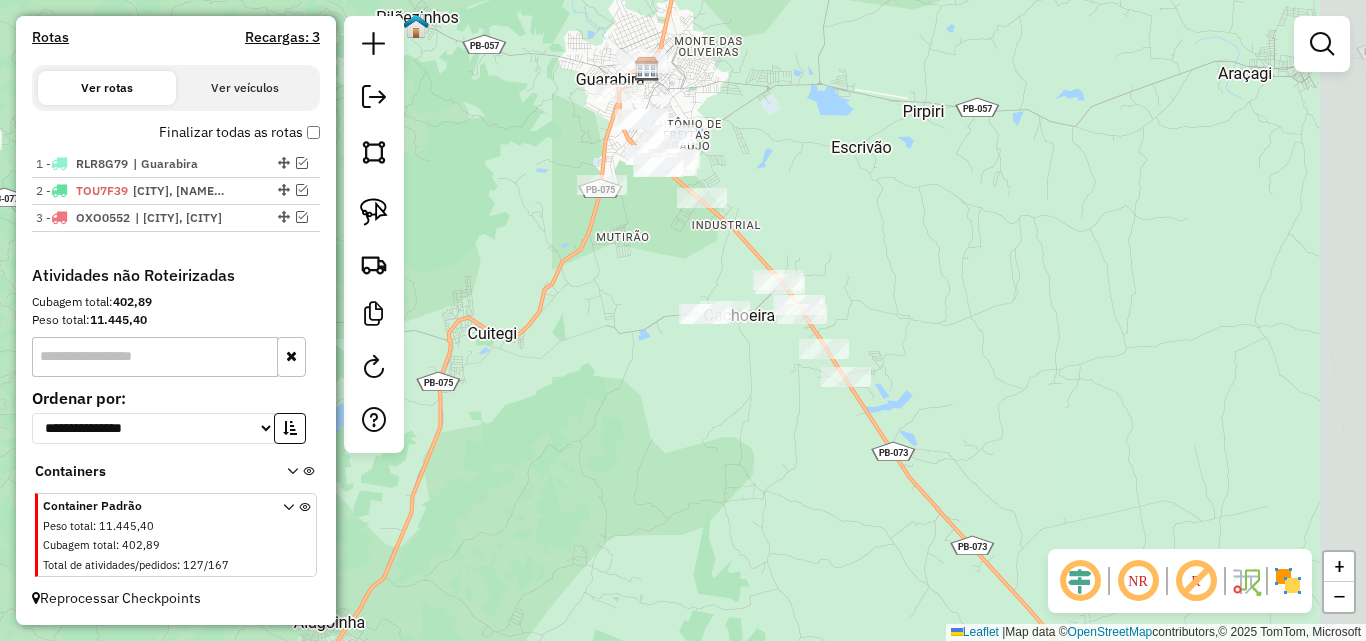 drag, startPoint x: 780, startPoint y: 420, endPoint x: 768, endPoint y: 395, distance: 27.730848 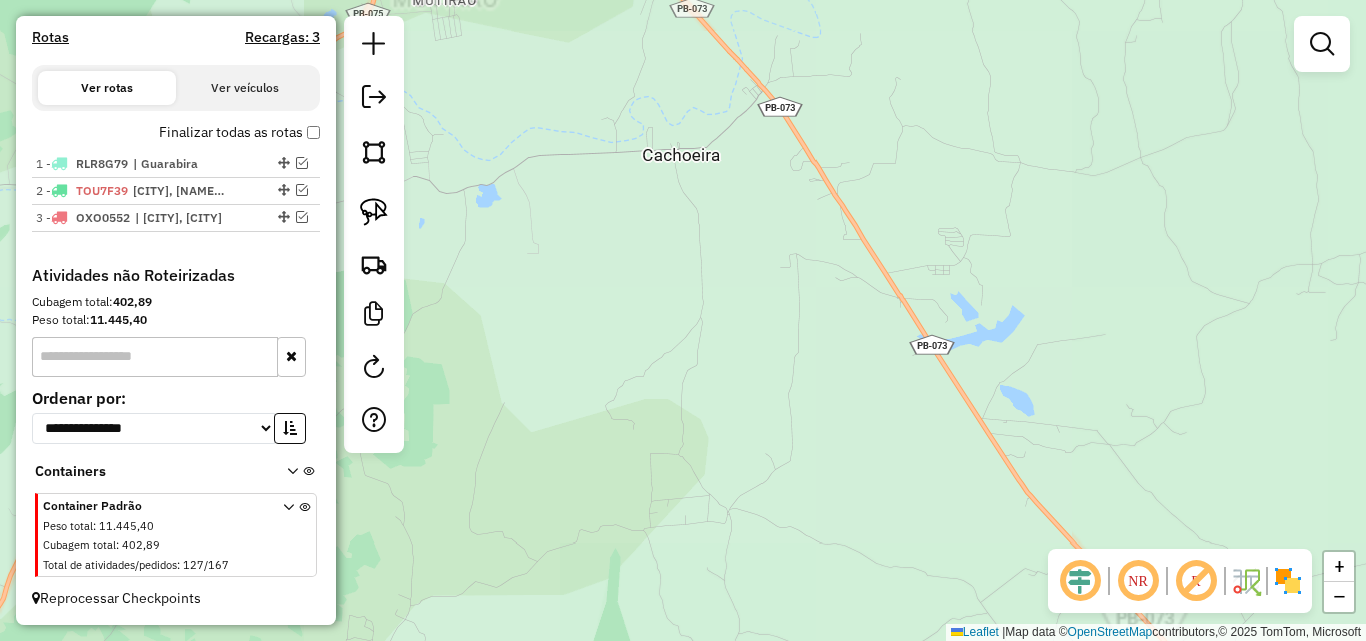 drag, startPoint x: 789, startPoint y: 523, endPoint x: 918, endPoint y: 587, distance: 144.00348 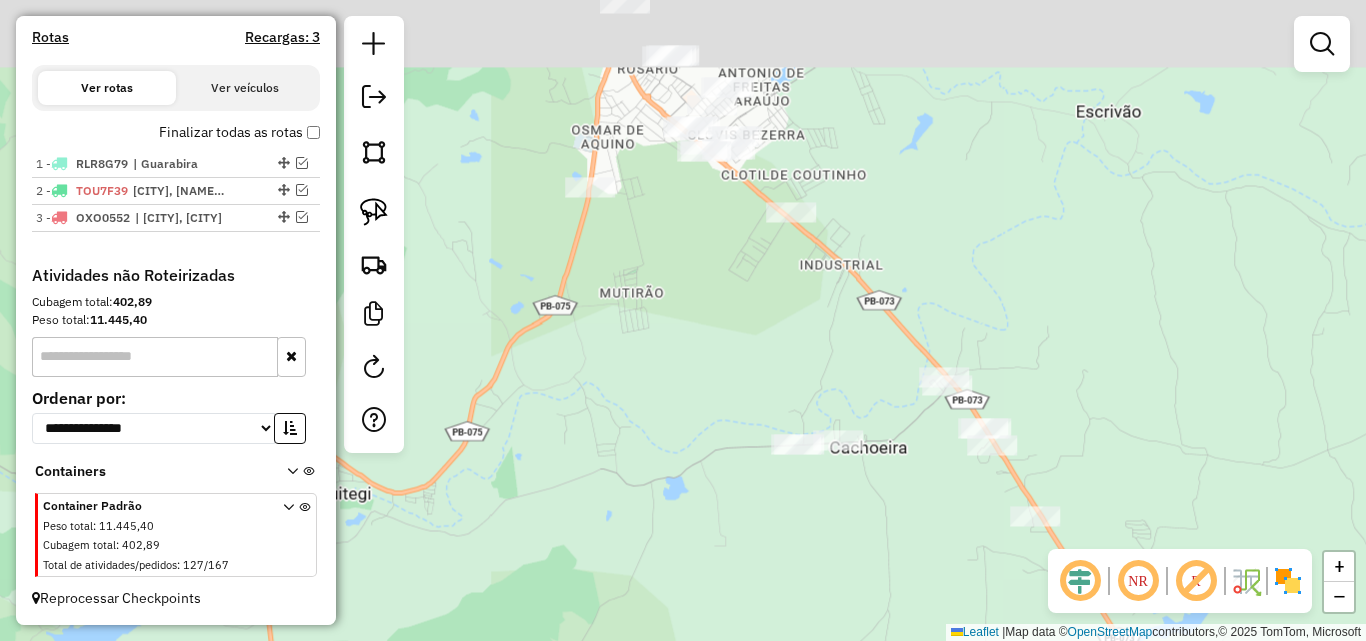 drag, startPoint x: 895, startPoint y: 567, endPoint x: 912, endPoint y: 612, distance: 48.104053 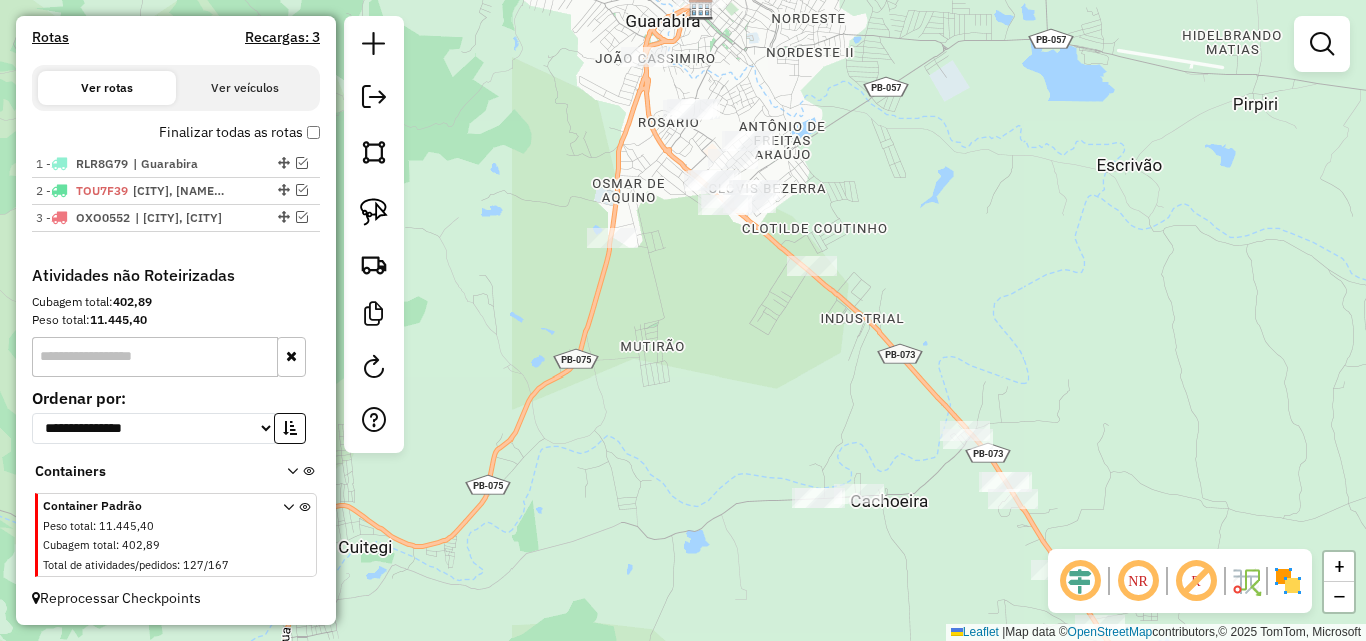 click 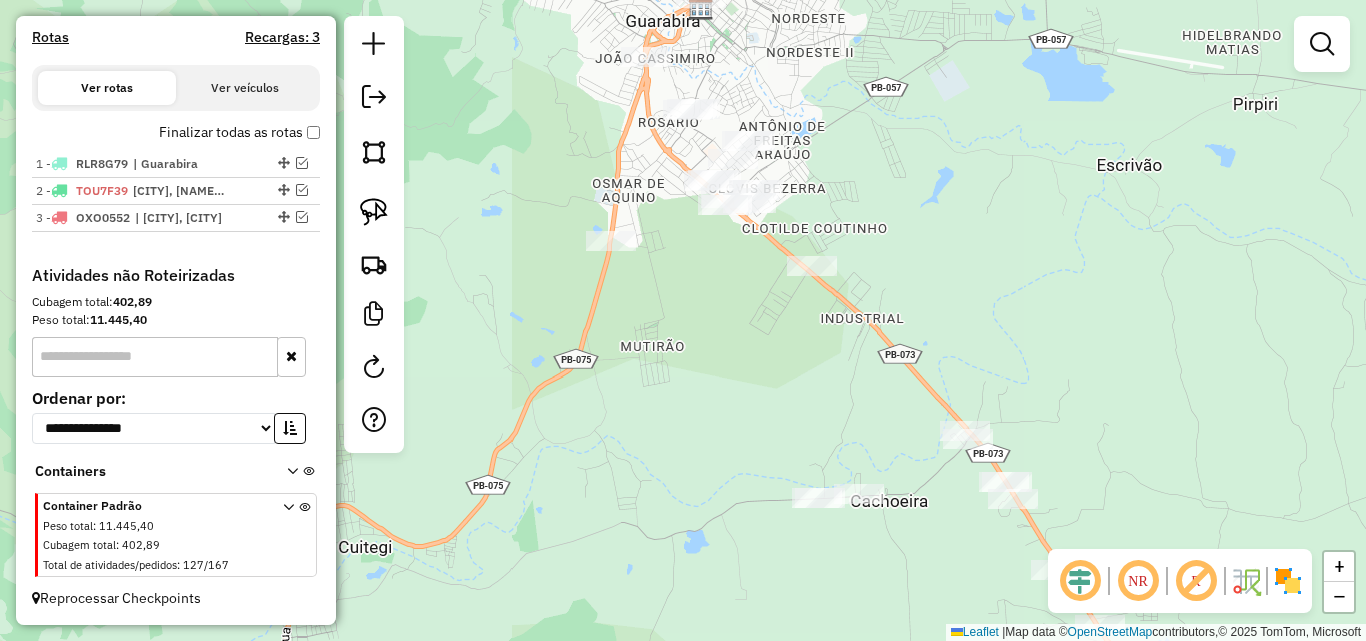 click on "Janela de atendimento Grade de atendimento Capacidade Transportadoras Veículos Cliente Pedidos  Rotas Selecione os dias de semana para filtrar as janelas de atendimento  Seg   Ter   Qua   Qui   Sex   Sáb   Dom  Informe o período da janela de atendimento: De: Até:  Filtrar exatamente a janela do cliente  Considerar janela de atendimento padrão  Selecione os dias de semana para filtrar as grades de atendimento  Seg   Ter   Qua   Qui   Sex   Sáb   Dom   Considerar clientes sem dia de atendimento cadastrado  Clientes fora do dia de atendimento selecionado Filtrar as atividades entre os valores definidos abaixo:  Peso mínimo:   Peso máximo:   Cubagem mínima:   Cubagem máxima:   De:   Até:  Filtrar as atividades entre o tempo de atendimento definido abaixo:  De:   Até:   Considerar capacidade total dos clientes não roteirizados Transportadora: Selecione um ou mais itens Tipo de veículo: Selecione um ou mais itens Veículo: Selecione um ou mais itens Motorista: Selecione um ou mais itens Nome: Rótulo:" 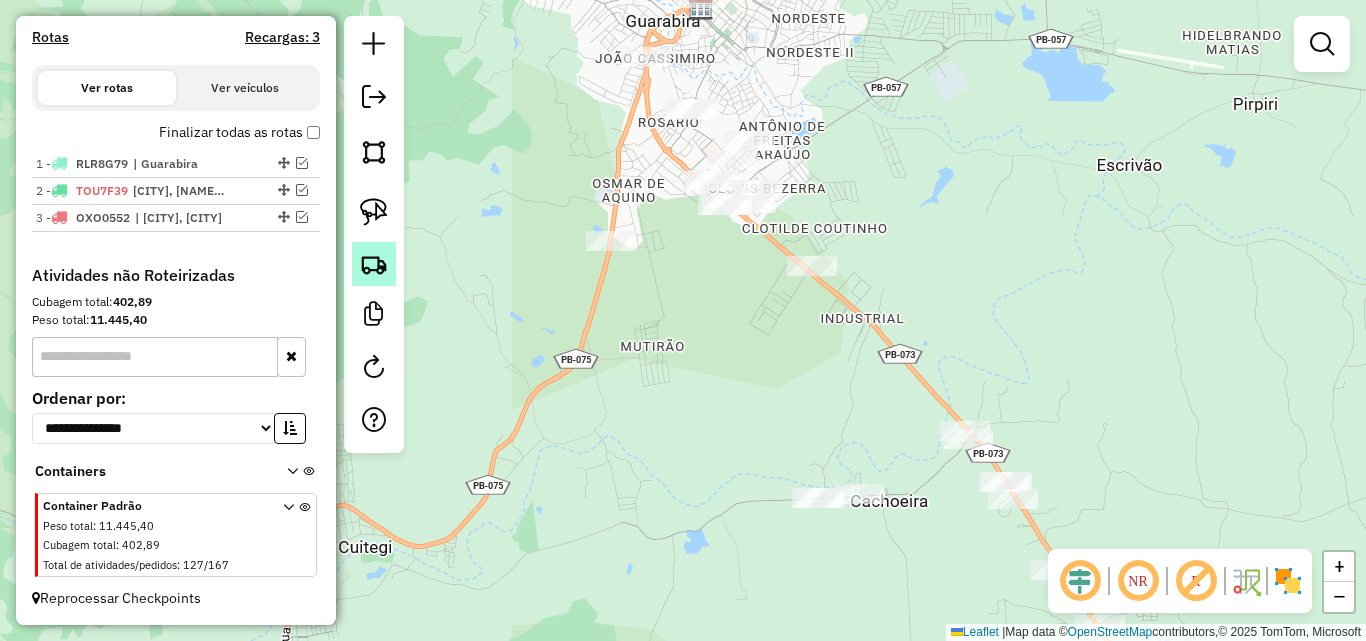 click 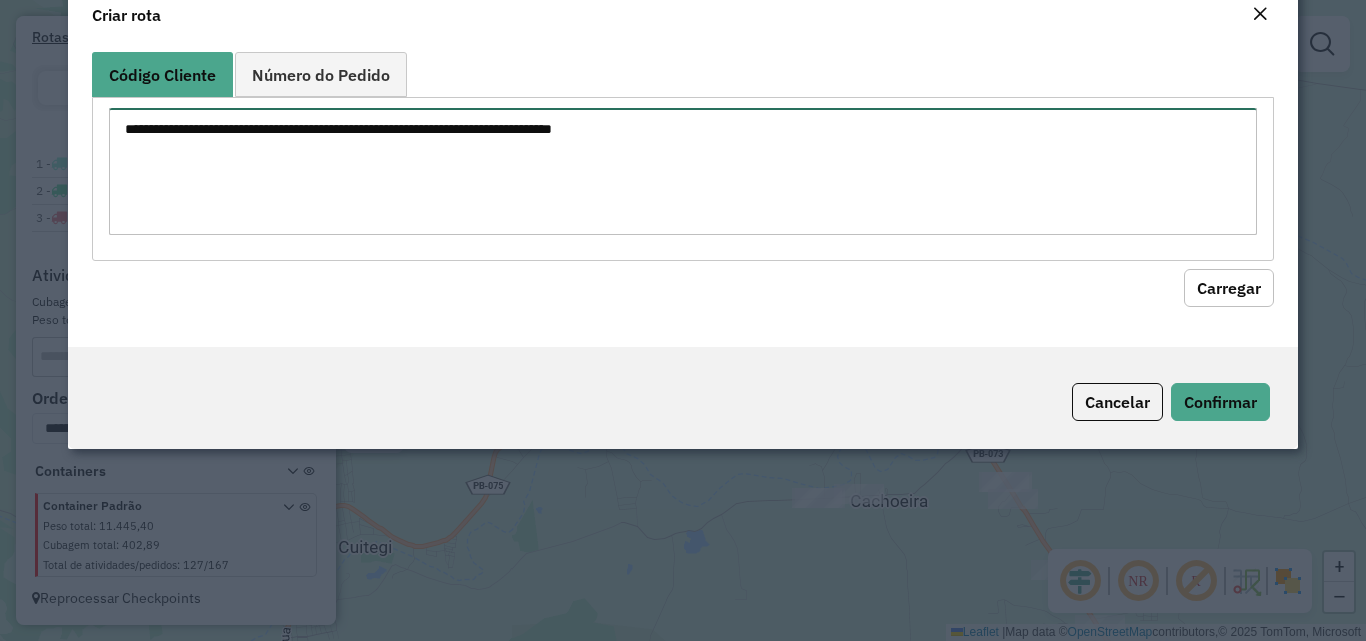 click at bounding box center (682, 171) 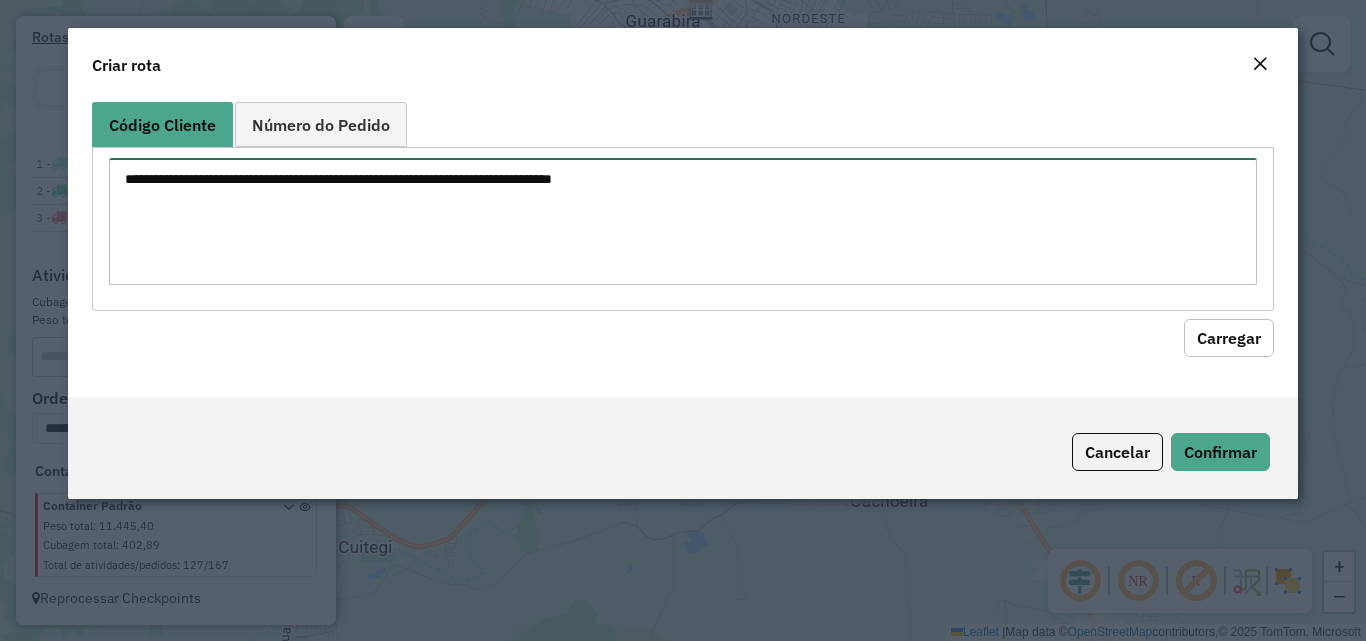 paste on "***
***
***
****
****
****
****
****
****
****
****
****
****
****
****
****
****
****
****
****
****
****
****
****
****
****
****
****
****
****
***
****
****
****
****
****
****
****
****" 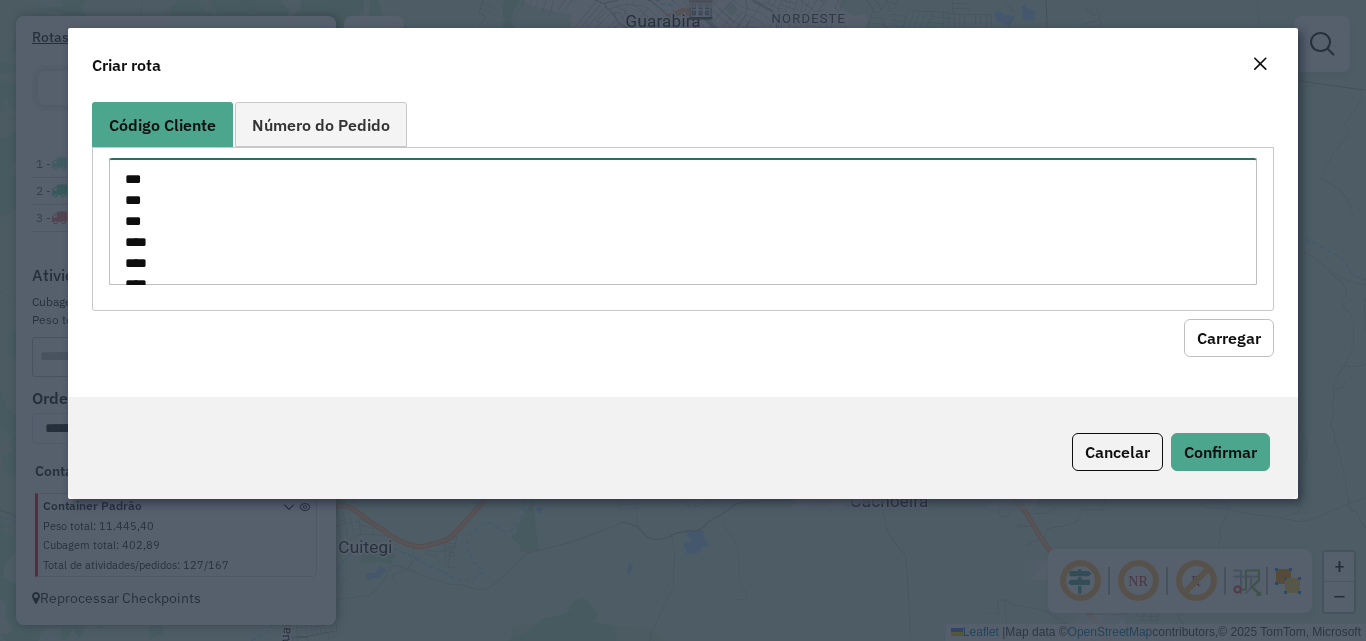 scroll, scrollTop: 722, scrollLeft: 0, axis: vertical 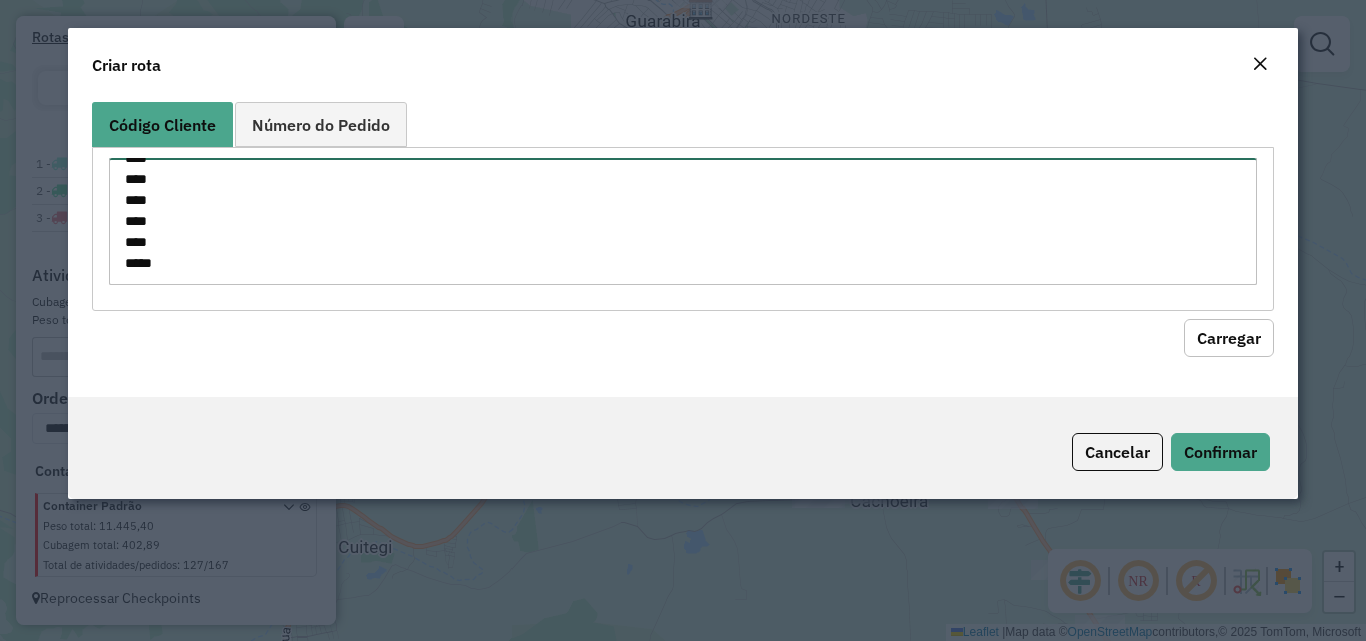 type on "***
***
***
****
****
****
****
****
****
****
****
****
****
****
****
****
****
****
****
****
****
****
****
****
****
****
****
****
****
****
***
****
****
****
****
****
****
****
****" 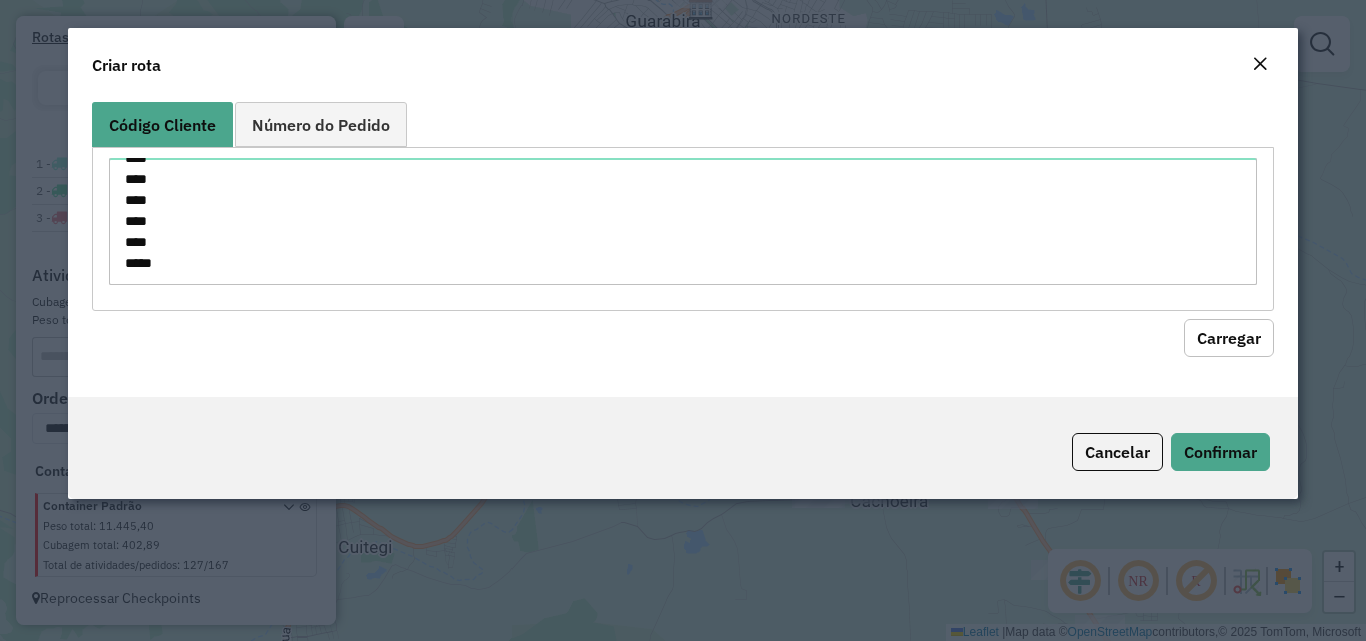 click on "Código Cliente Número do Pedido ***
***
***
****
****
****
****
****
****
****
****
****
****
****
****
****
****
****
****
****
****
****
****
****
****
****
****
****
****
****
***
****
****
****
****
****
****
****
**** Carregar" 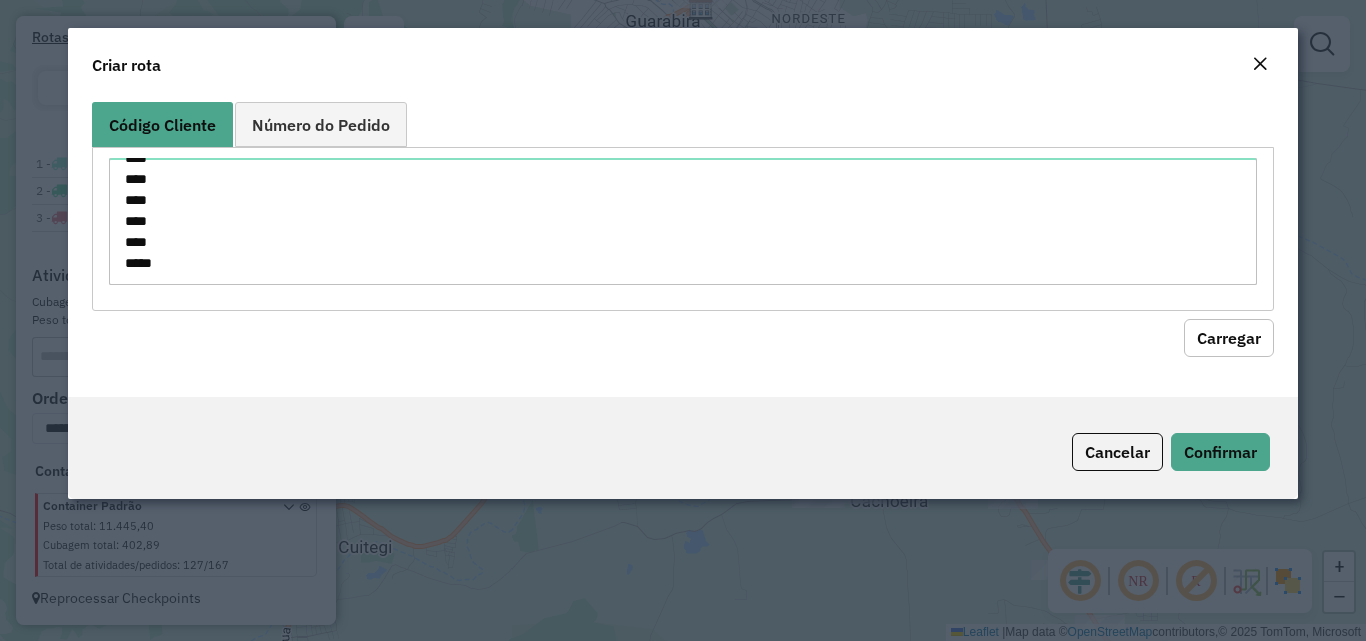 click on "Carregar" 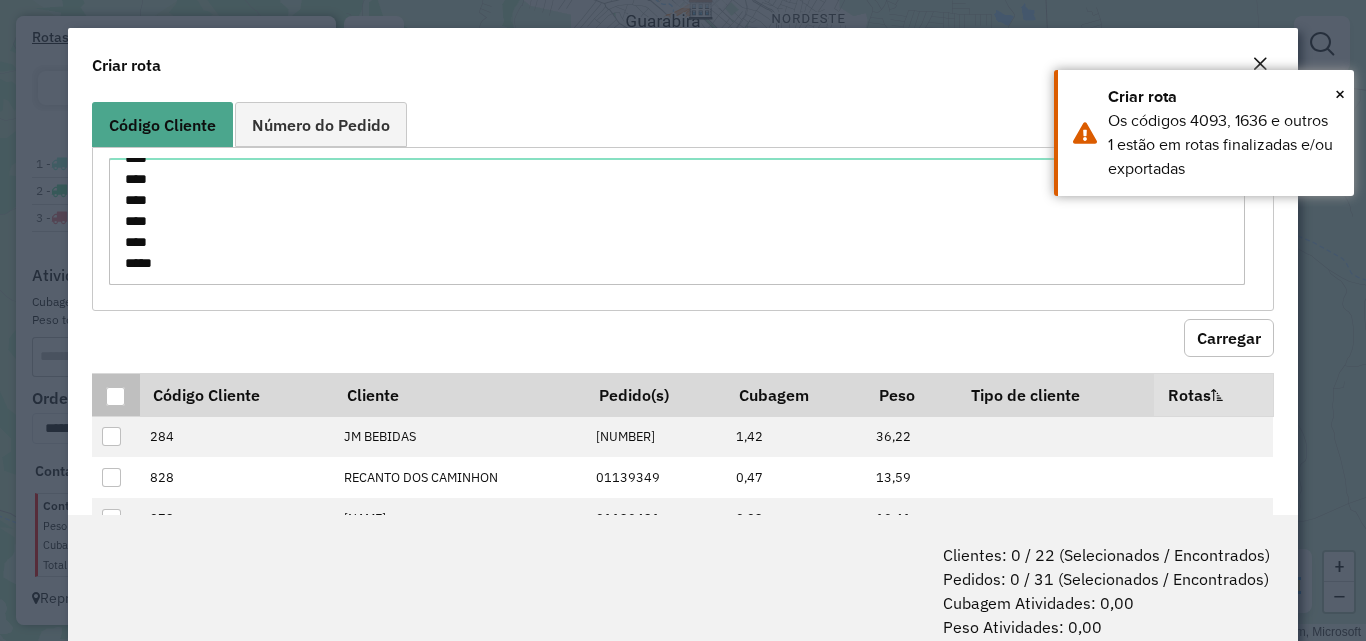 click at bounding box center [115, 396] 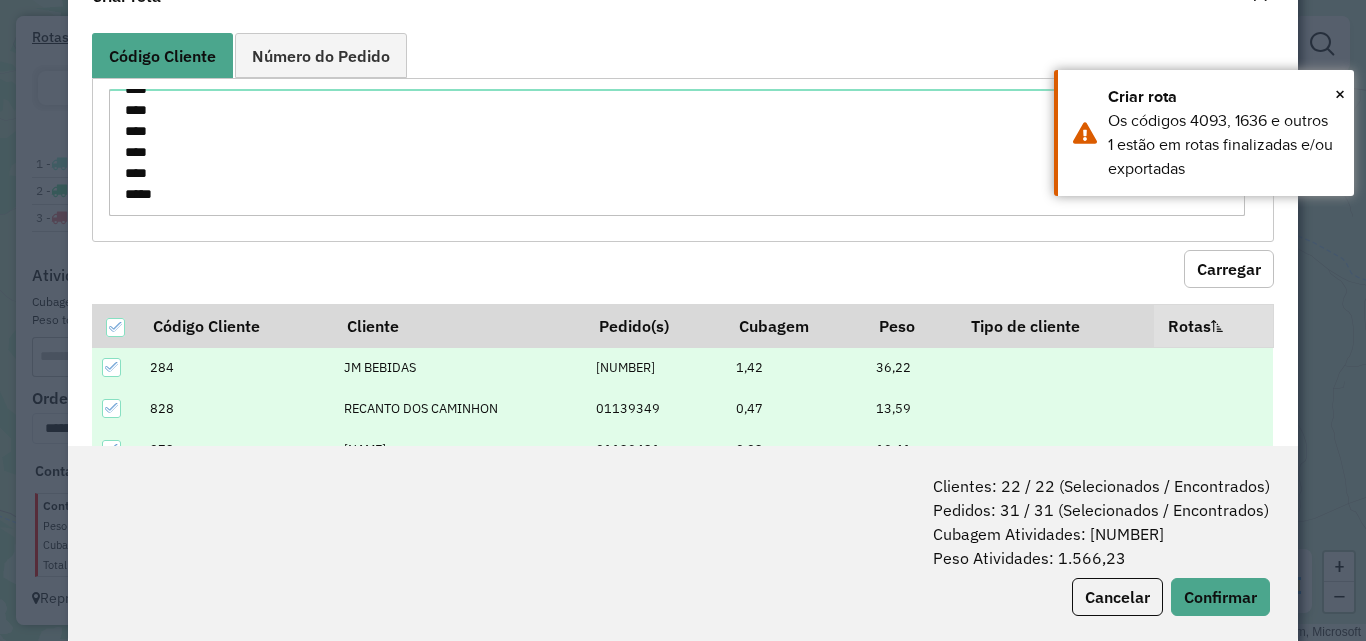 scroll, scrollTop: 100, scrollLeft: 0, axis: vertical 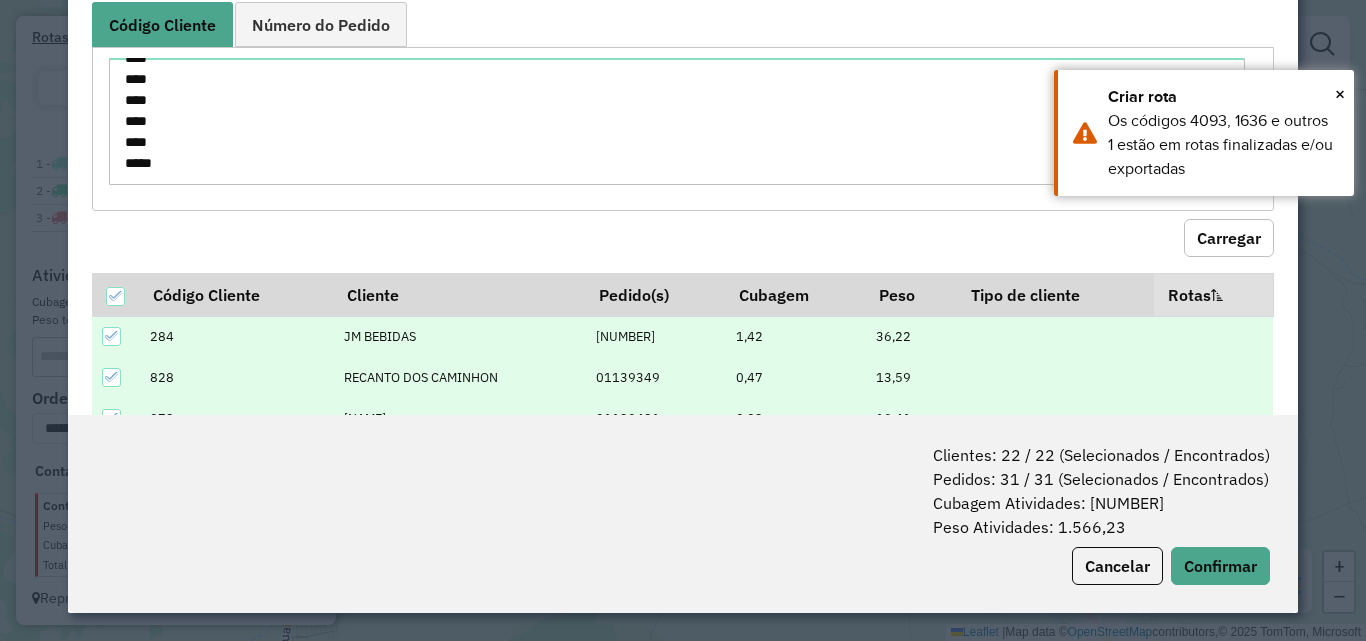 click on "Clientes: [NUMBER] / [NUMBER] (Selecionados / Encontrados) Pedidos: [NUMBER] / [NUMBER] (Selecionados / Encontrados) Cubagem Atividades: [NUMBER] Peso Atividades: [NUMBER] Cancelar Confirmar" 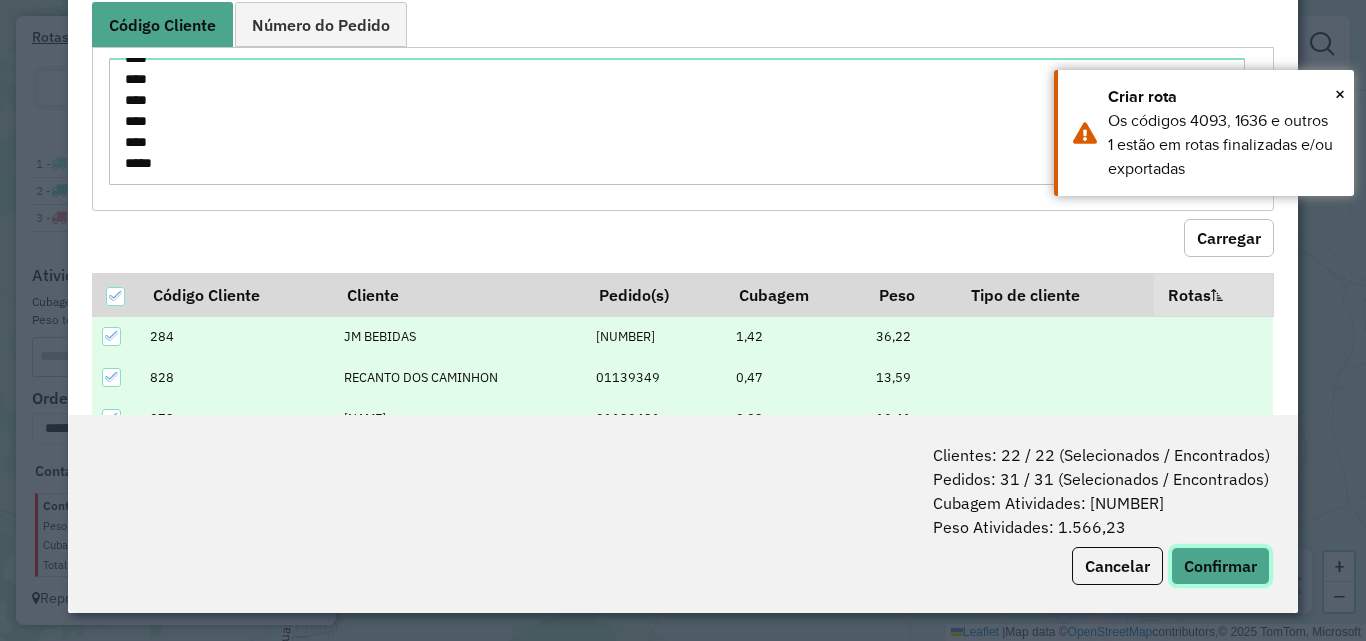 click on "Confirmar" 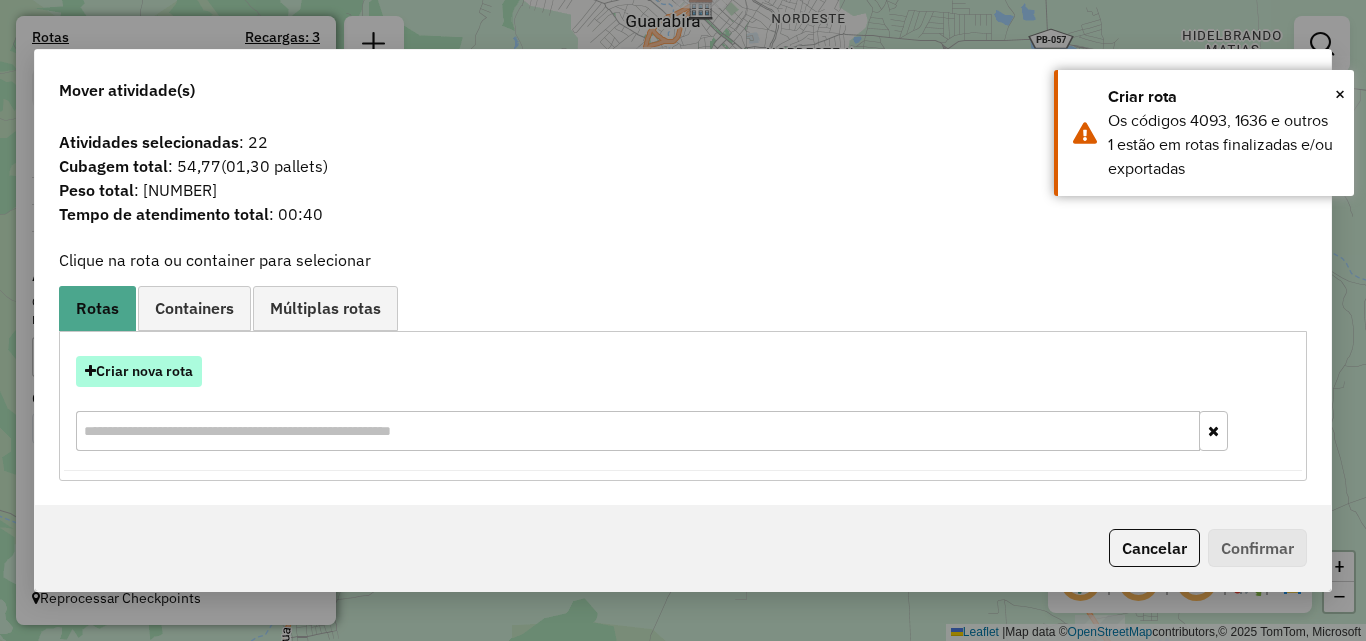 click on "Criar nova rota" at bounding box center [139, 371] 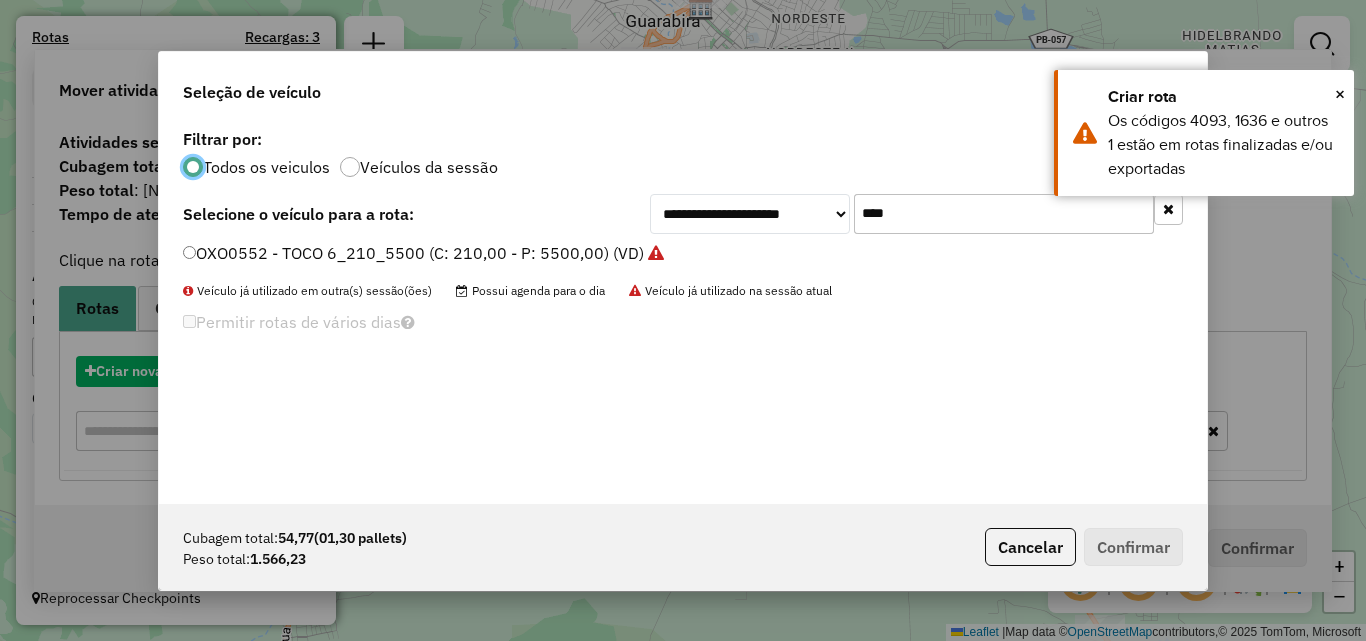 scroll, scrollTop: 11, scrollLeft: 6, axis: both 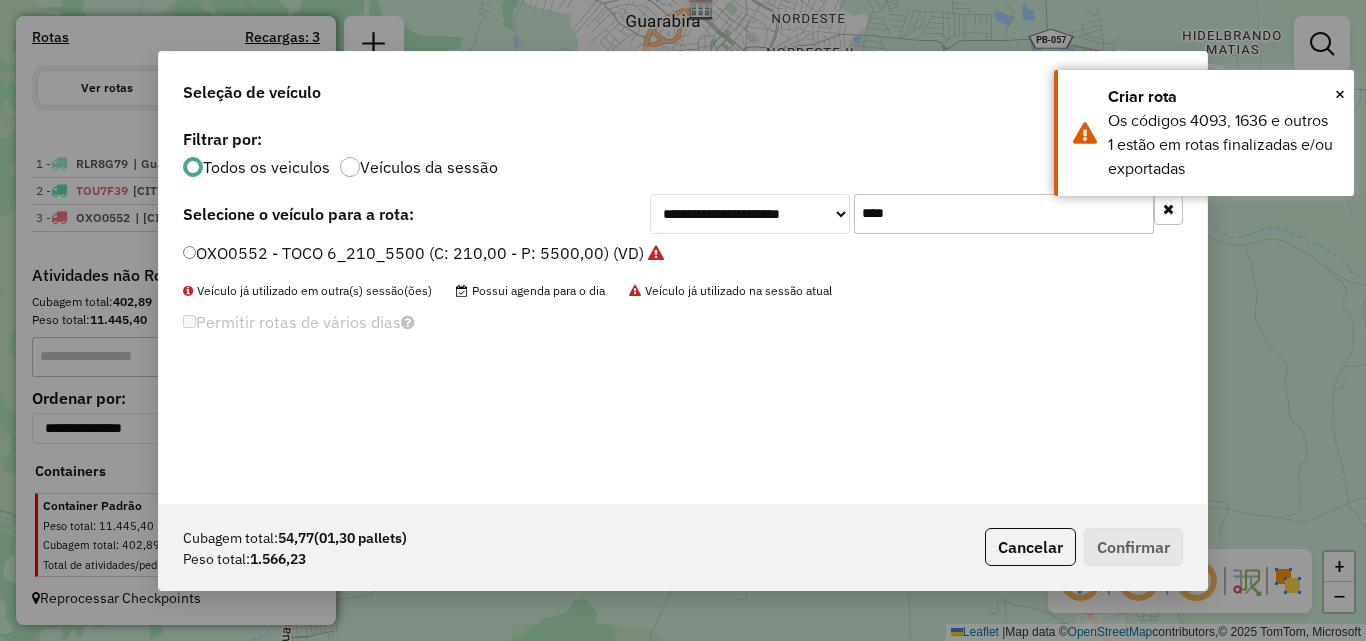 click on "****" 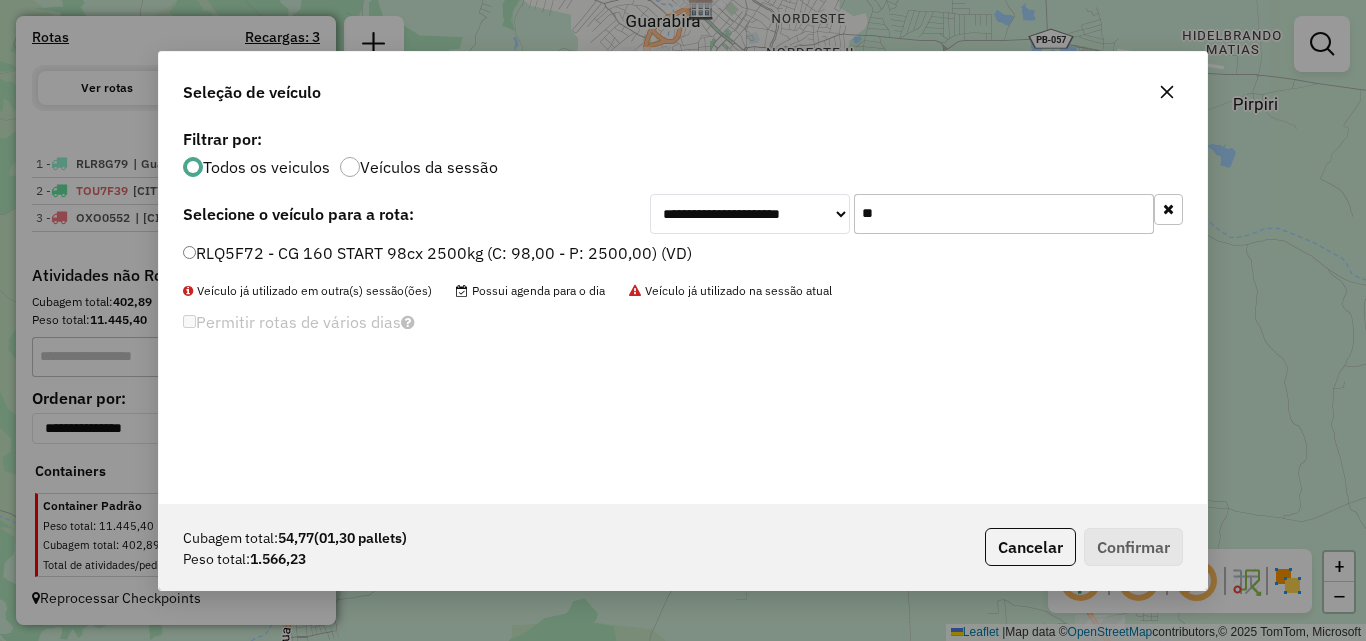 type on "**" 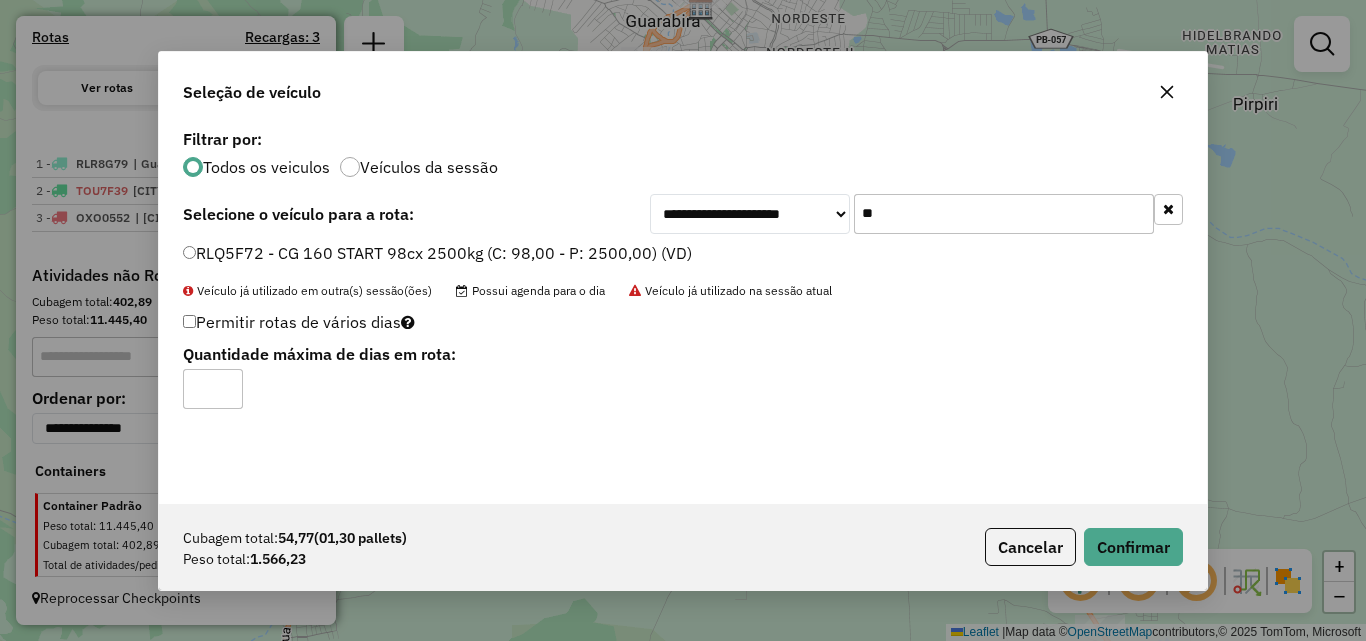 click on "RLQ5F72 - CG 160 START 98cx 2500kg (C: 98,00 - P: 2500,00) (VD)" 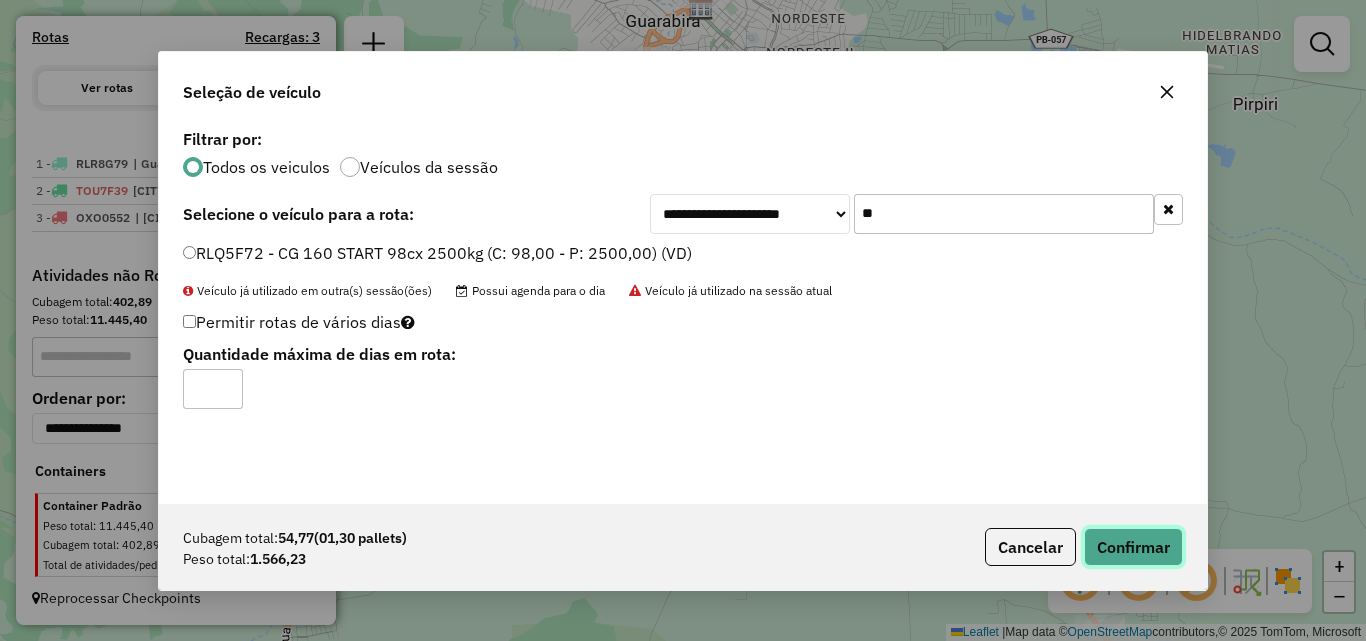 drag, startPoint x: 1165, startPoint y: 544, endPoint x: 1162, endPoint y: 555, distance: 11.401754 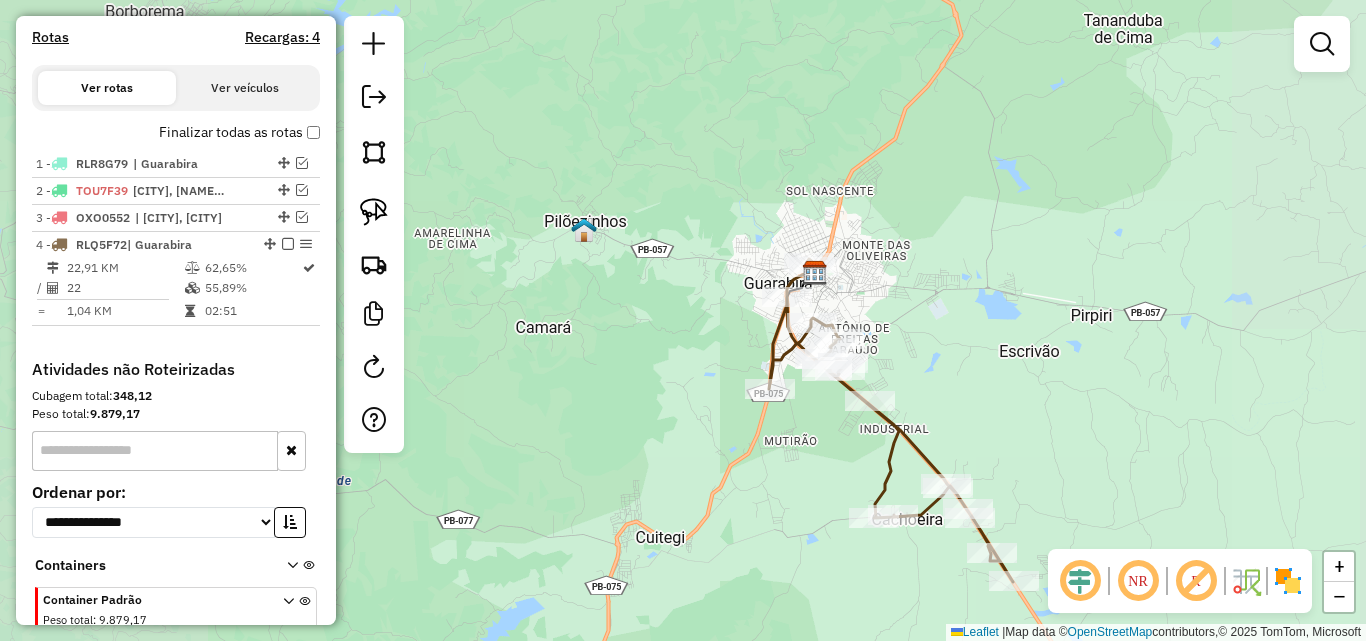 drag, startPoint x: 1096, startPoint y: 481, endPoint x: 937, endPoint y: 257, distance: 274.69437 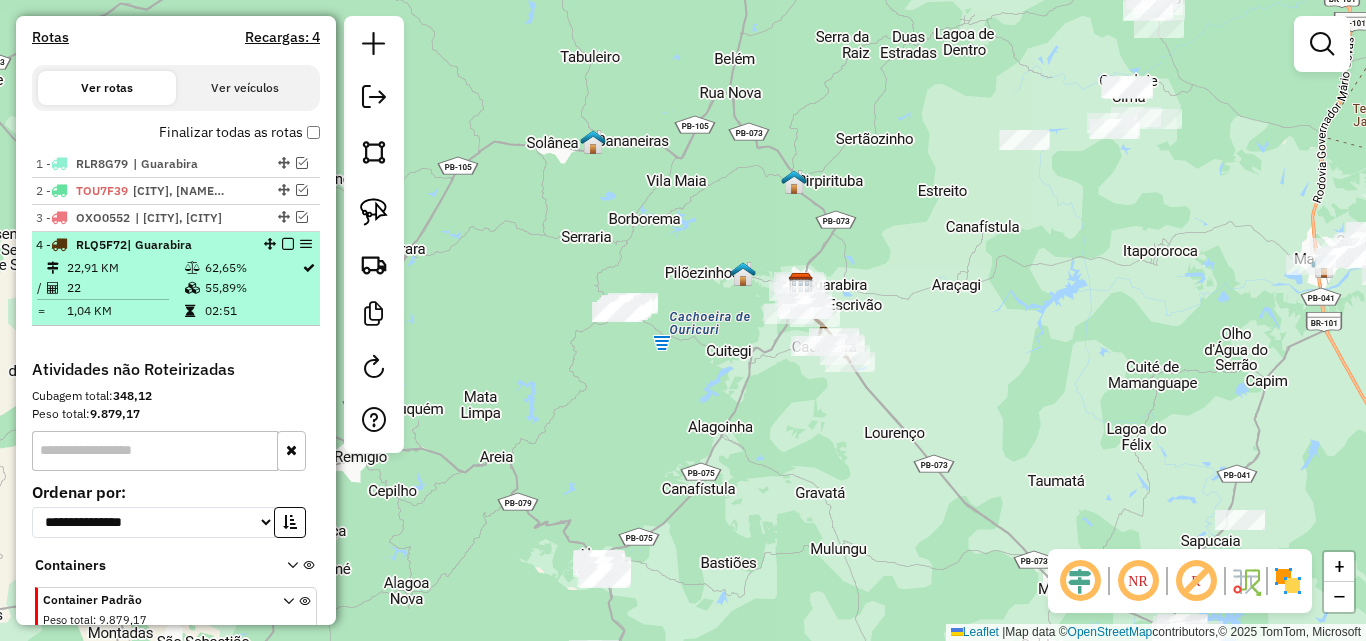 click at bounding box center (288, 244) 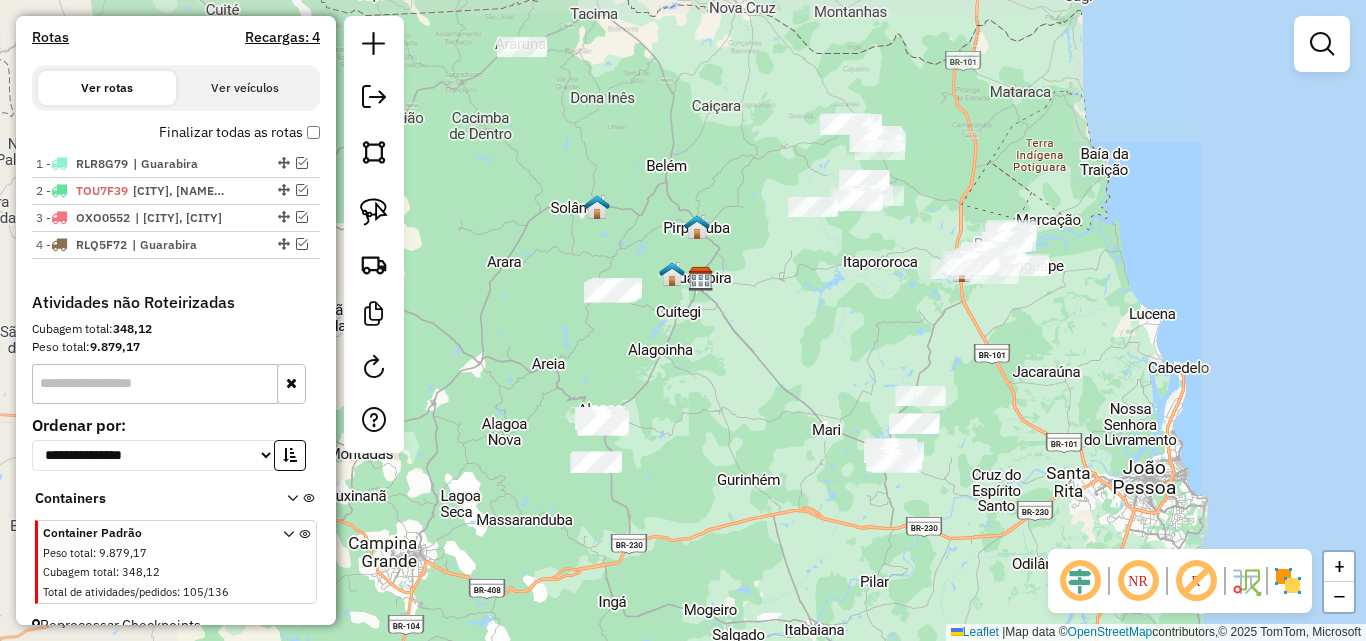 drag, startPoint x: 747, startPoint y: 363, endPoint x: 722, endPoint y: 305, distance: 63.15853 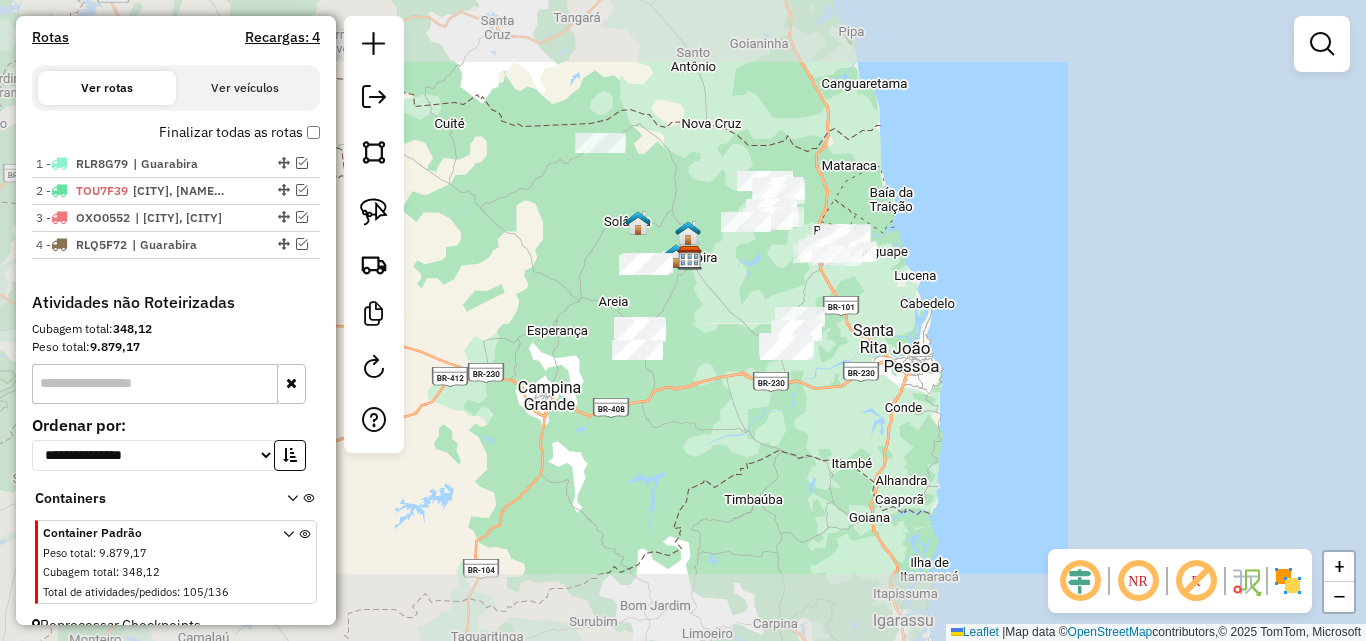 drag, startPoint x: 725, startPoint y: 322, endPoint x: 732, endPoint y: 379, distance: 57.428215 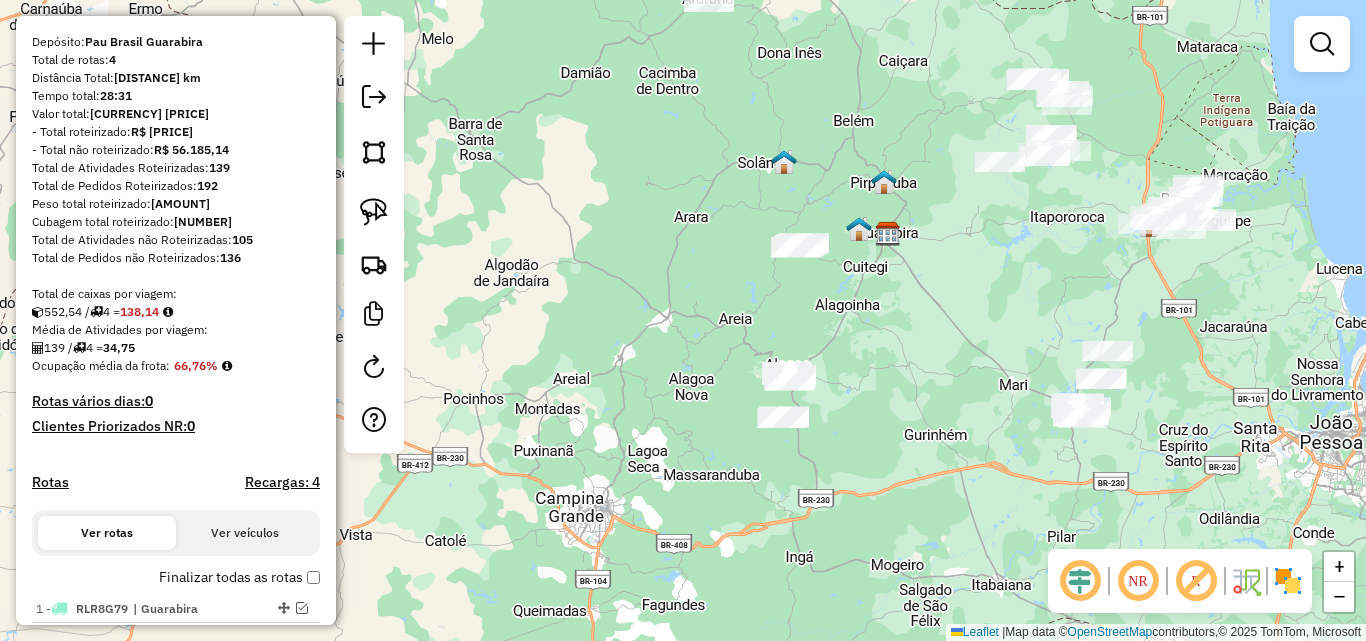 scroll, scrollTop: 15, scrollLeft: 0, axis: vertical 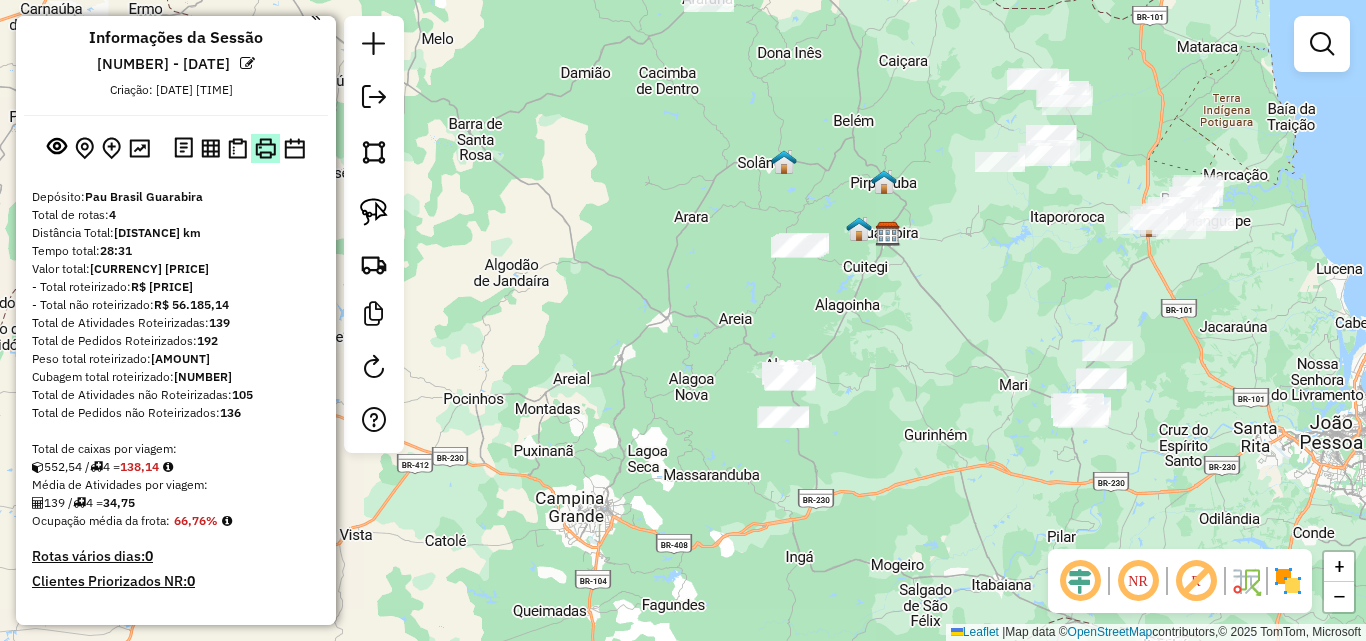 click at bounding box center [265, 148] 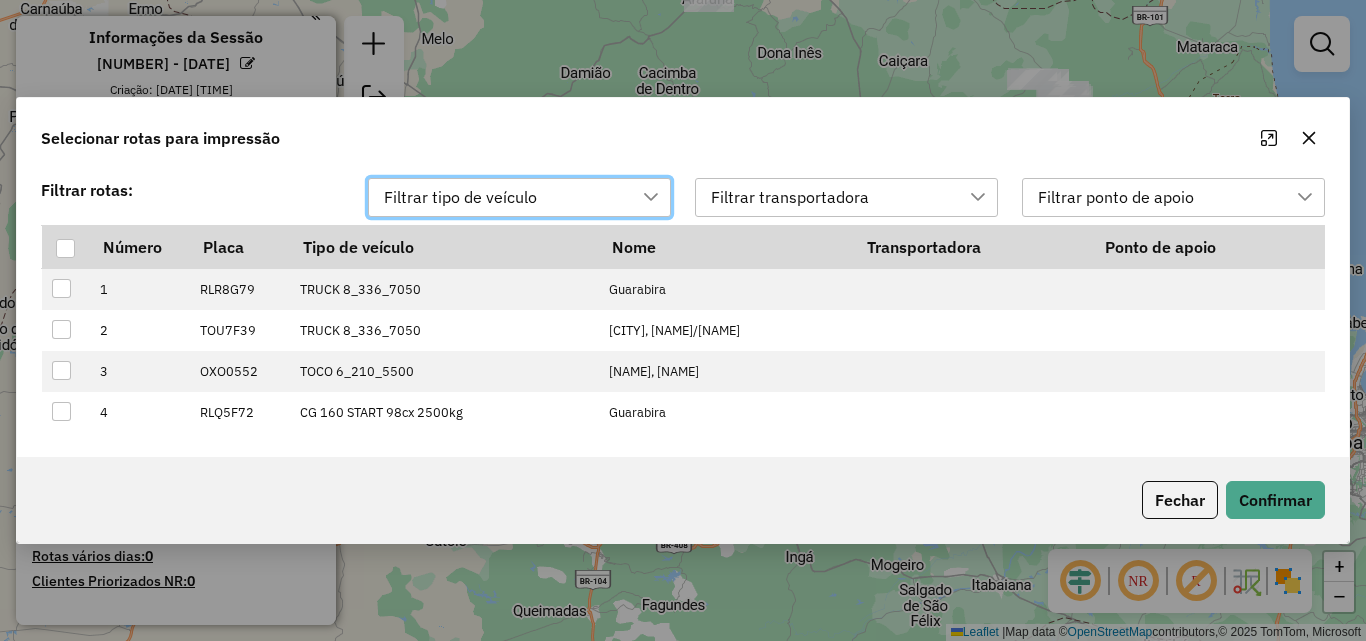 scroll, scrollTop: 15, scrollLeft: 91, axis: both 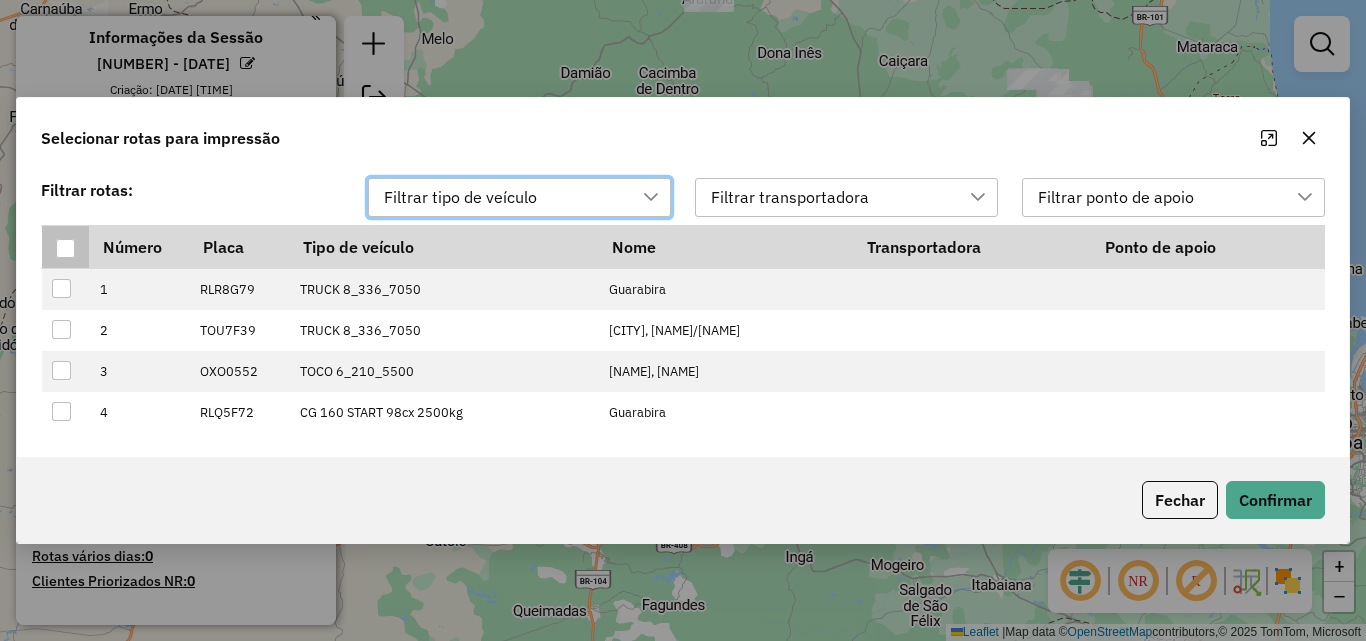 click at bounding box center [65, 248] 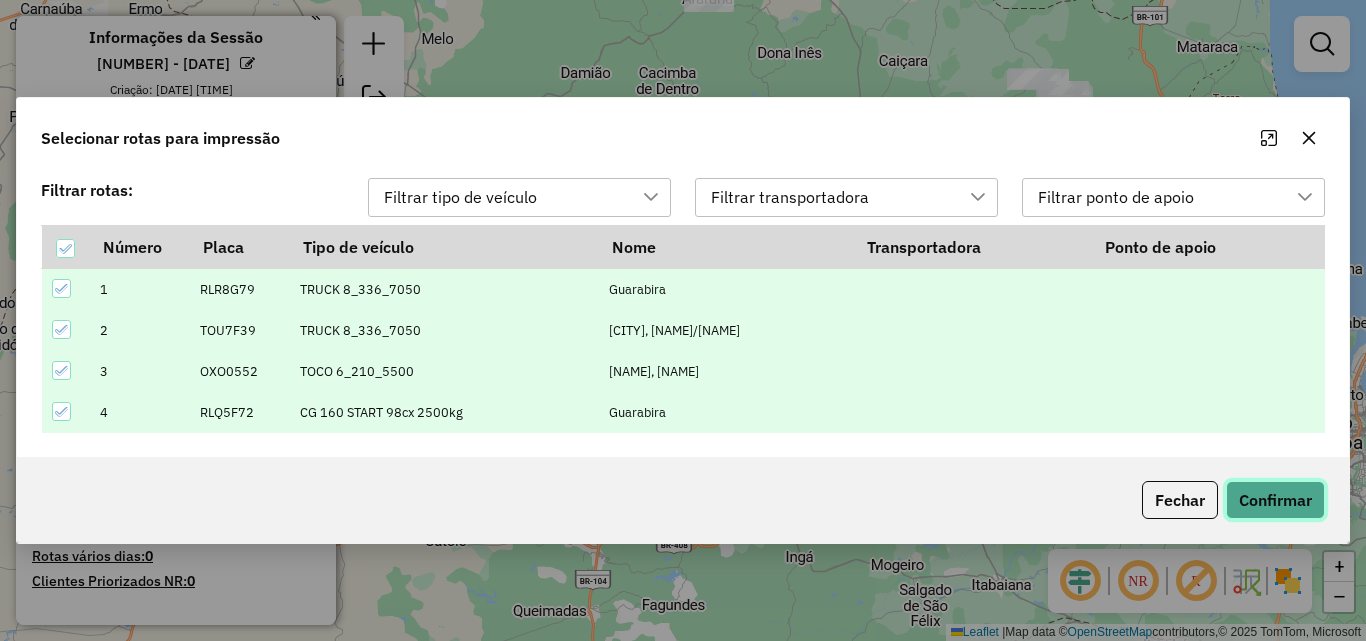 click on "Confirmar" 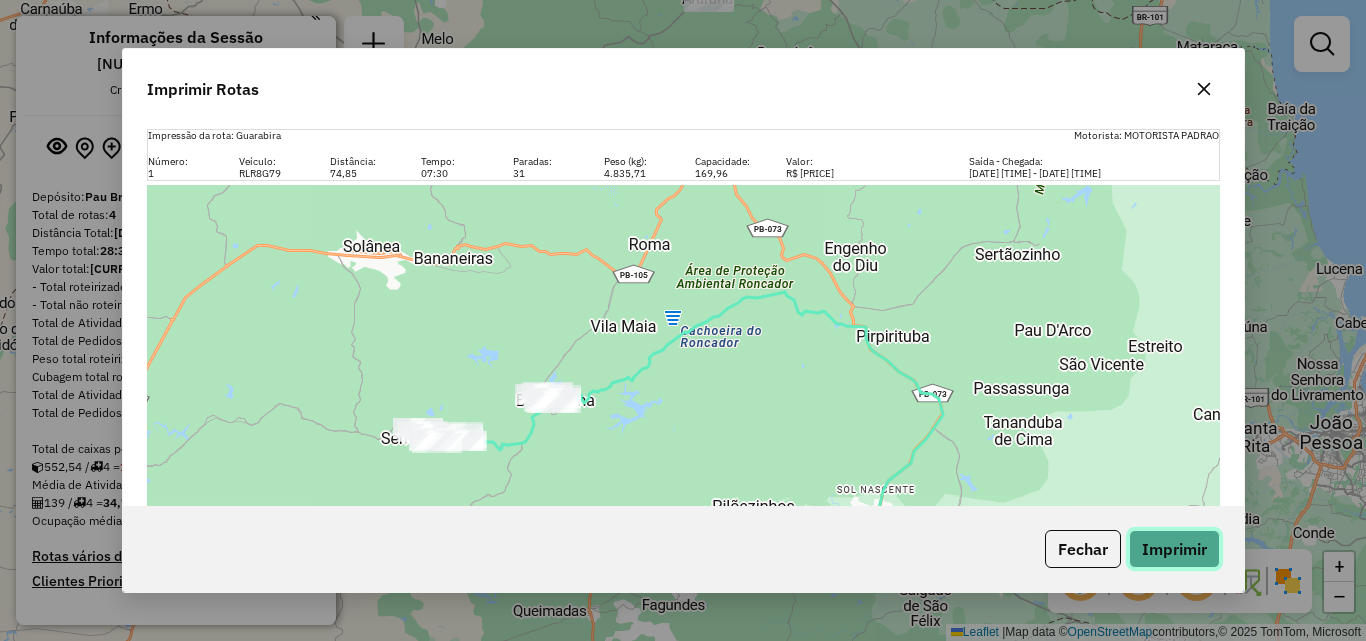 click on "Imprimir" 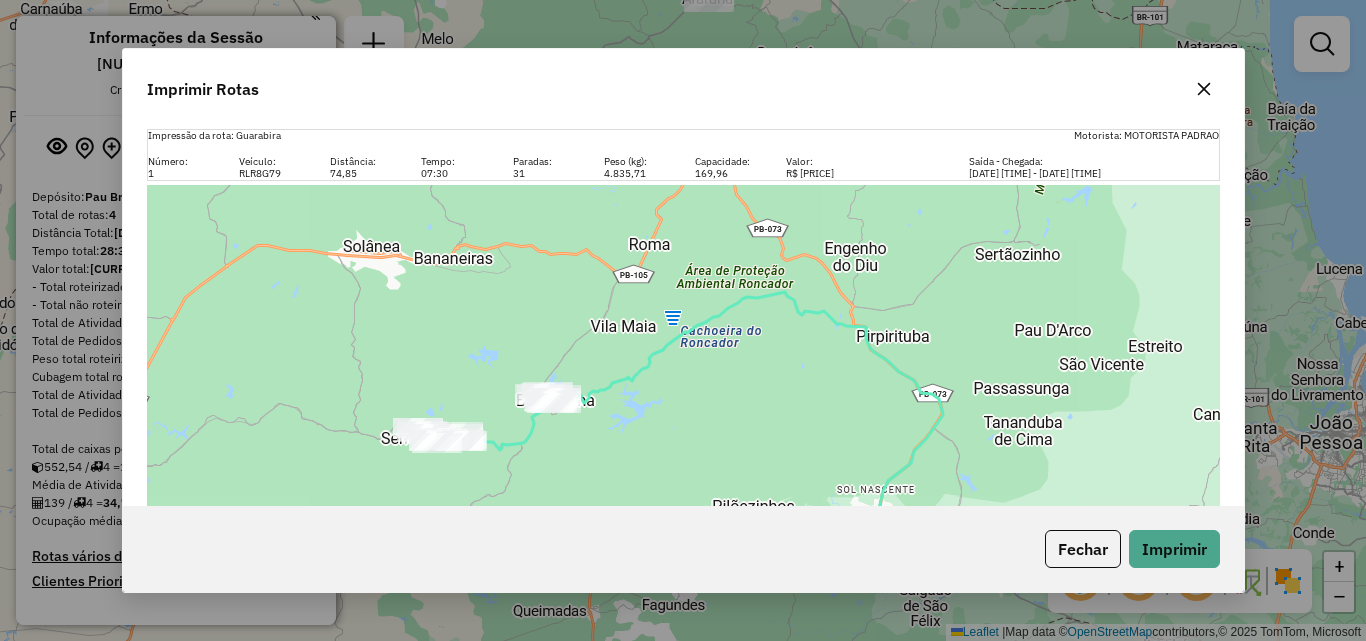 click 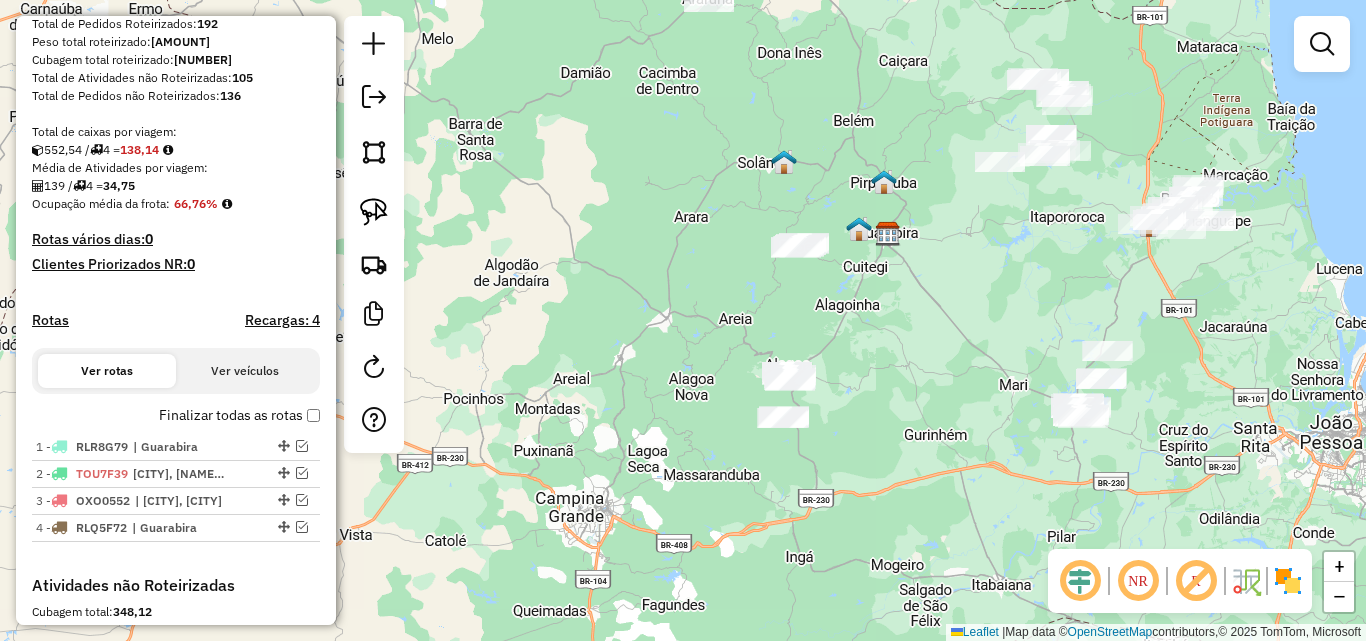 scroll, scrollTop: 415, scrollLeft: 0, axis: vertical 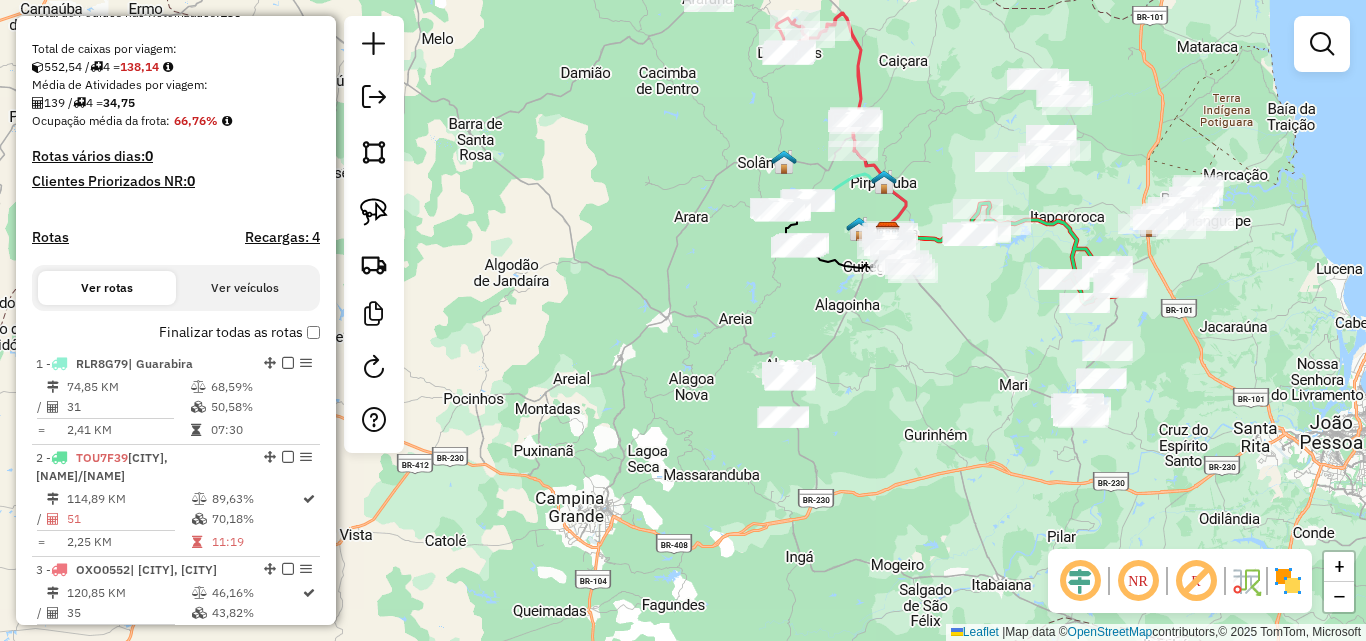 drag, startPoint x: 731, startPoint y: 315, endPoint x: 545, endPoint y: 349, distance: 189.08199 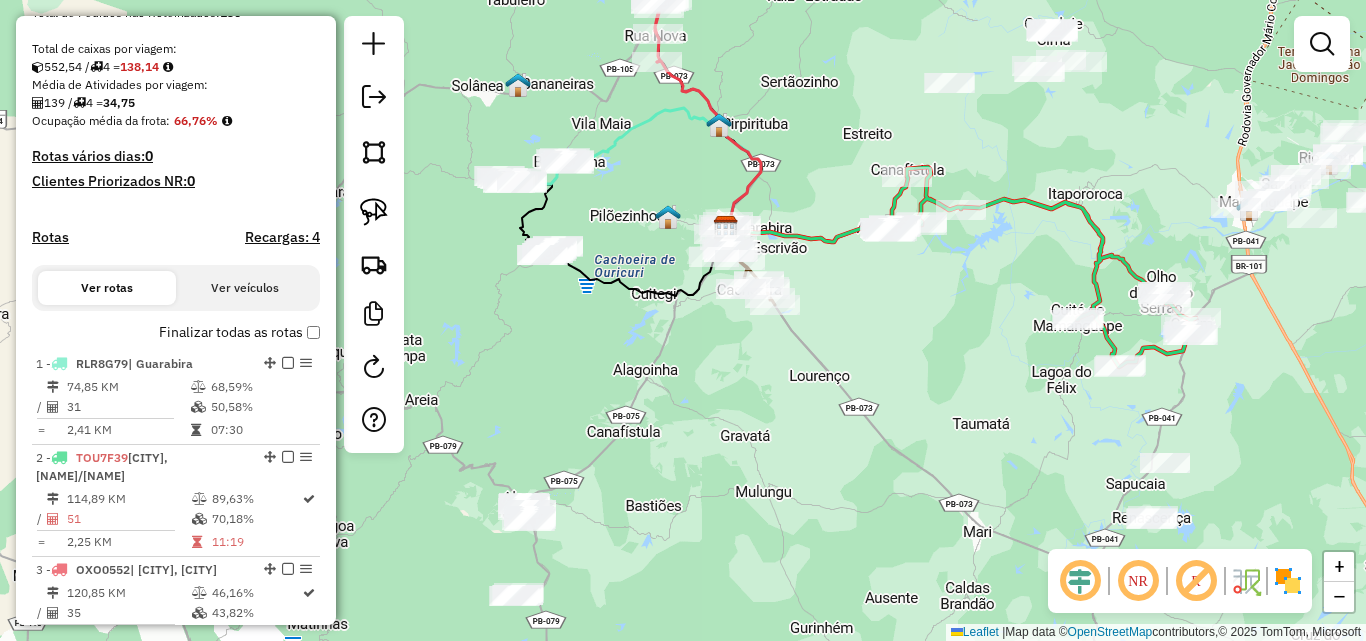 drag, startPoint x: 643, startPoint y: 352, endPoint x: 569, endPoint y: 425, distance: 103.947105 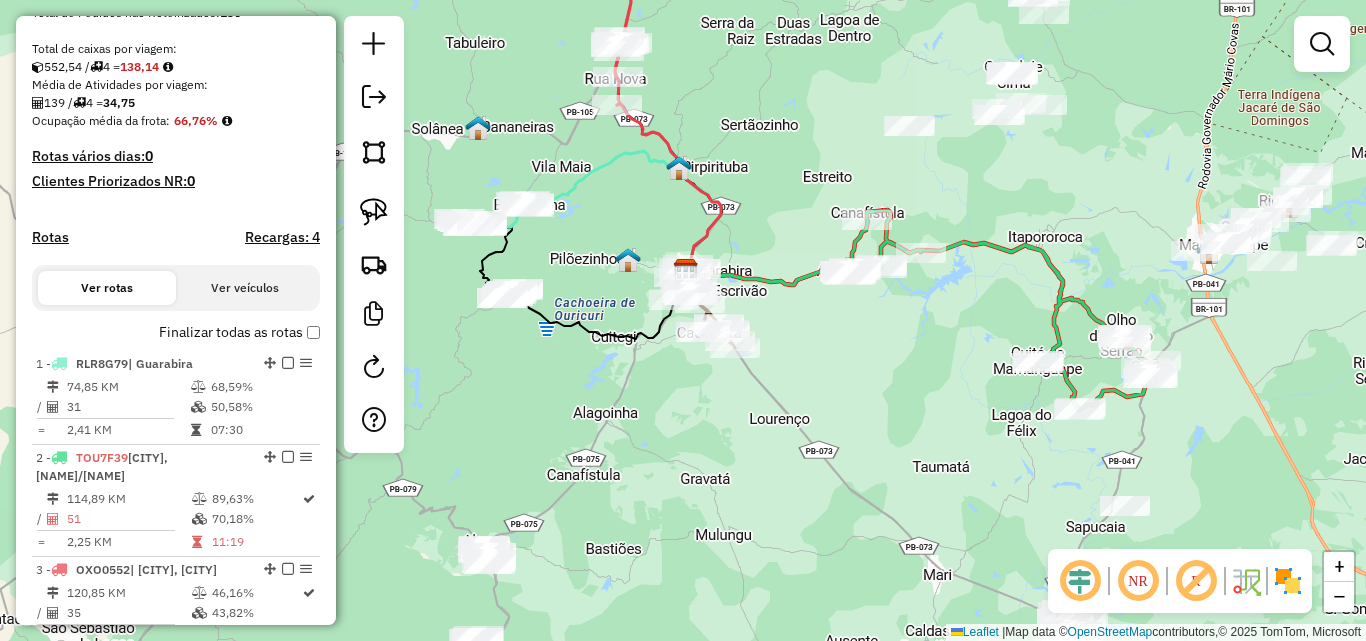 drag, startPoint x: 645, startPoint y: 417, endPoint x: 624, endPoint y: 421, distance: 21.377558 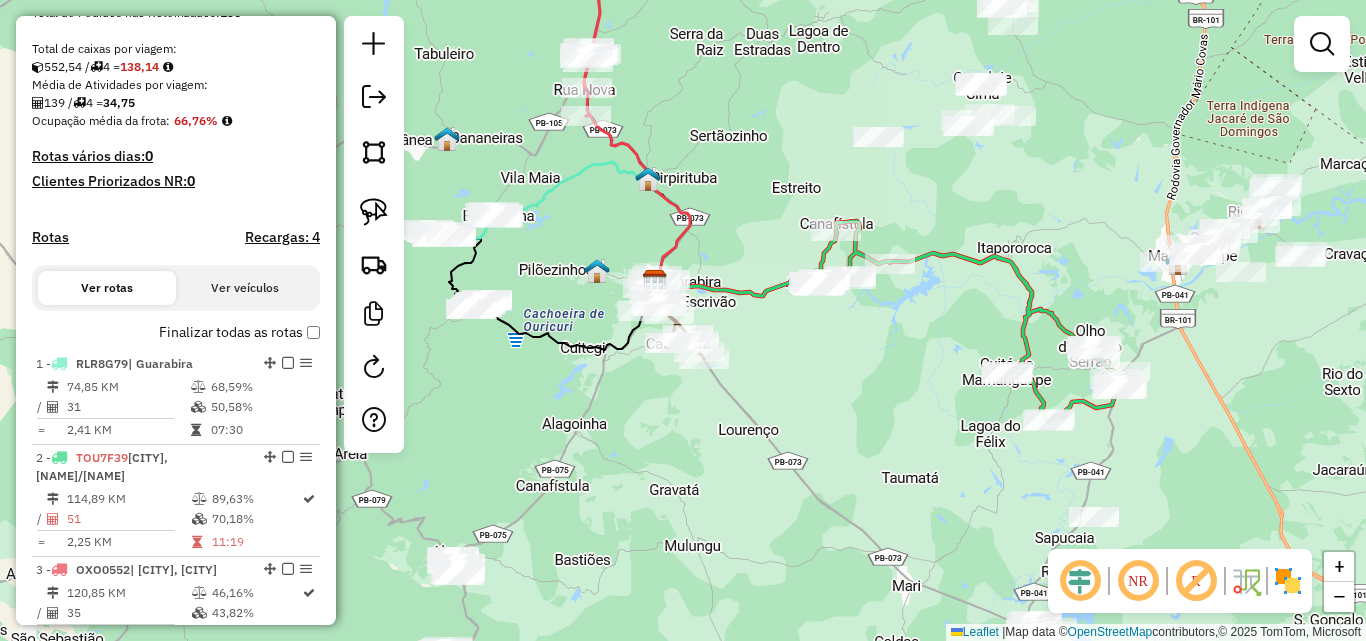 drag, startPoint x: 715, startPoint y: 488, endPoint x: 706, endPoint y: 508, distance: 21.931713 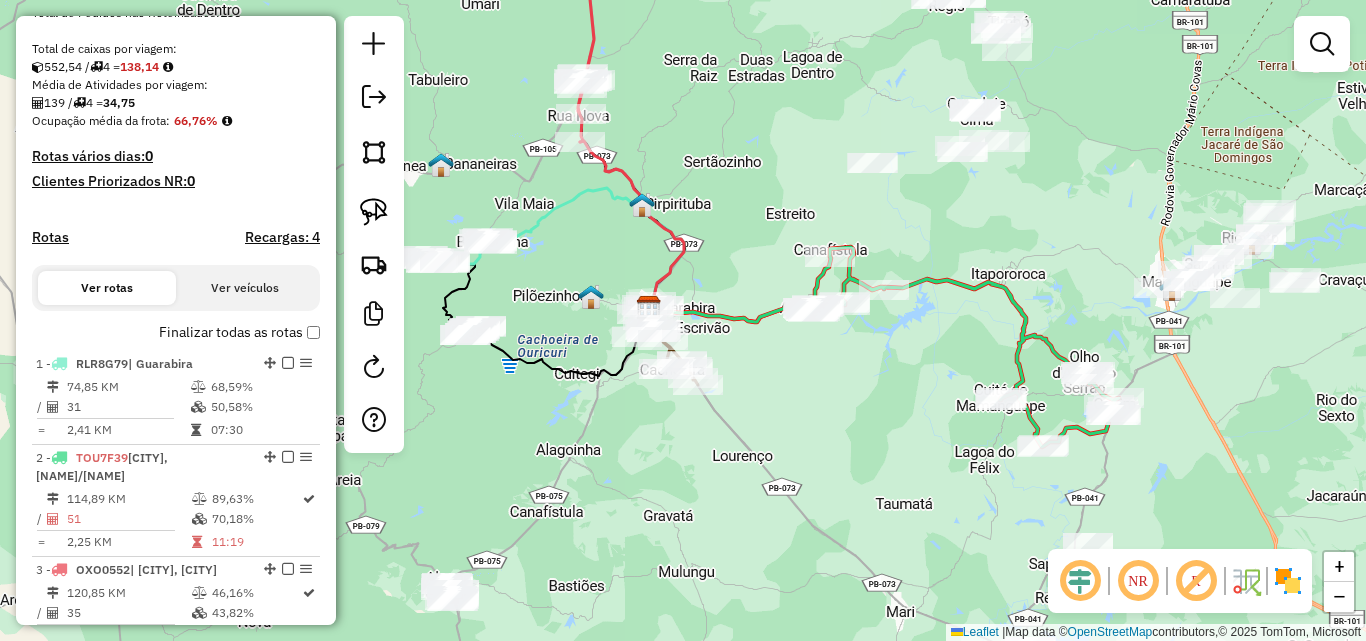 drag, startPoint x: 681, startPoint y: 506, endPoint x: 696, endPoint y: 479, distance: 30.88689 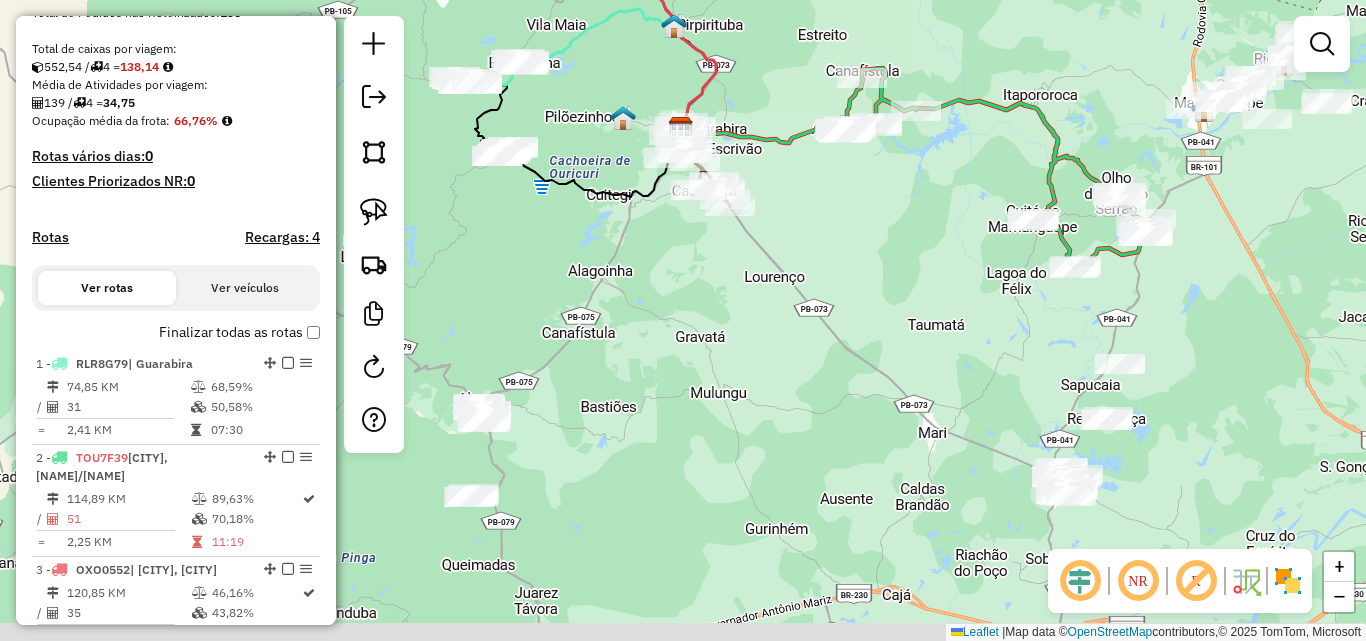 drag, startPoint x: 783, startPoint y: 438, endPoint x: 784, endPoint y: 367, distance: 71.00704 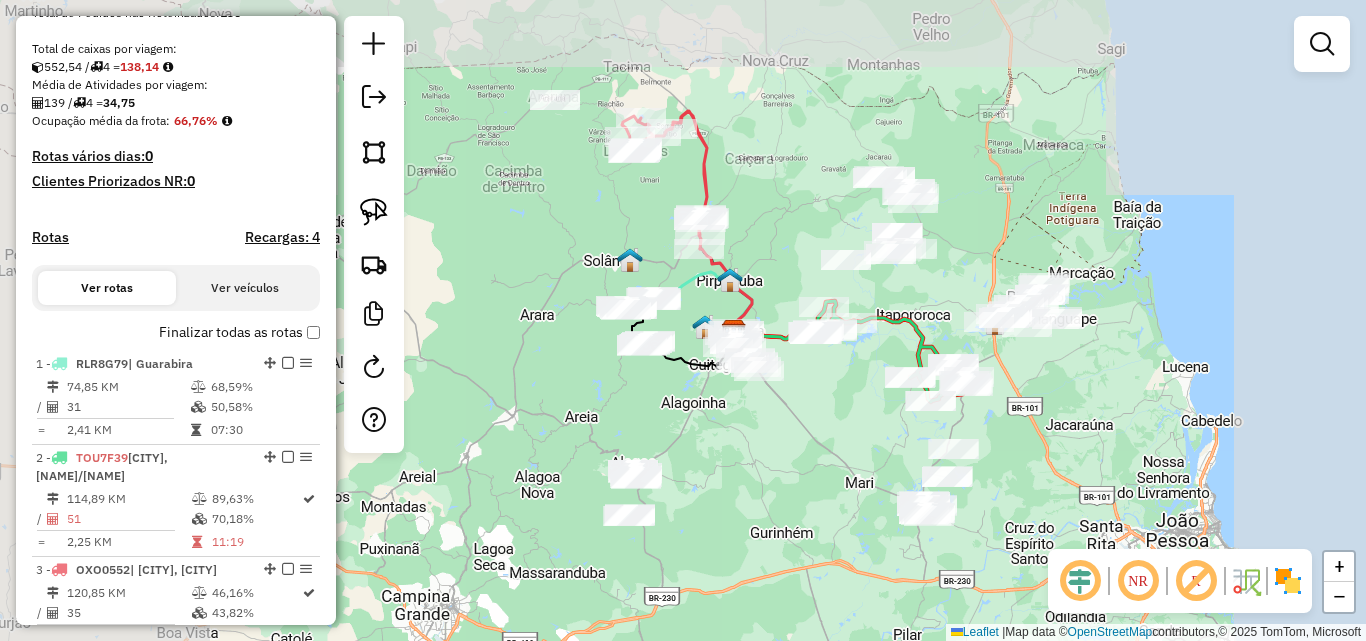 drag, startPoint x: 758, startPoint y: 487, endPoint x: 756, endPoint y: 499, distance: 12.165525 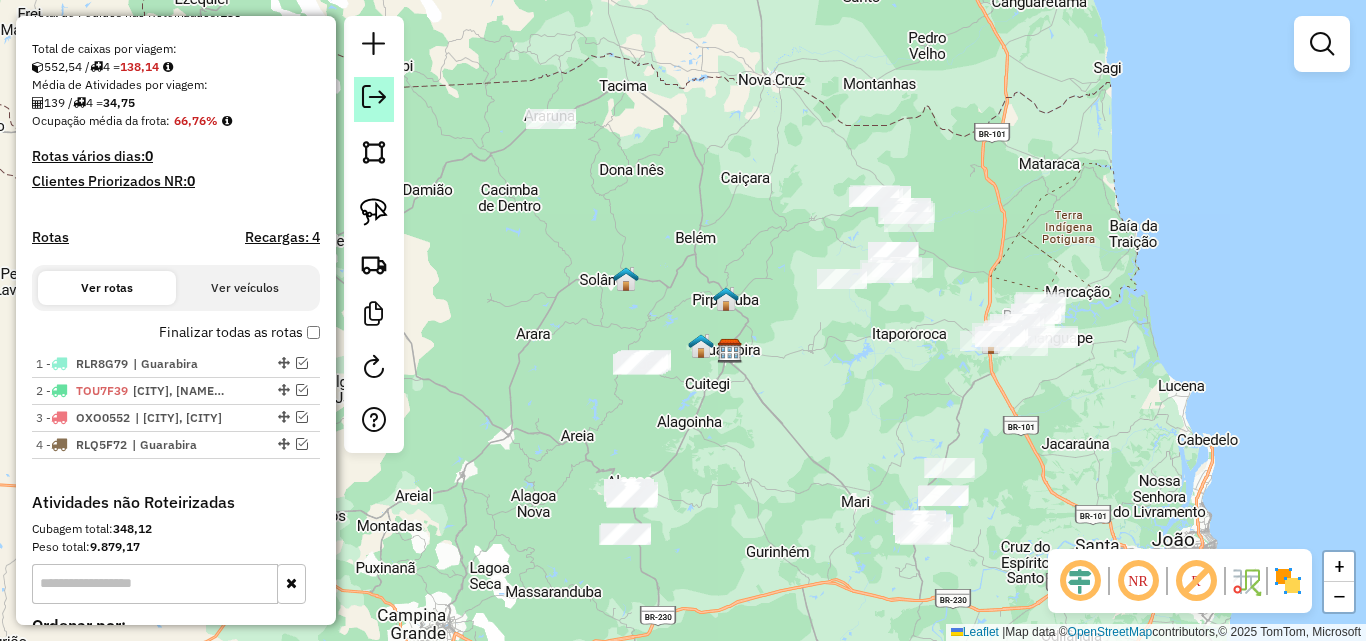 click 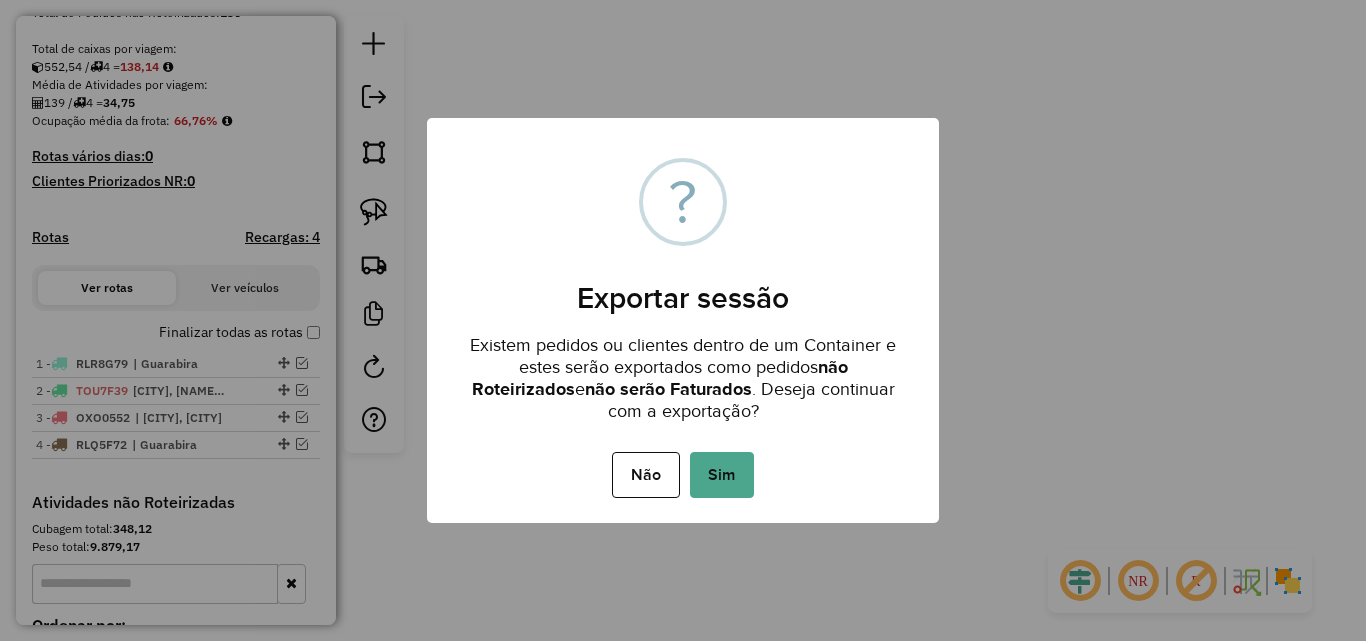 click on "Sim" at bounding box center (722, 475) 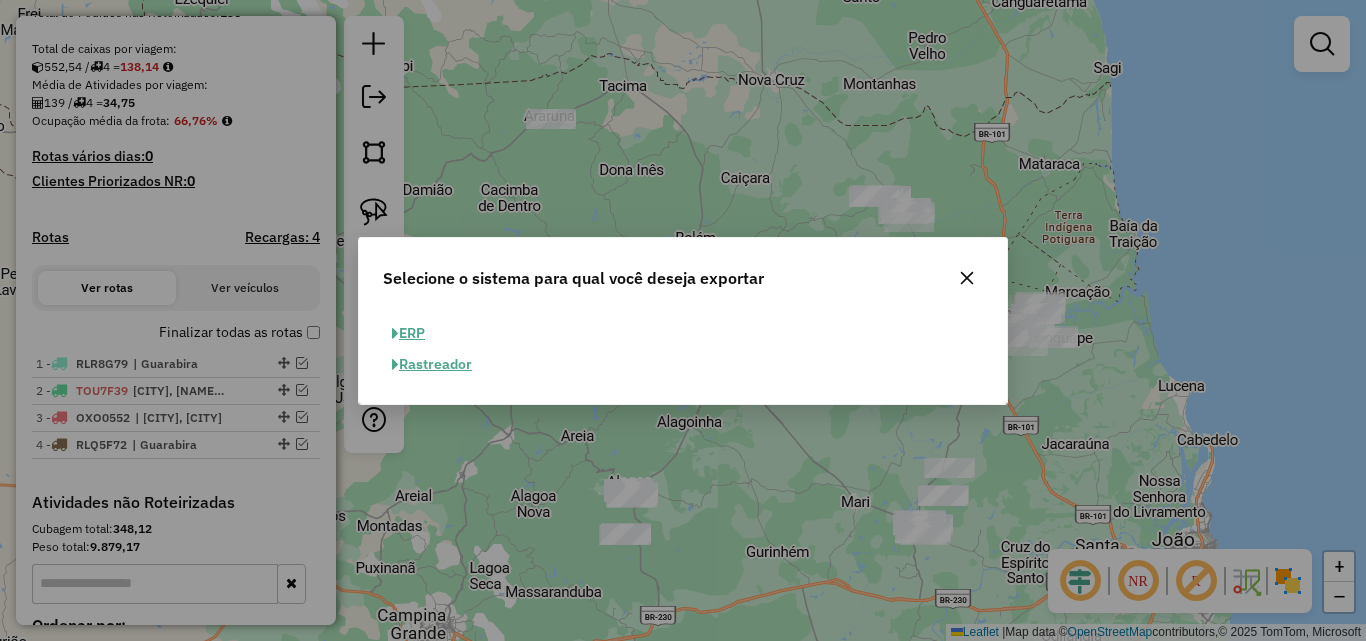 click on "ERP" 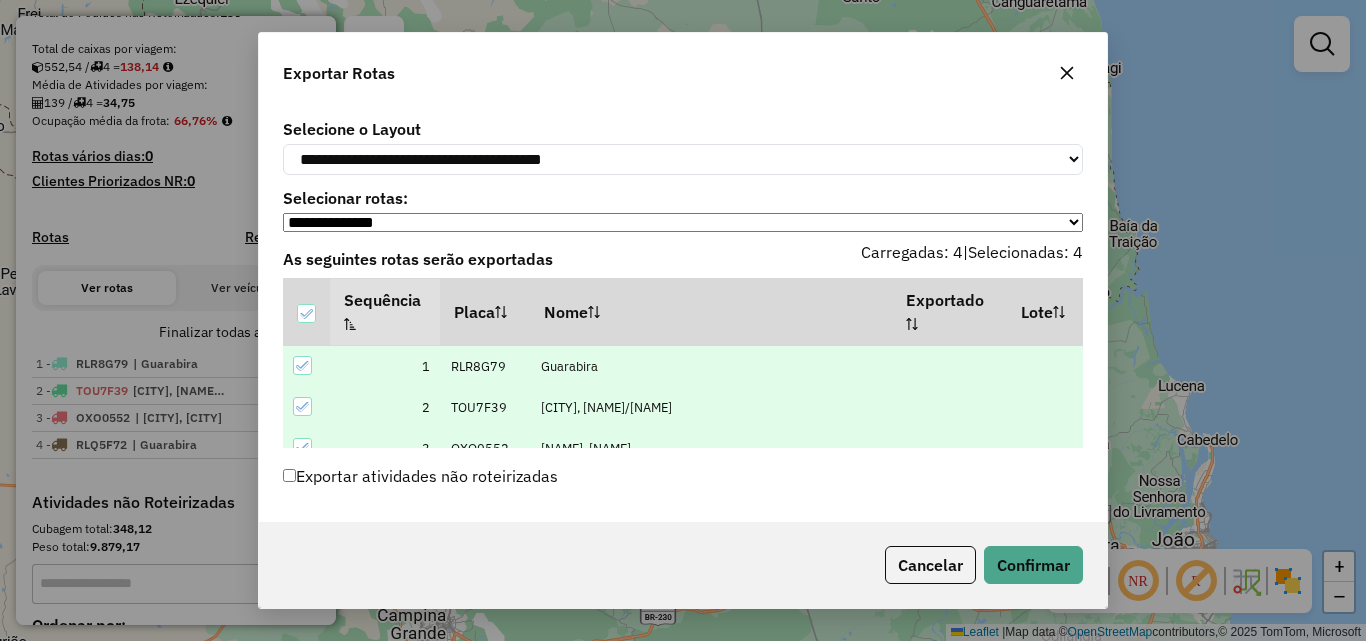 scroll, scrollTop: 66, scrollLeft: 0, axis: vertical 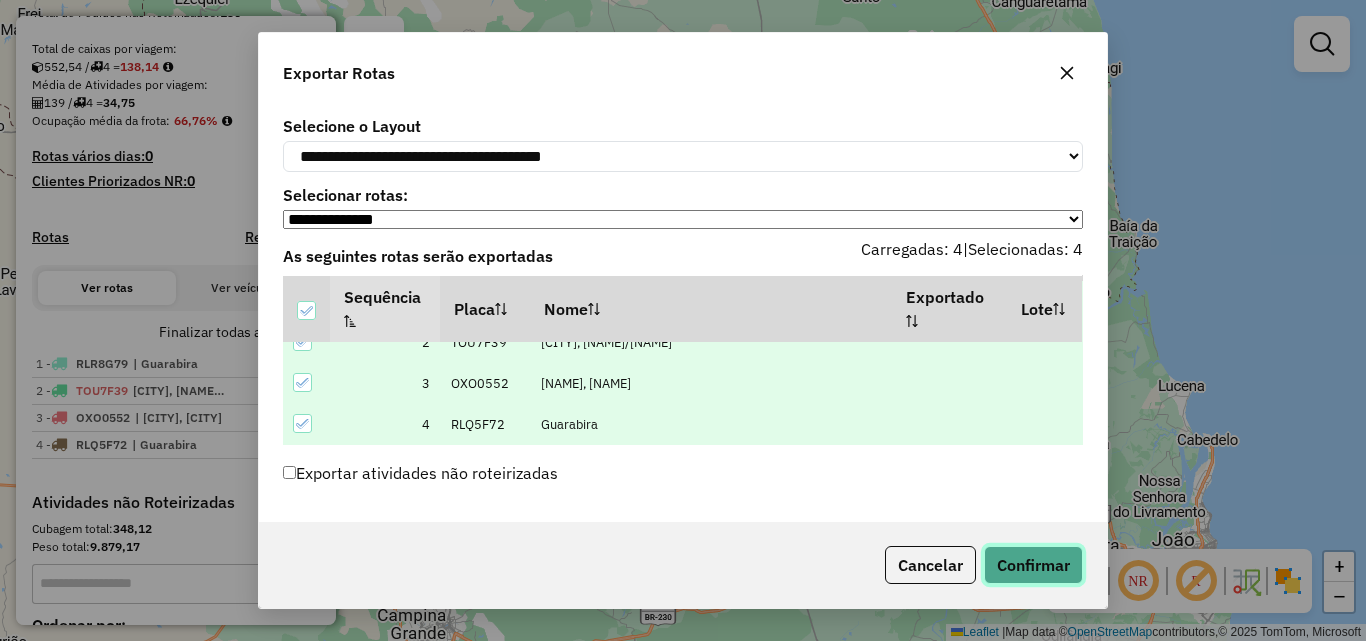 click on "Confirmar" 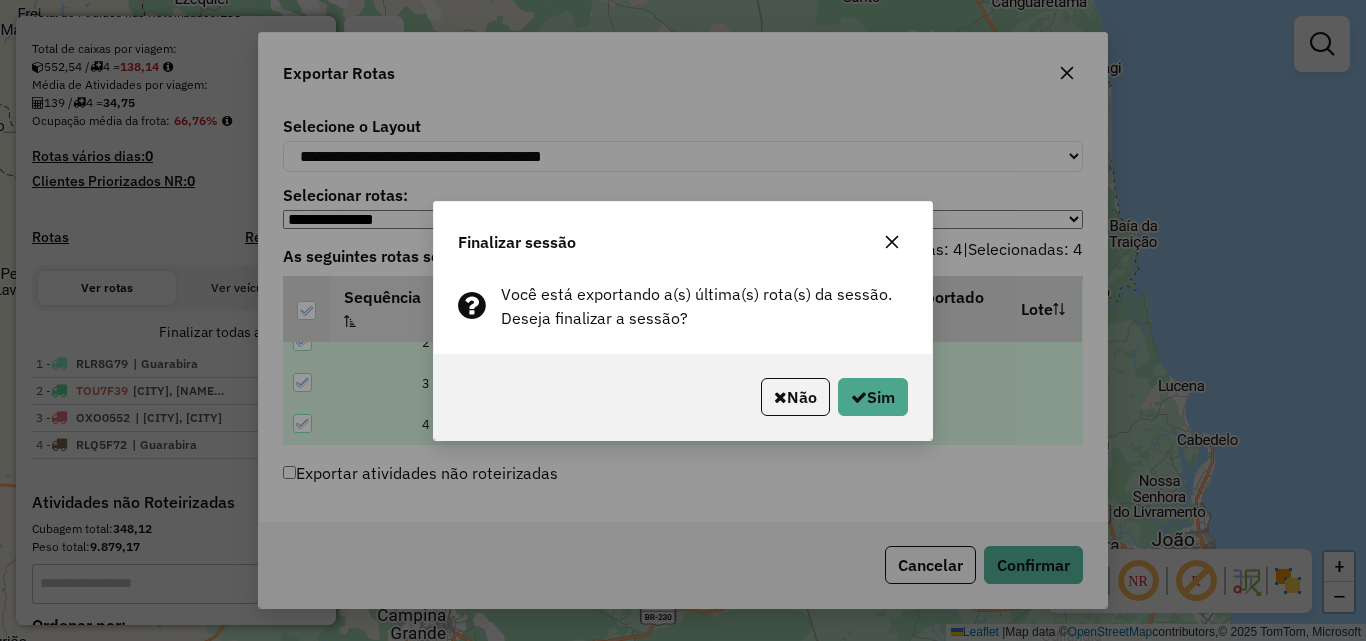 click on "Não   Sim" 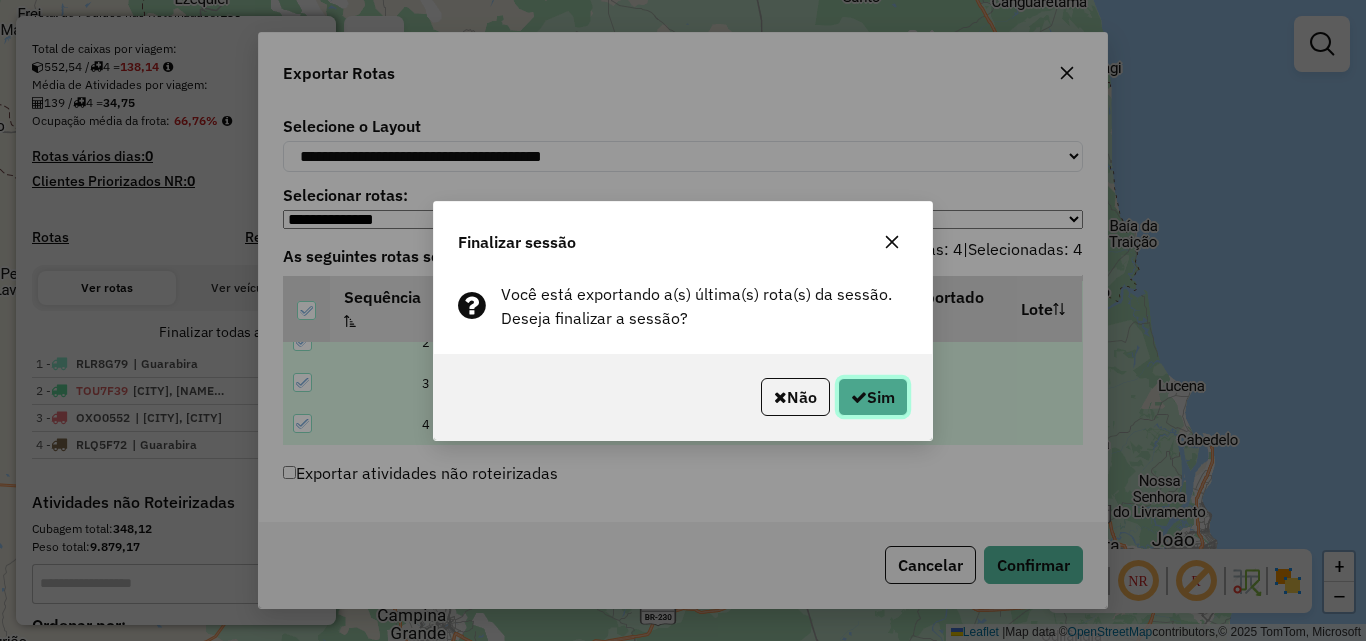 click on "Sim" 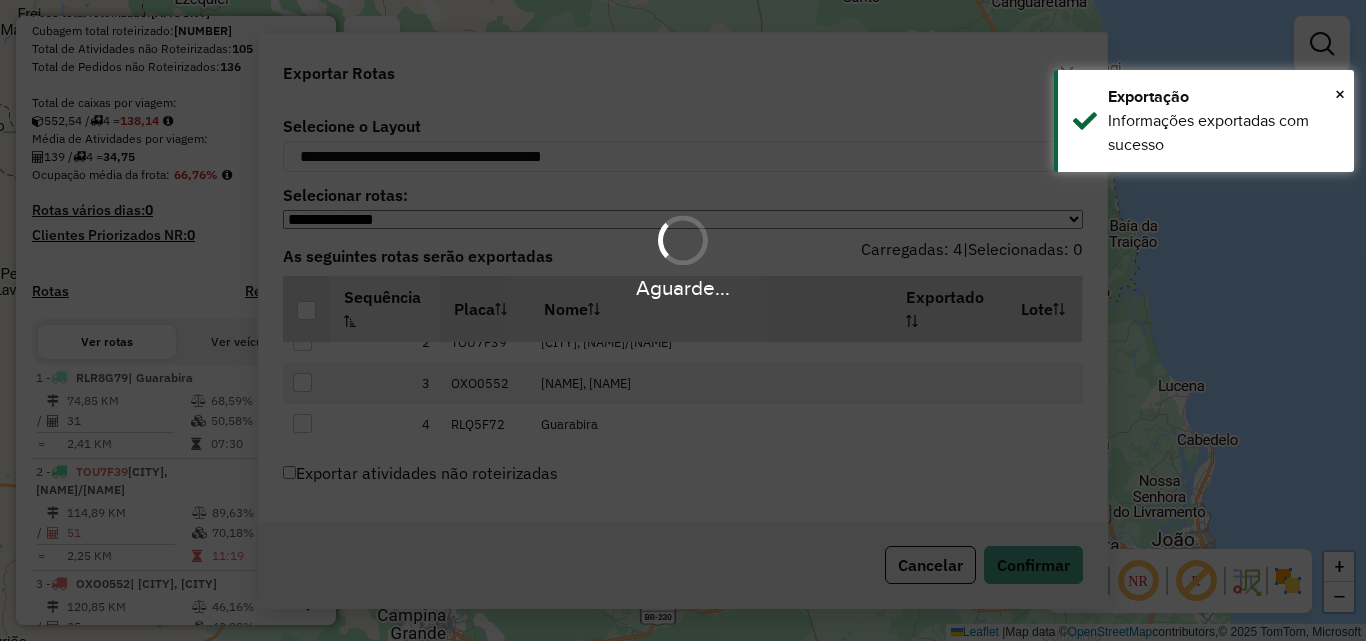 scroll, scrollTop: 469, scrollLeft: 0, axis: vertical 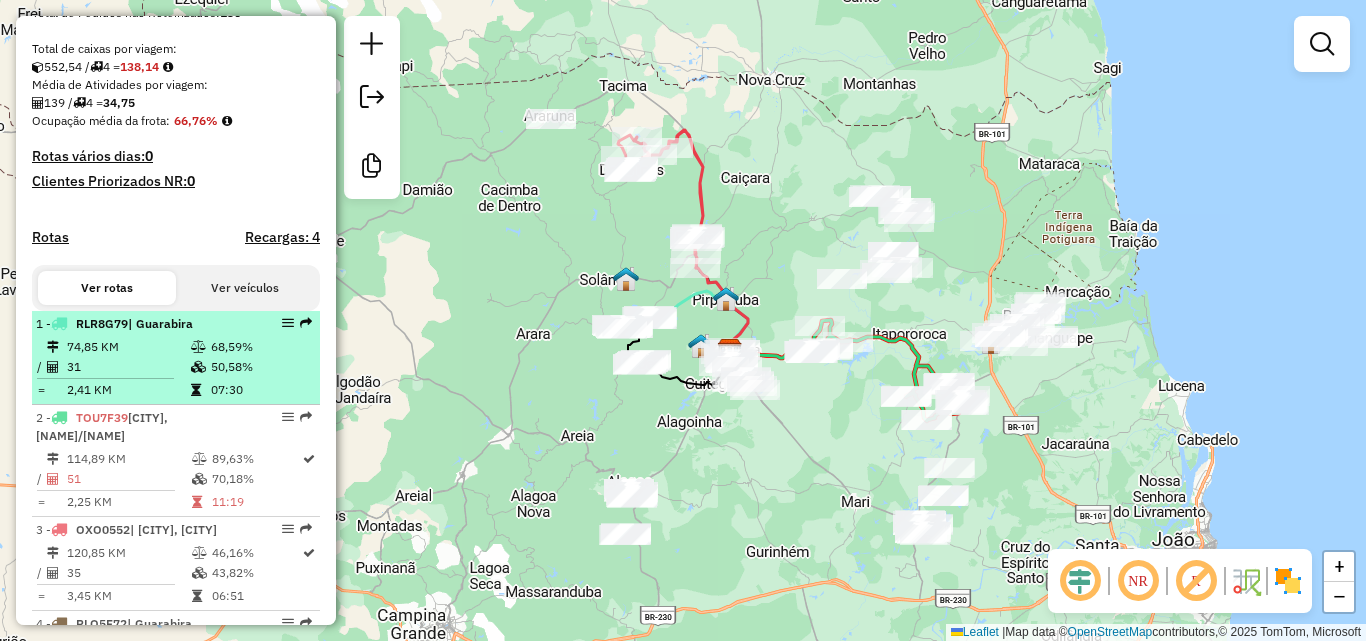 click on "Rota [ROUTE] - Placa [PLATE] | [CITY] [DISTANCE] KM [PERCENTAGE]% / [NUMBER] [PERCENTAGE]% = [DISTANCE] KM [TIME]" at bounding box center [176, 358] 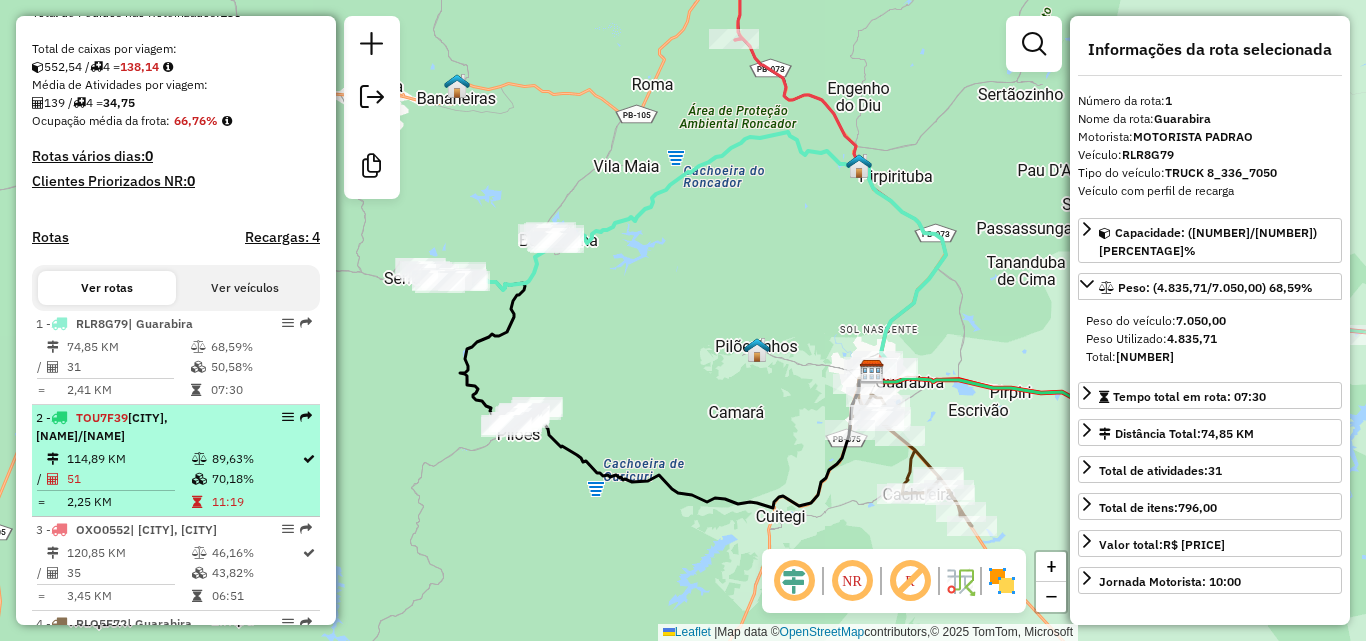 click on "[NUMBER] - [TEXT] | [TEXT], [TEXT]" at bounding box center (142, 427) 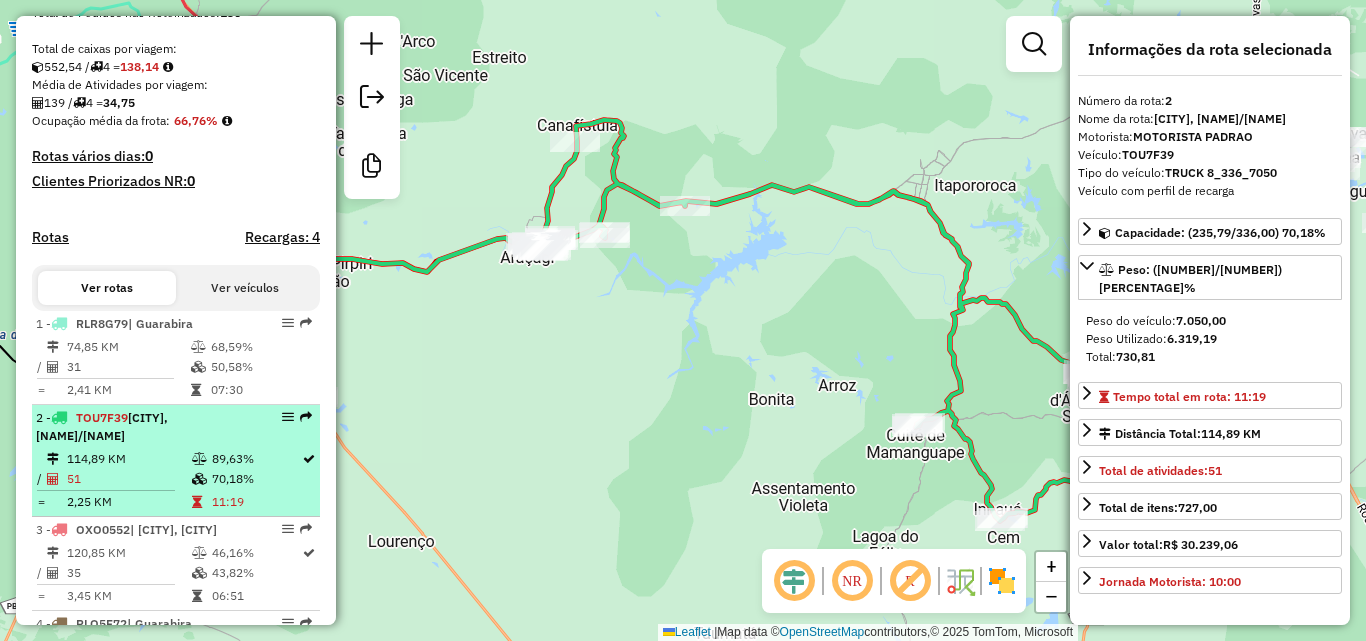 click on "[NUMBER] - [TEXT] | [TEXT], [TEXT]" at bounding box center [142, 427] 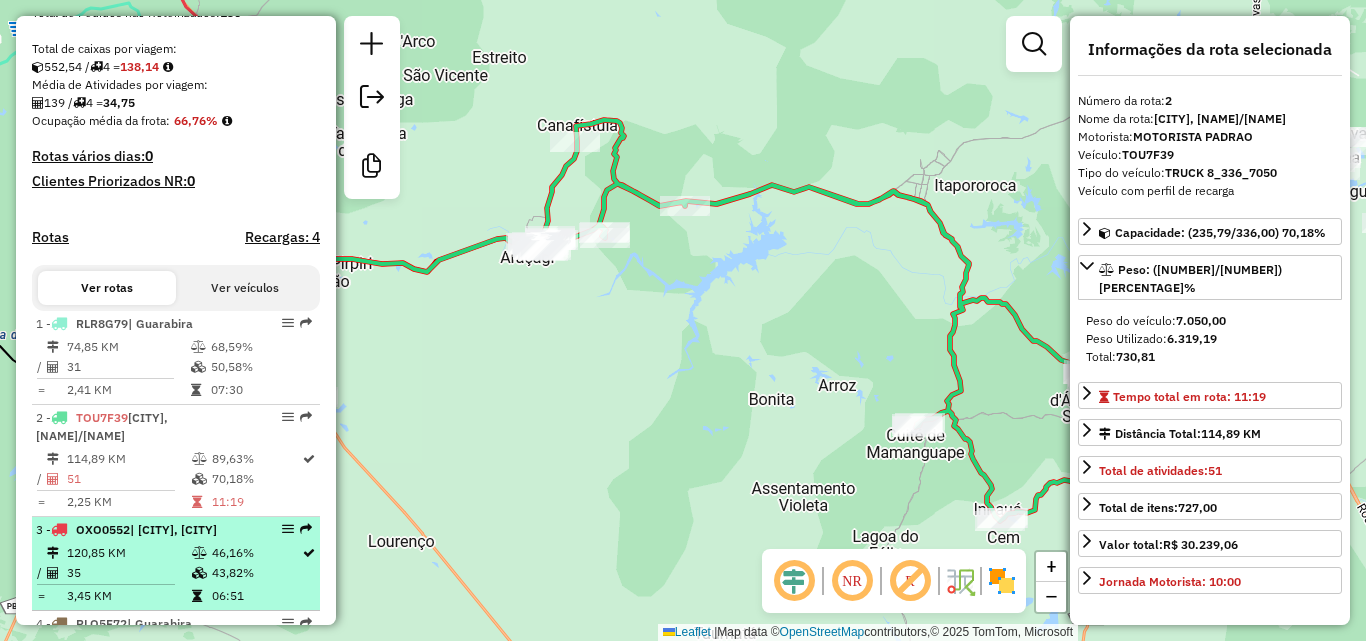 click on "120,85 KM" at bounding box center [128, 553] 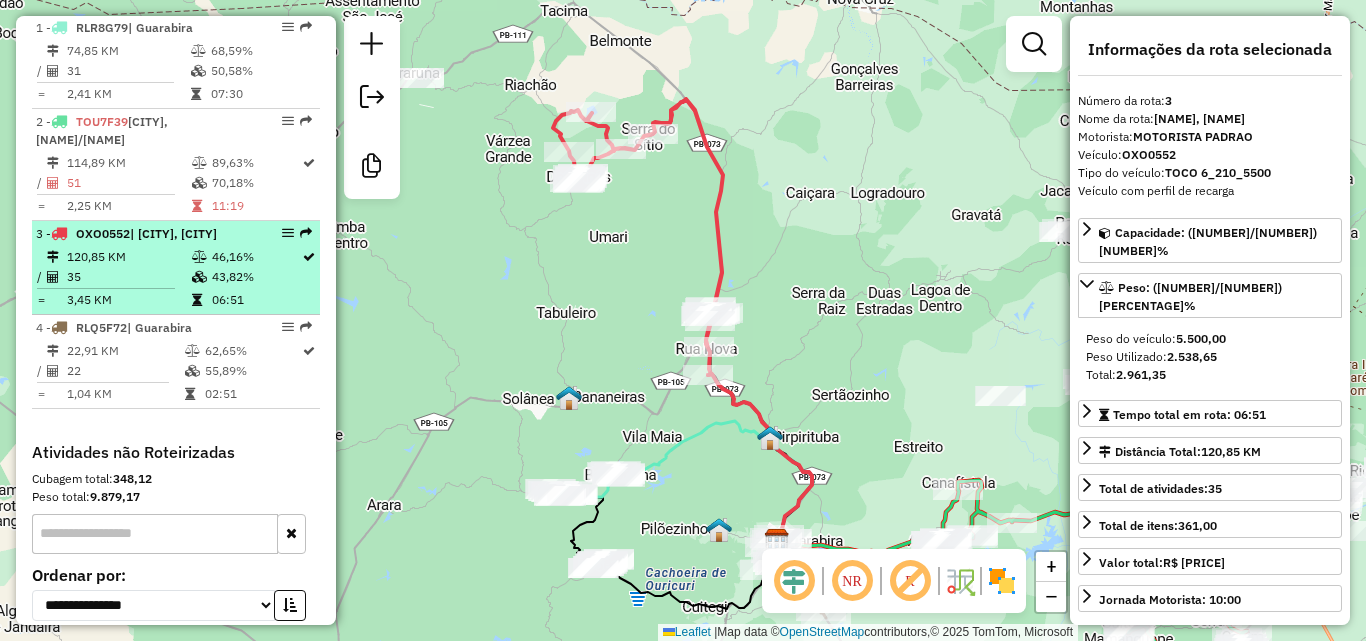 scroll, scrollTop: 769, scrollLeft: 0, axis: vertical 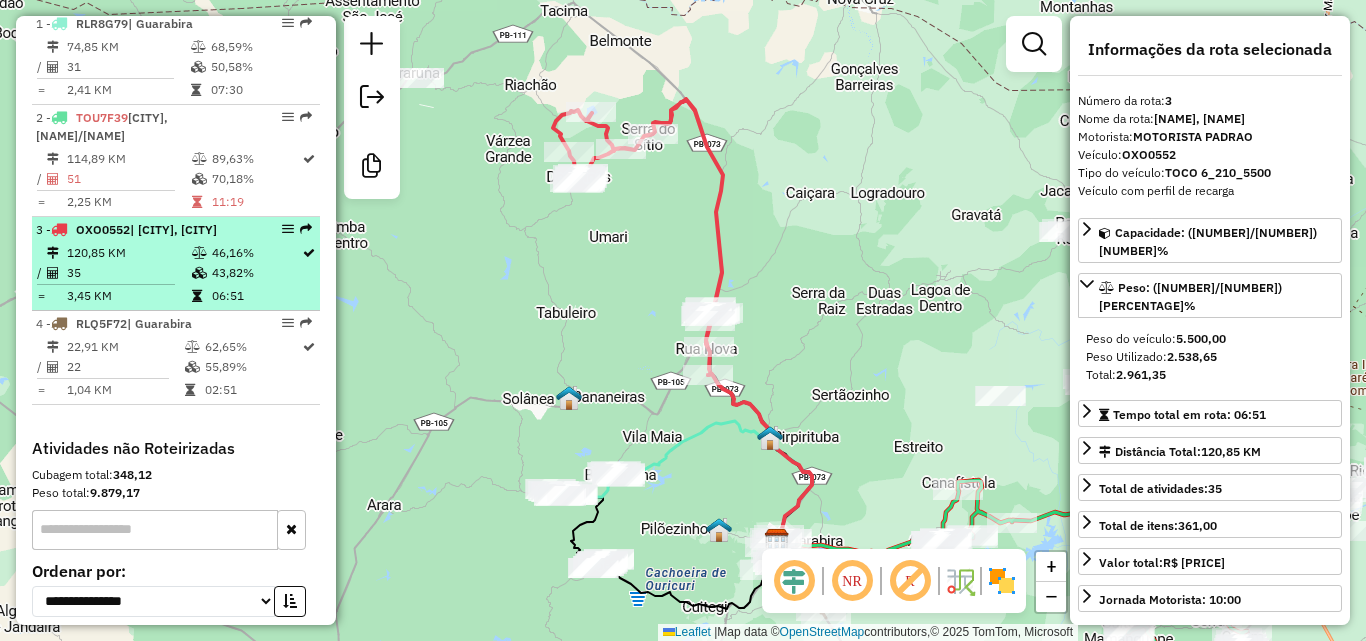 click on "35" at bounding box center [128, 273] 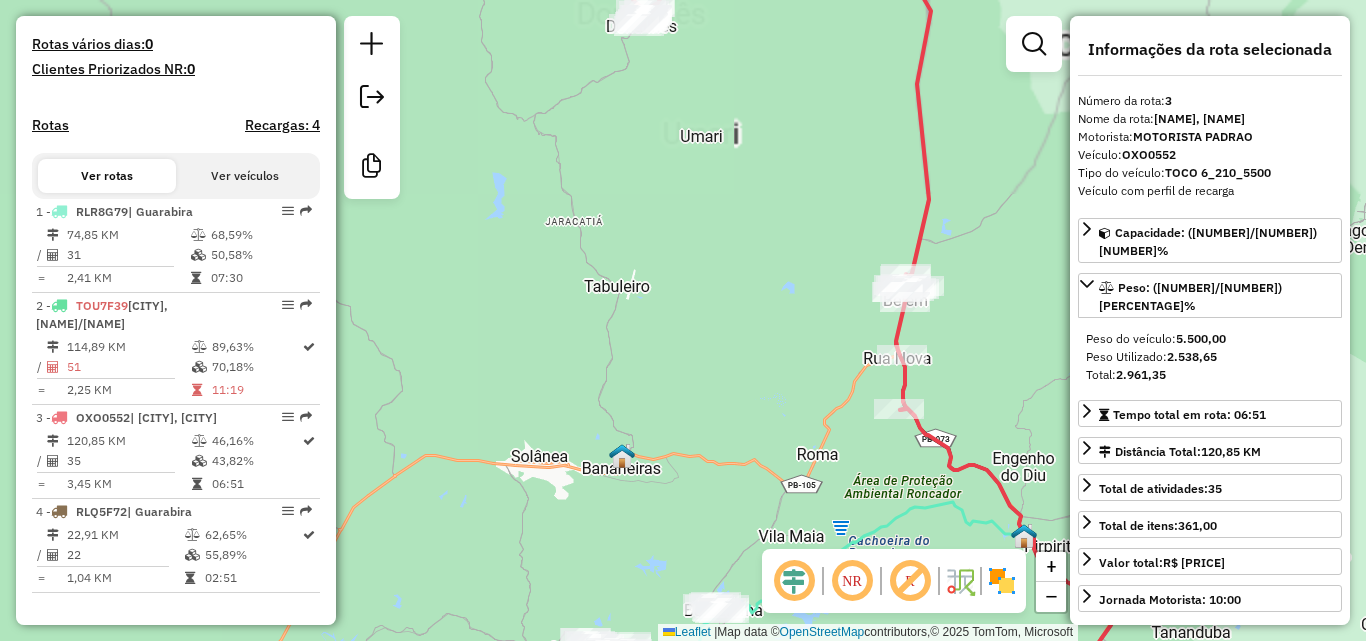 scroll, scrollTop: 569, scrollLeft: 0, axis: vertical 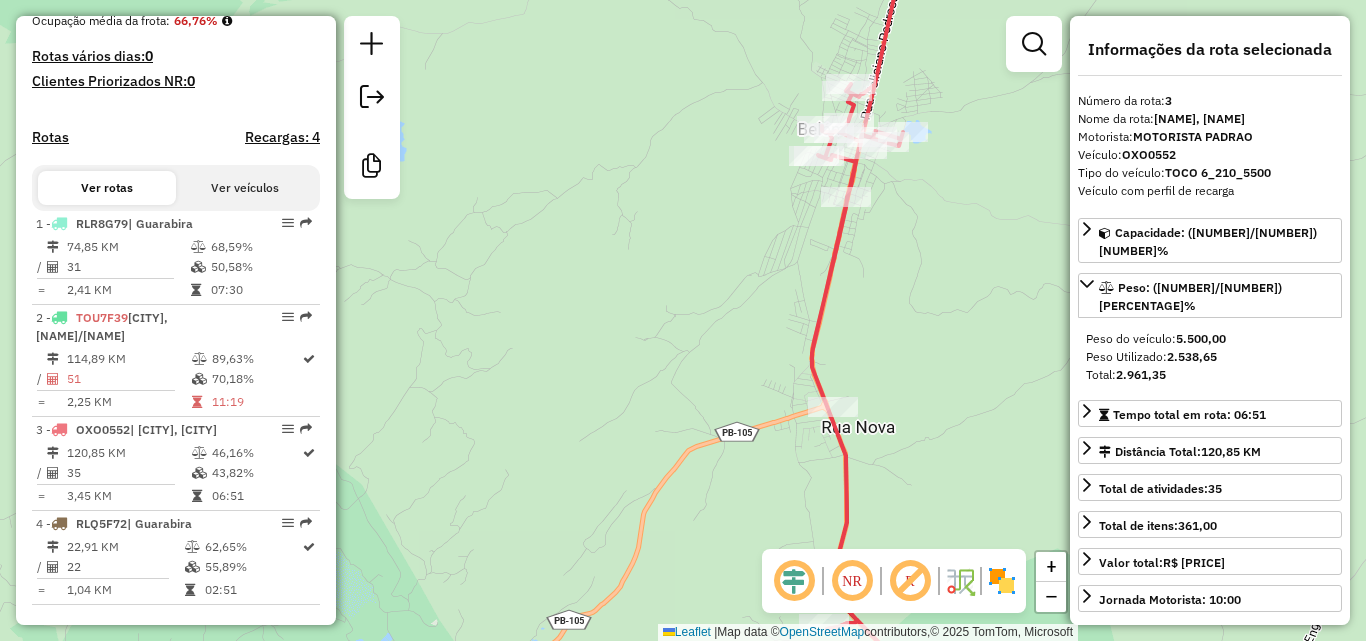 drag, startPoint x: 890, startPoint y: 266, endPoint x: 673, endPoint y: 227, distance: 220.47676 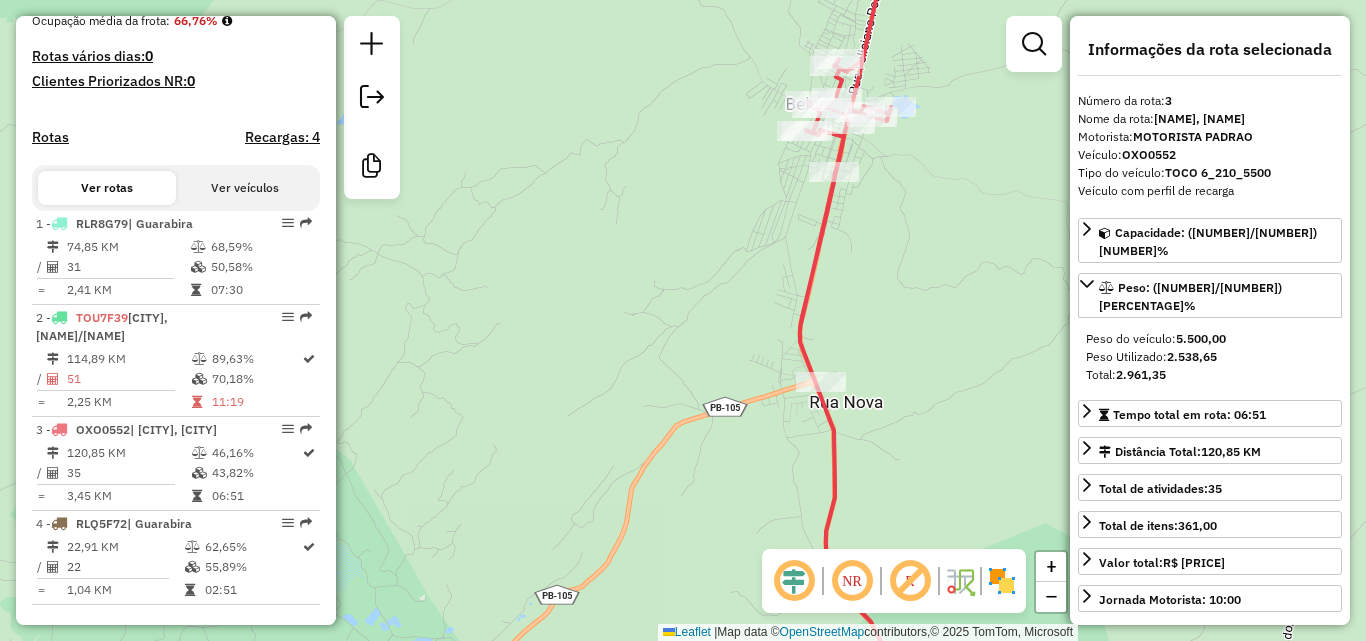 drag, startPoint x: 635, startPoint y: 415, endPoint x: 686, endPoint y: 565, distance: 158.43295 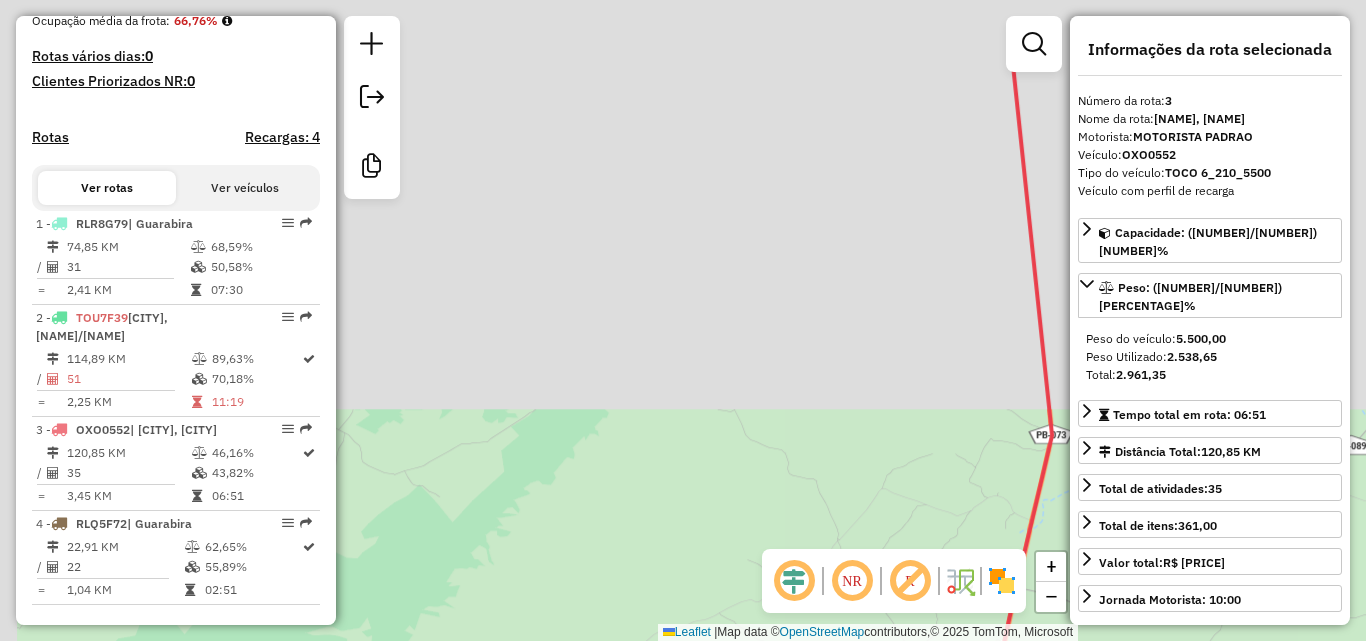 drag, startPoint x: 648, startPoint y: 445, endPoint x: 499, endPoint y: 506, distance: 161.00311 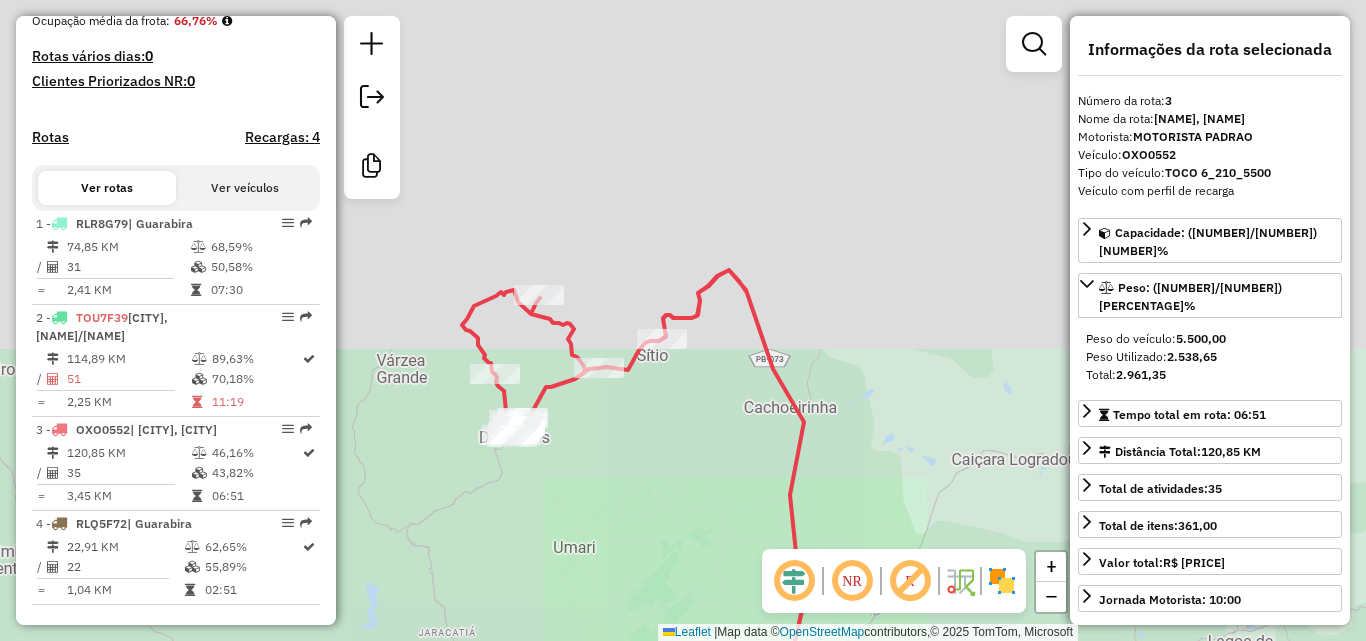 drag, startPoint x: 672, startPoint y: 312, endPoint x: 769, endPoint y: 595, distance: 299.16217 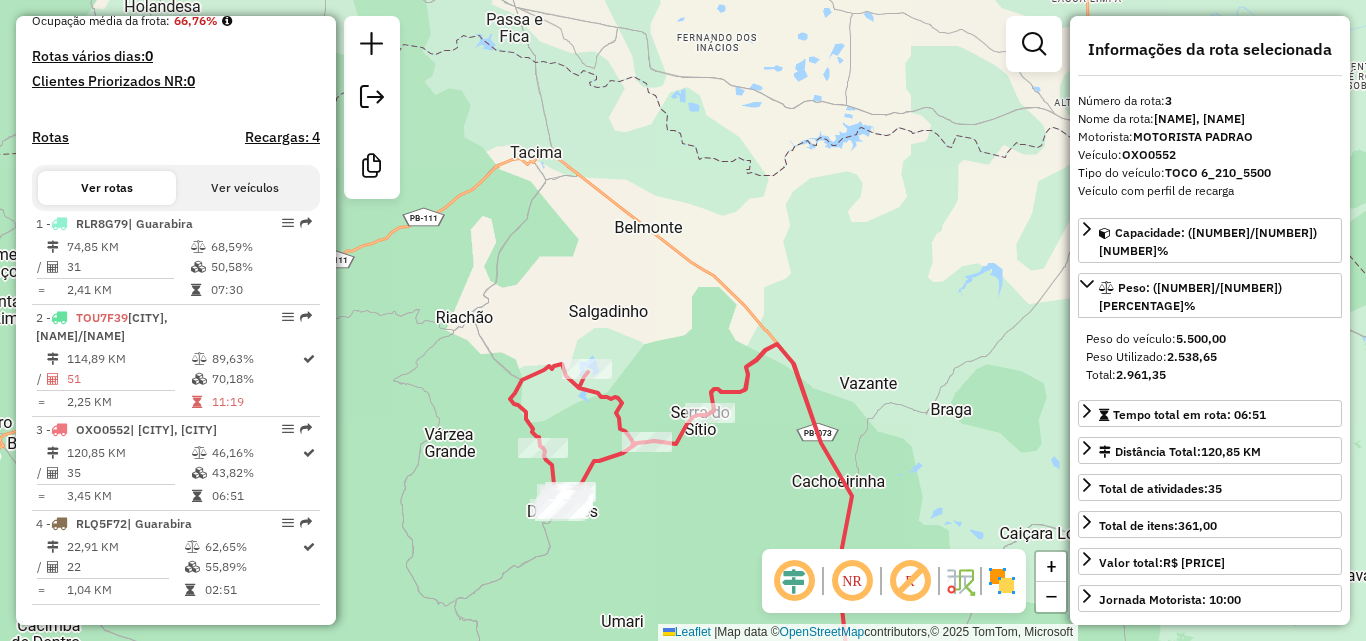 drag, startPoint x: 685, startPoint y: 558, endPoint x: 823, endPoint y: 521, distance: 142.87407 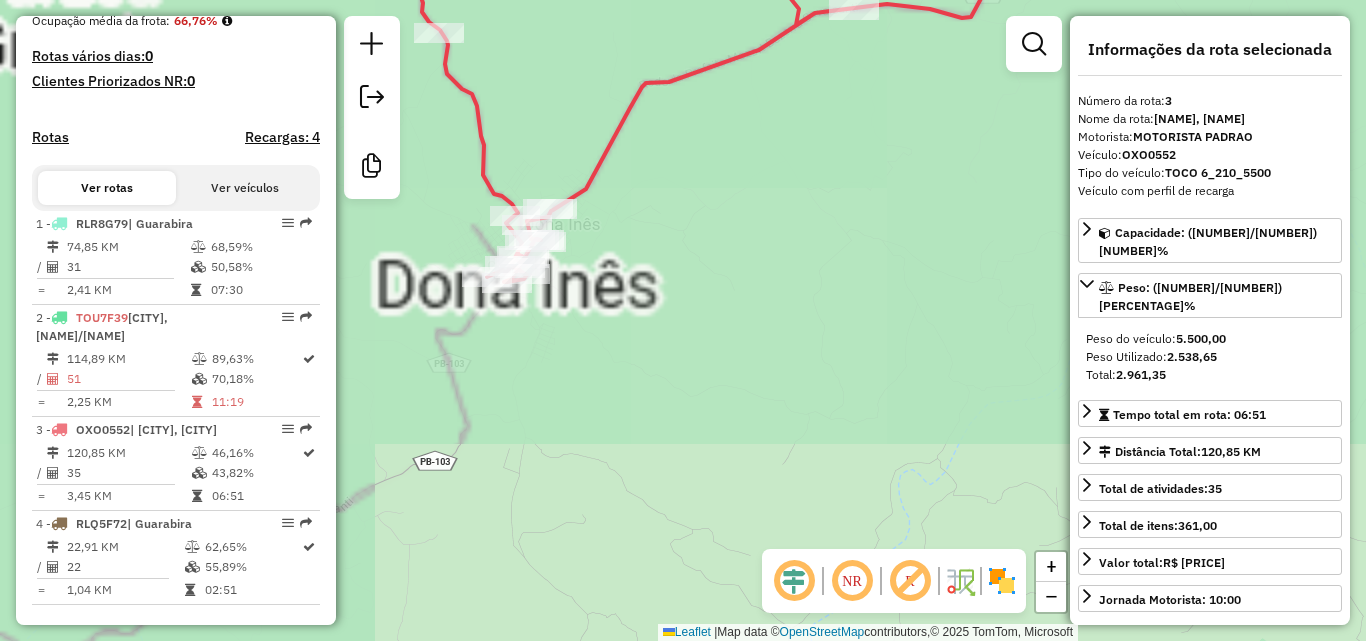 drag, startPoint x: 716, startPoint y: 525, endPoint x: 718, endPoint y: 540, distance: 15.132746 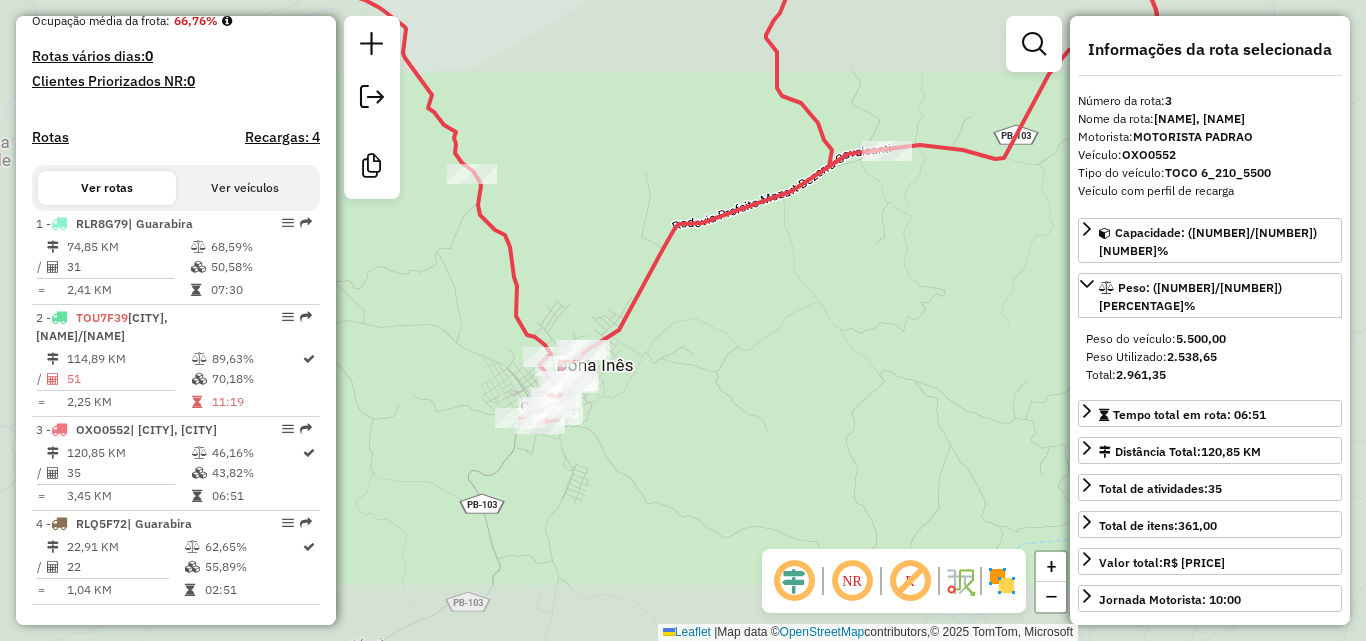 drag, startPoint x: 625, startPoint y: 480, endPoint x: 524, endPoint y: 402, distance: 127.61269 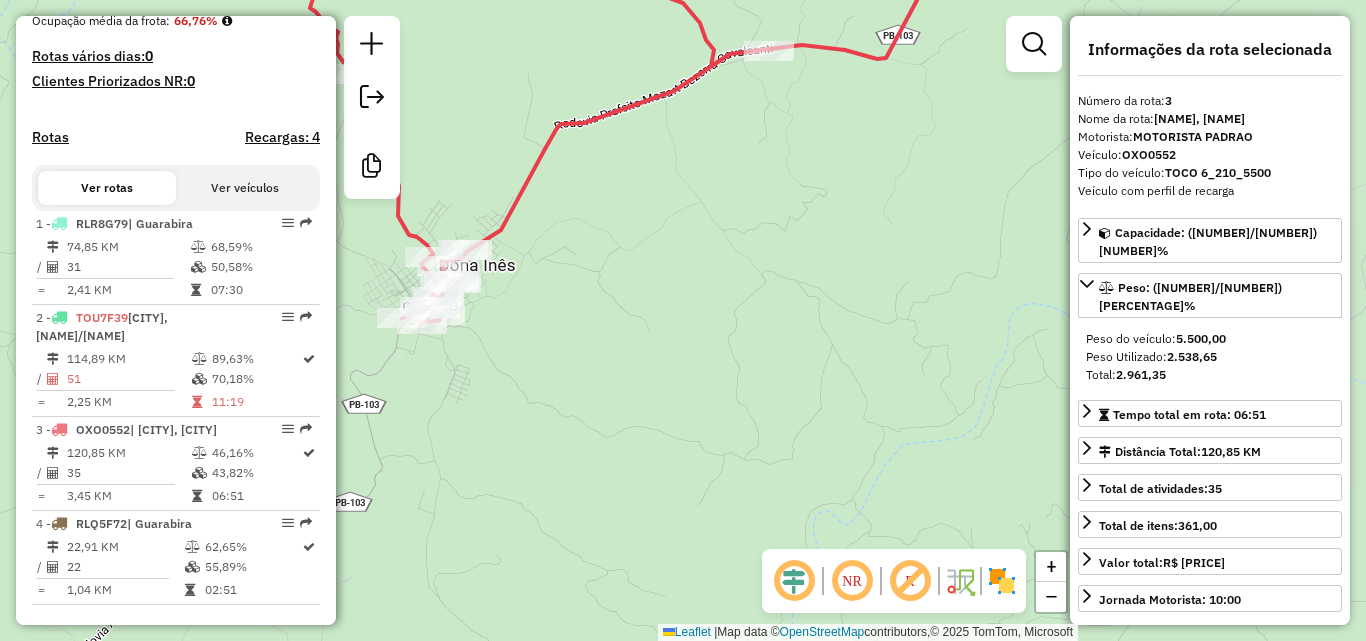 drag, startPoint x: 660, startPoint y: 481, endPoint x: 670, endPoint y: 464, distance: 19.723083 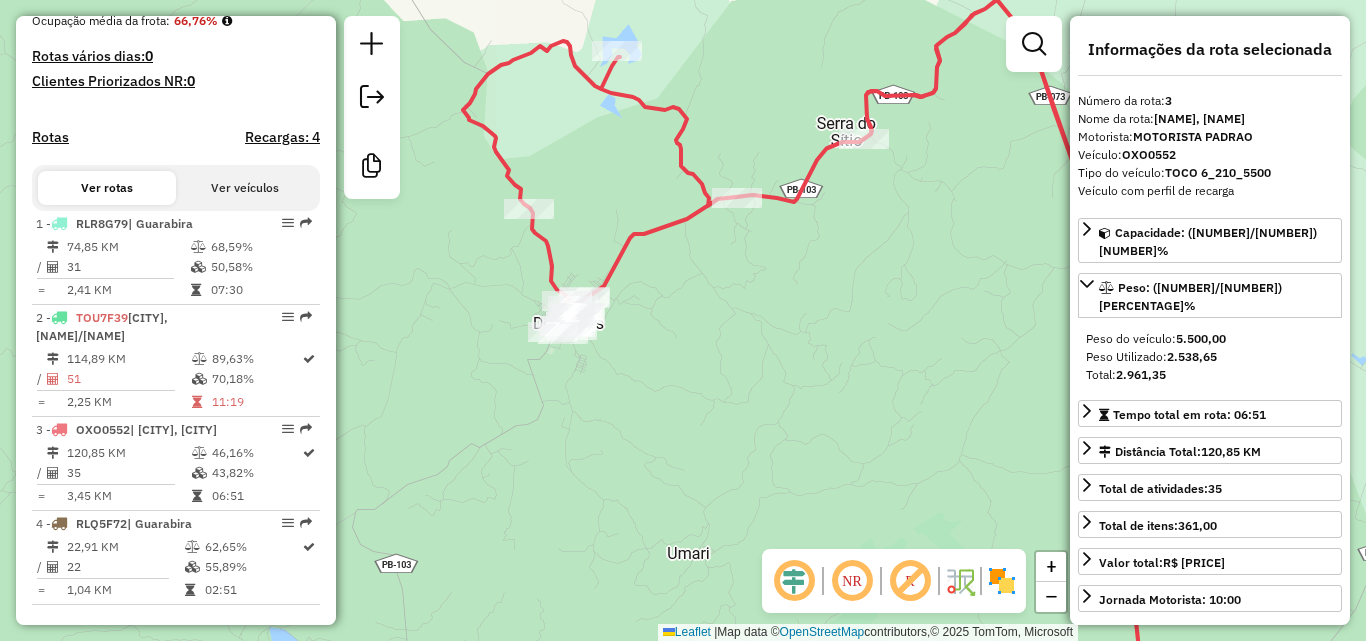 drag, startPoint x: 809, startPoint y: 530, endPoint x: 820, endPoint y: 475, distance: 56.089214 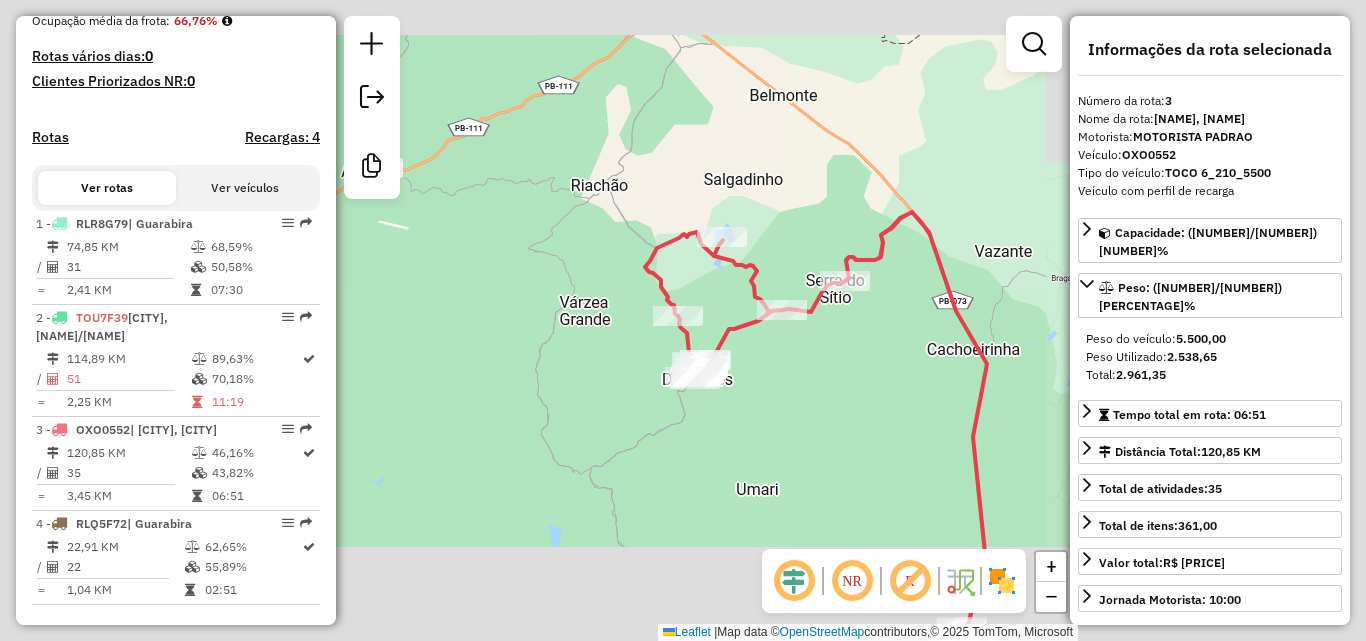 drag, startPoint x: 784, startPoint y: 508, endPoint x: 570, endPoint y: 173, distance: 397.51855 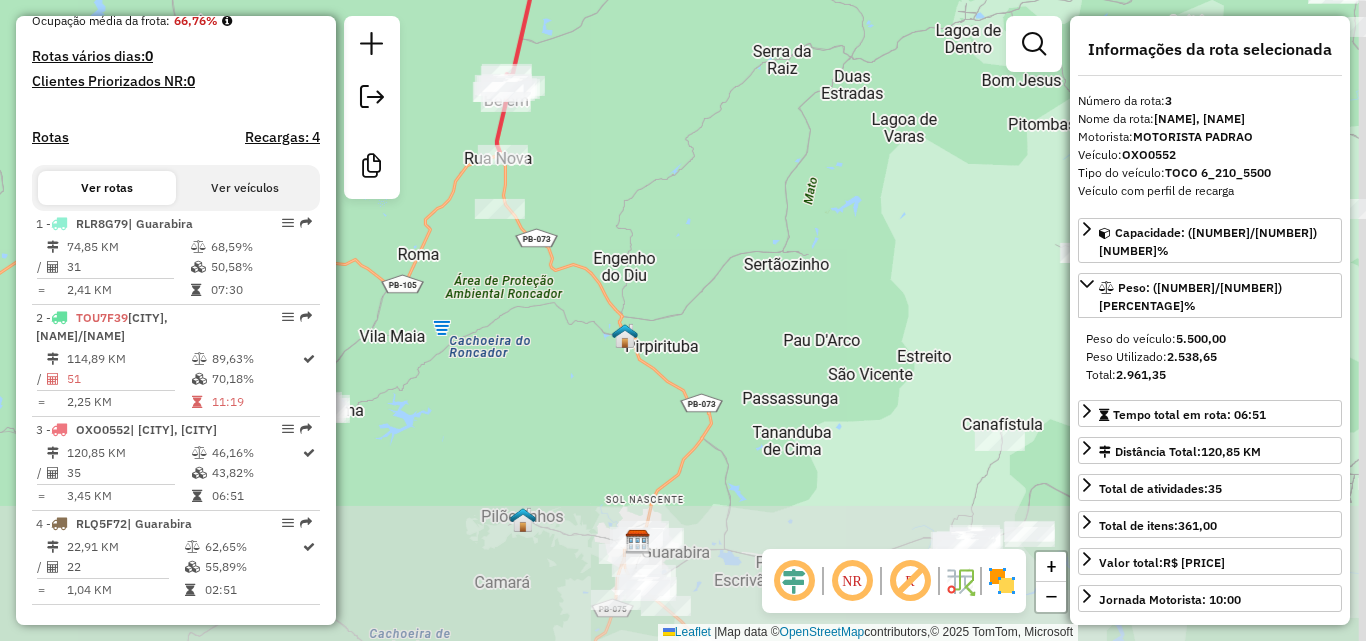 drag, startPoint x: 709, startPoint y: 322, endPoint x: 821, endPoint y: 432, distance: 156.98407 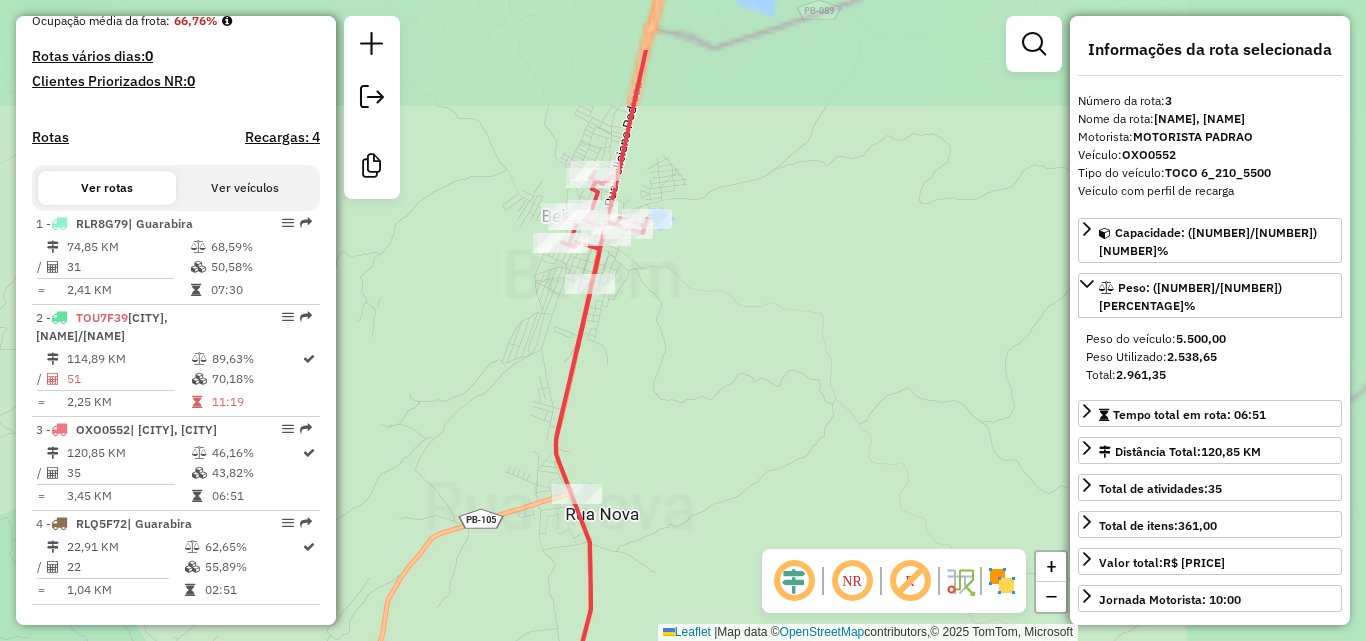 drag, startPoint x: 646, startPoint y: 257, endPoint x: 779, endPoint y: 351, distance: 162.86497 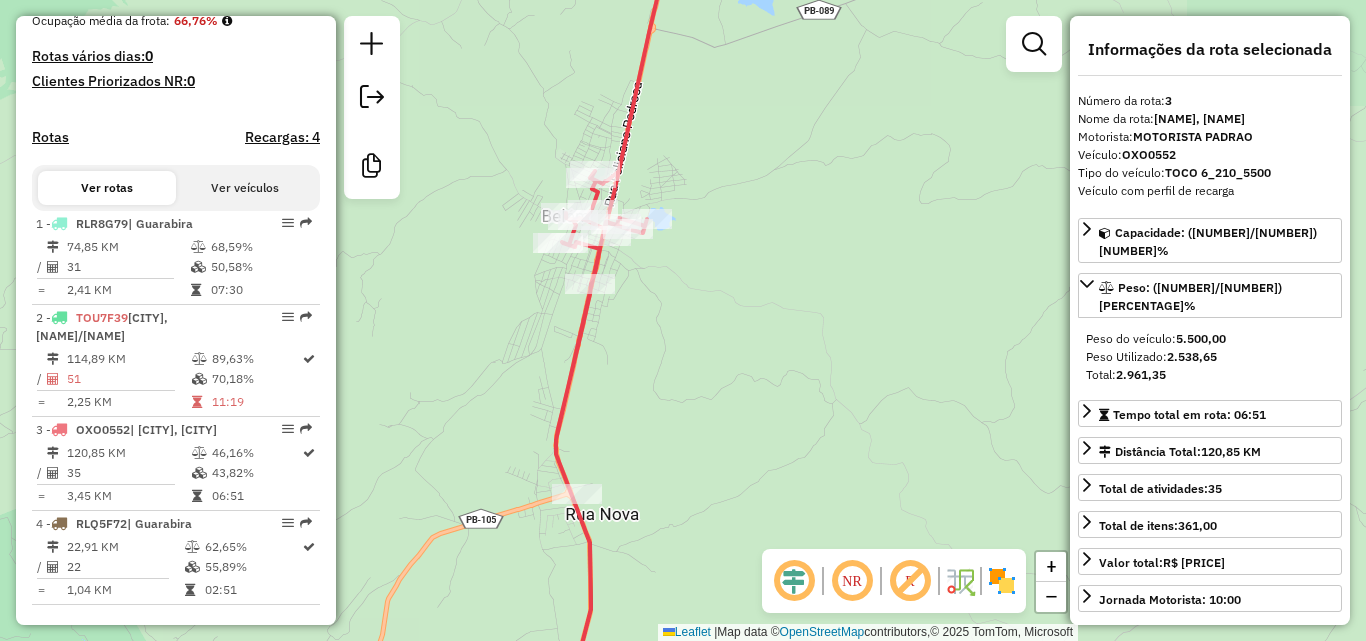 click on "Janela de atendimento Grade de atendimento Capacidade Transportadoras Veículos Cliente Pedidos  Rotas Selecione os dias de semana para filtrar as janelas de atendimento  Seg   Ter   Qua   Qui   Sex   Sáb   Dom  Informe o período da janela de atendimento: De: Até:  Filtrar exatamente a janela do cliente  Considerar janela de atendimento padrão  Selecione os dias de semana para filtrar as grades de atendimento  Seg   Ter   Qua   Qui   Sex   Sáb   Dom   Considerar clientes sem dia de atendimento cadastrado  Clientes fora do dia de atendimento selecionado Filtrar as atividades entre os valores definidos abaixo:  Peso mínimo:   Peso máximo:   Cubagem mínima:   Cubagem máxima:   De:   Até:  Filtrar as atividades entre o tempo de atendimento definido abaixo:  De:   Até:   Considerar capacidade total dos clientes não roteirizados Transportadora: Selecione um ou mais itens Tipo de veículo: Selecione um ou mais itens Veículo: Selecione um ou mais itens Motorista: Selecione um ou mais itens Nome: Rótulo:" 